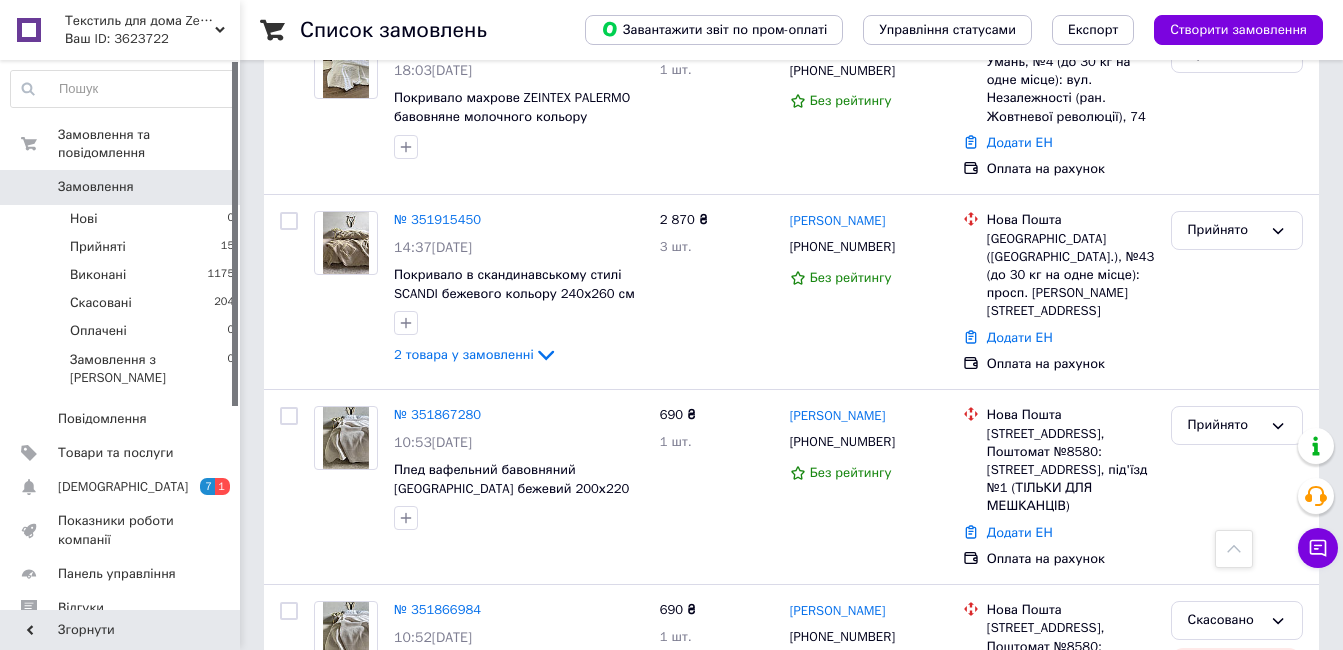 scroll, scrollTop: 1800, scrollLeft: 0, axis: vertical 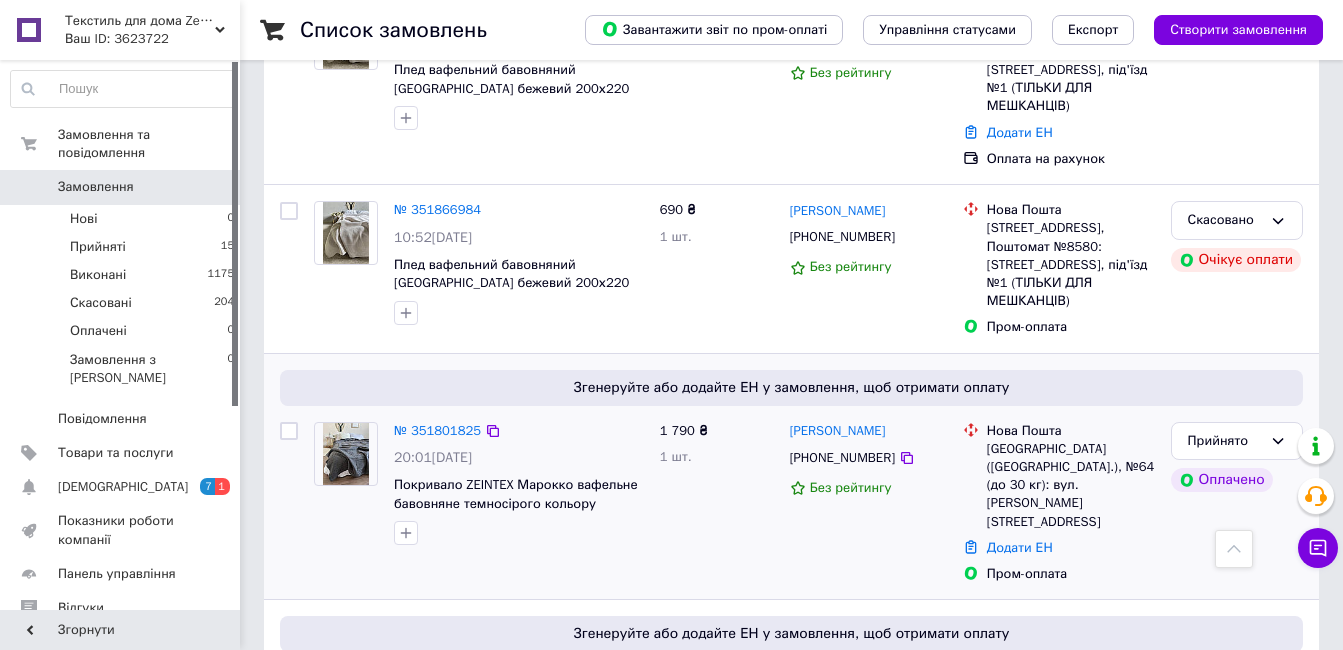 click at bounding box center (346, 454) 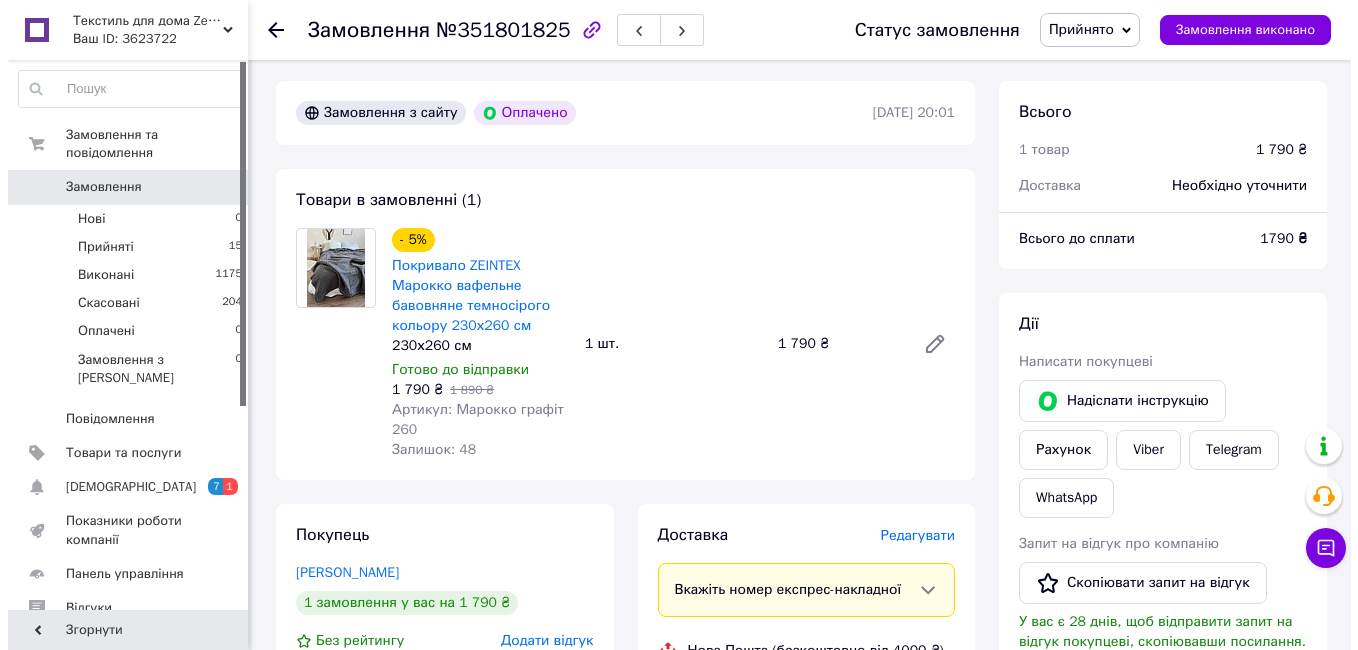 scroll, scrollTop: 1000, scrollLeft: 0, axis: vertical 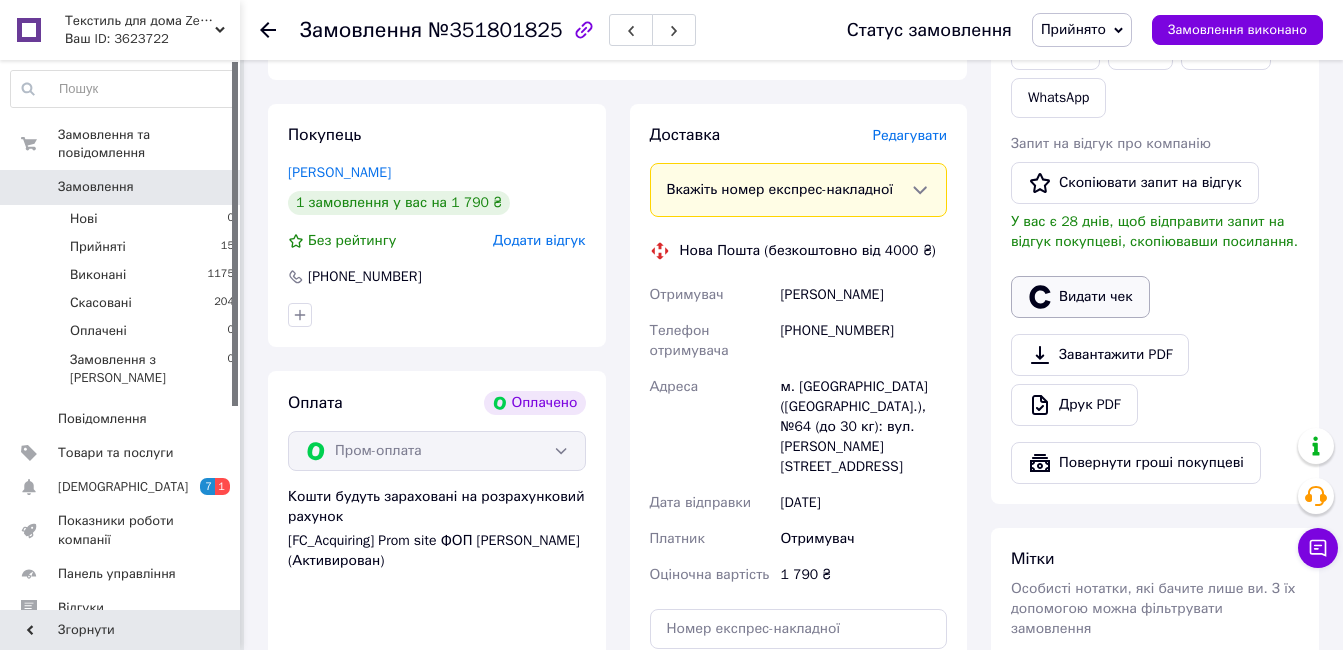 click 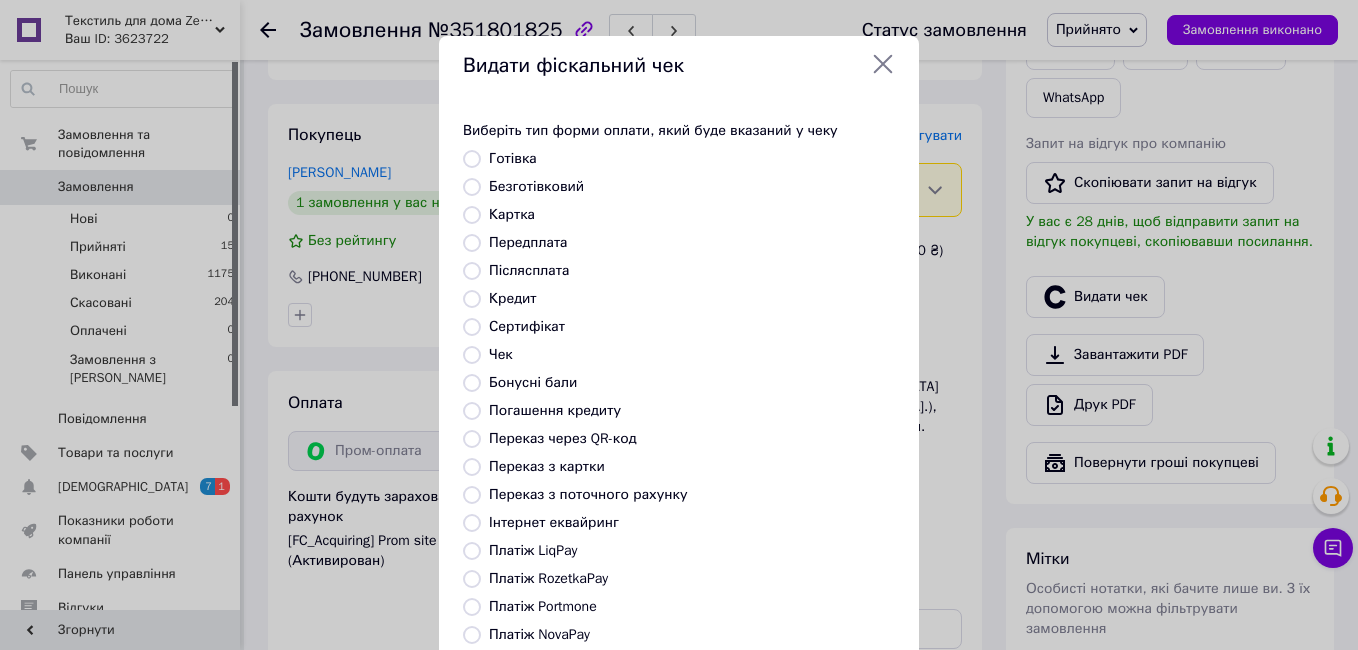 click on "Картка" at bounding box center [512, 214] 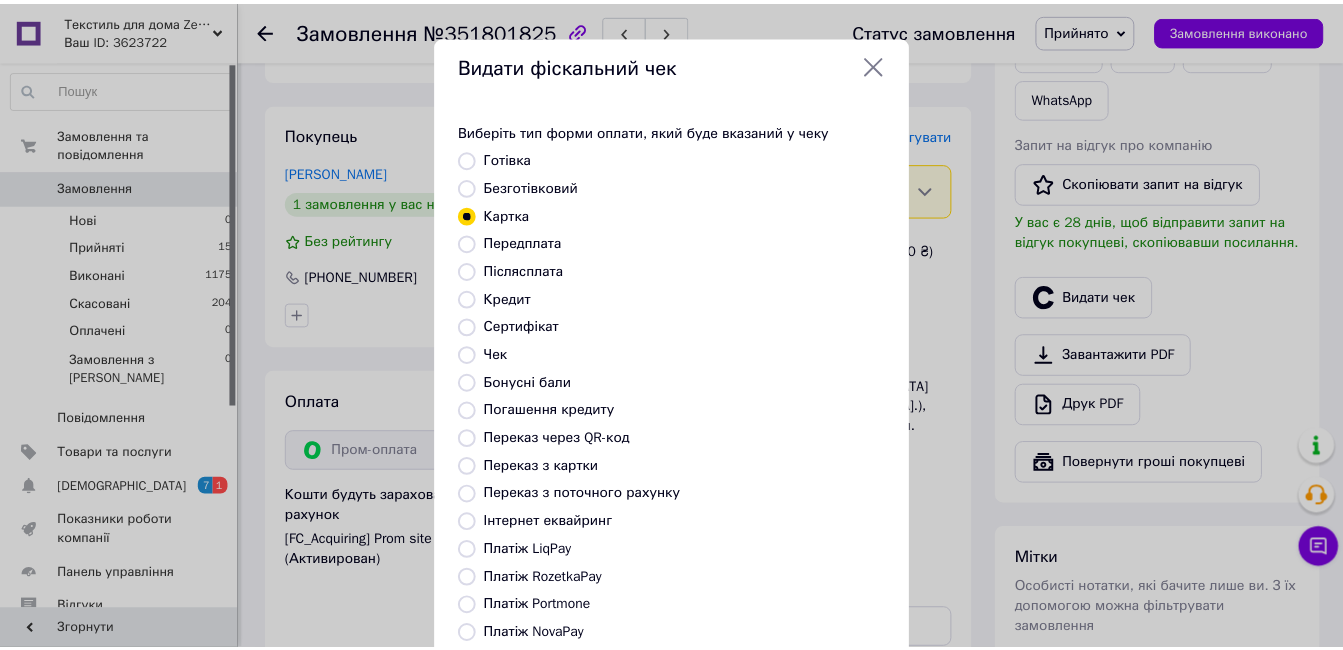 scroll, scrollTop: 209, scrollLeft: 0, axis: vertical 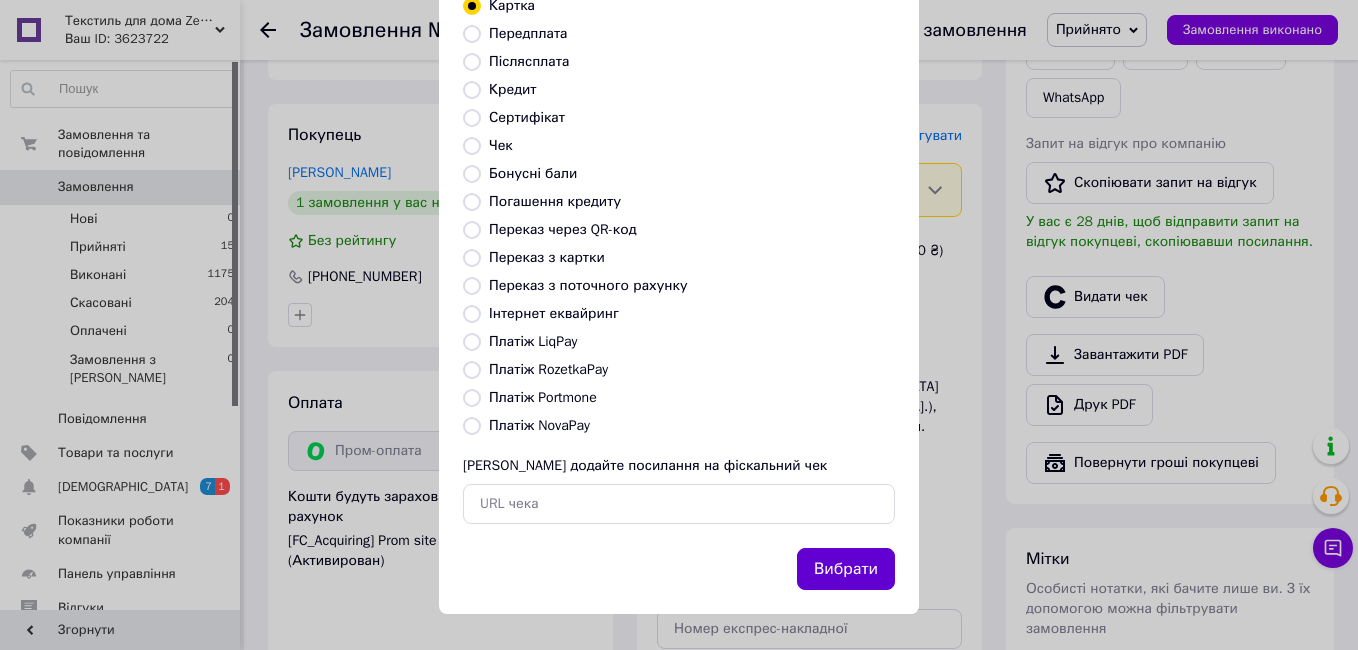 click on "Вибрати" at bounding box center (846, 569) 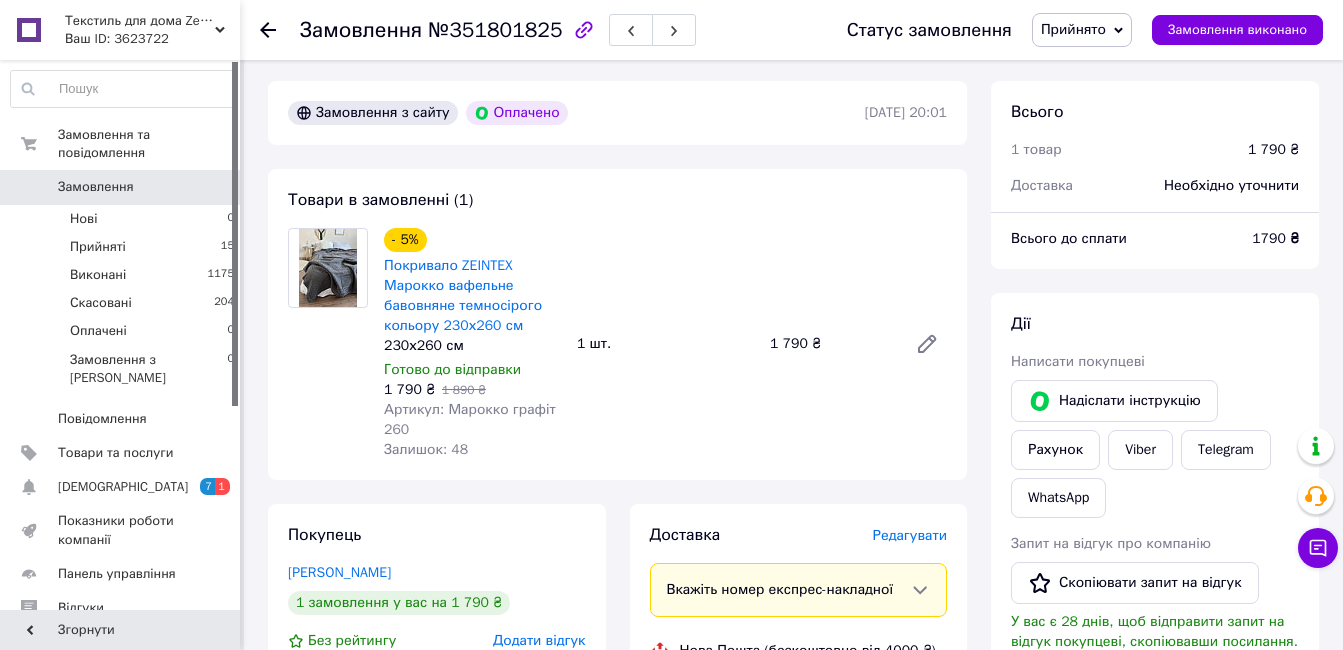 scroll, scrollTop: 900, scrollLeft: 0, axis: vertical 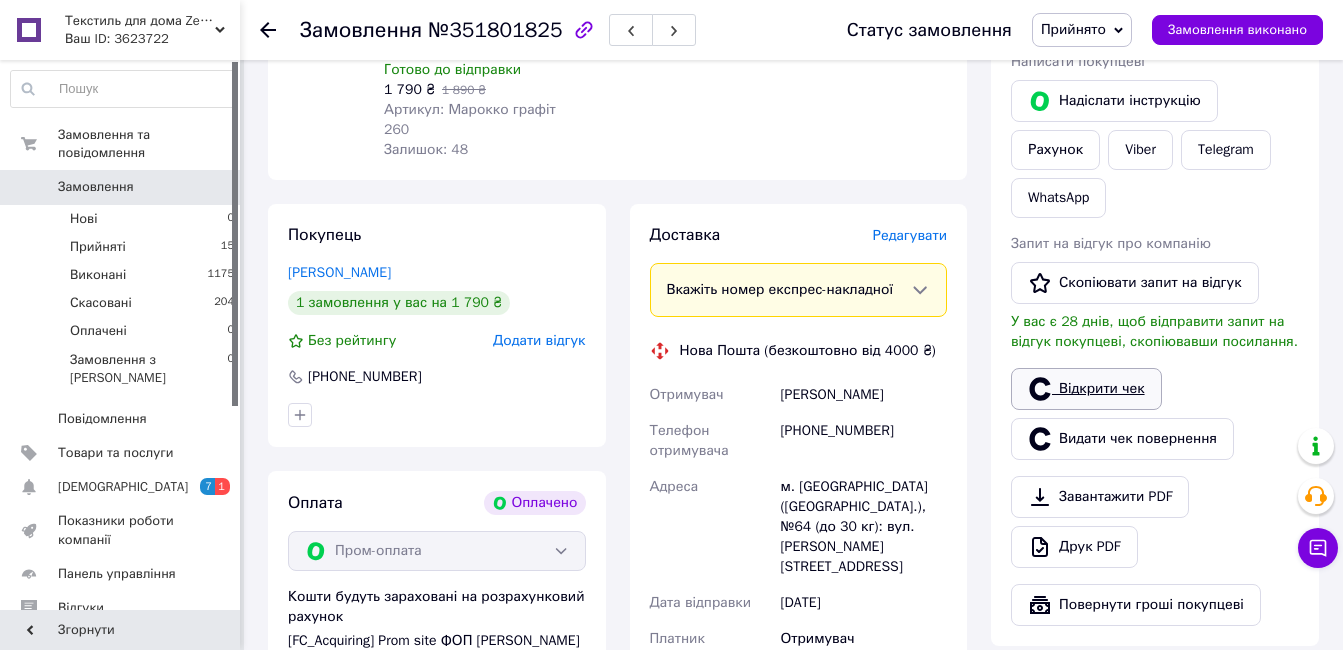 click on "Відкрити чек" at bounding box center [1086, 389] 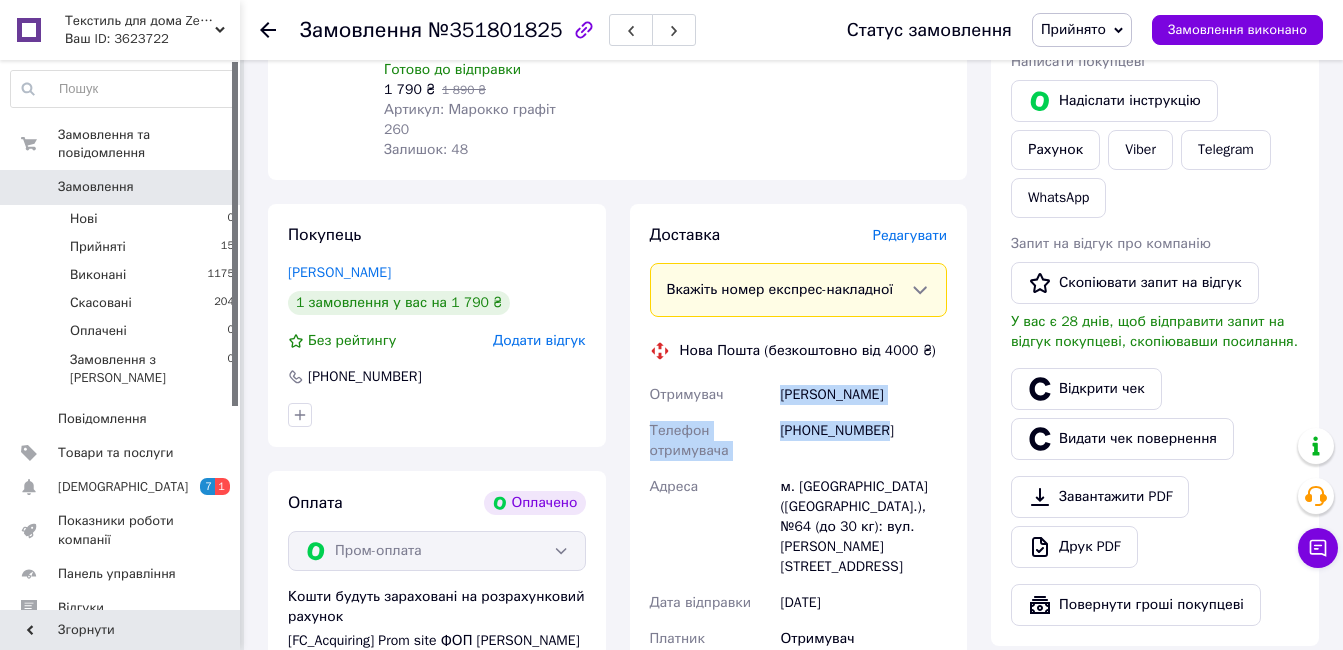 drag, startPoint x: 779, startPoint y: 367, endPoint x: 902, endPoint y: 401, distance: 127.61269 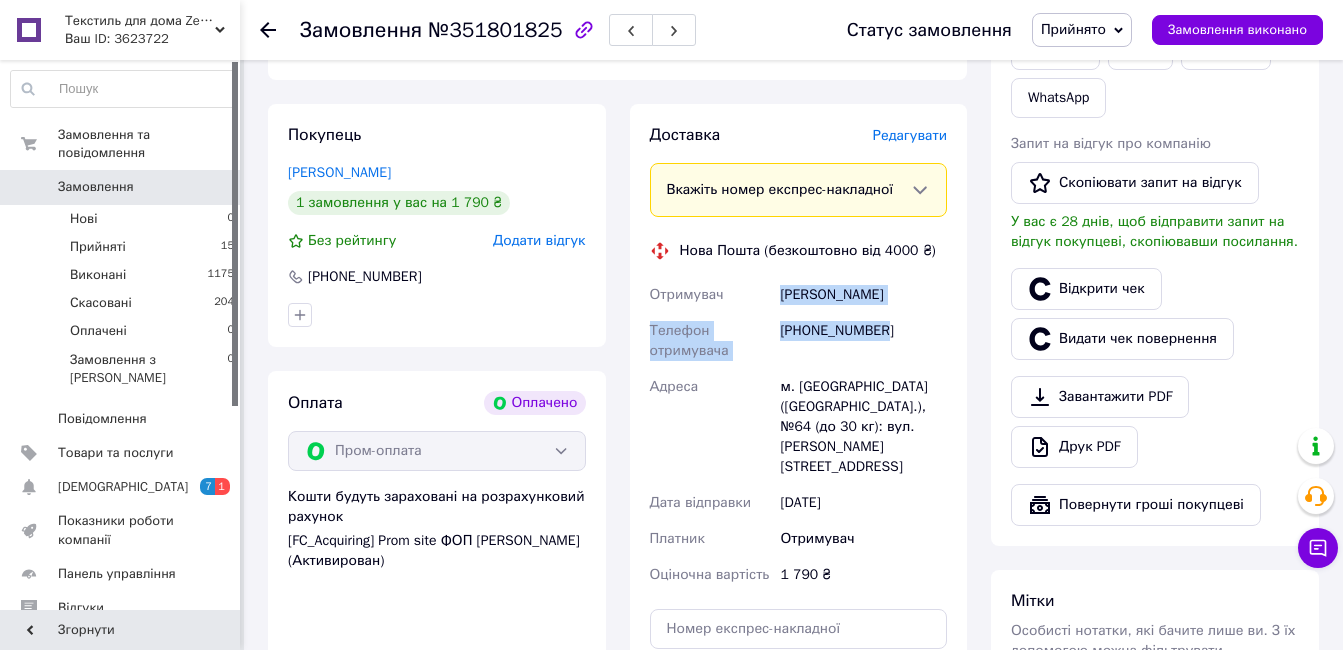 scroll, scrollTop: 900, scrollLeft: 0, axis: vertical 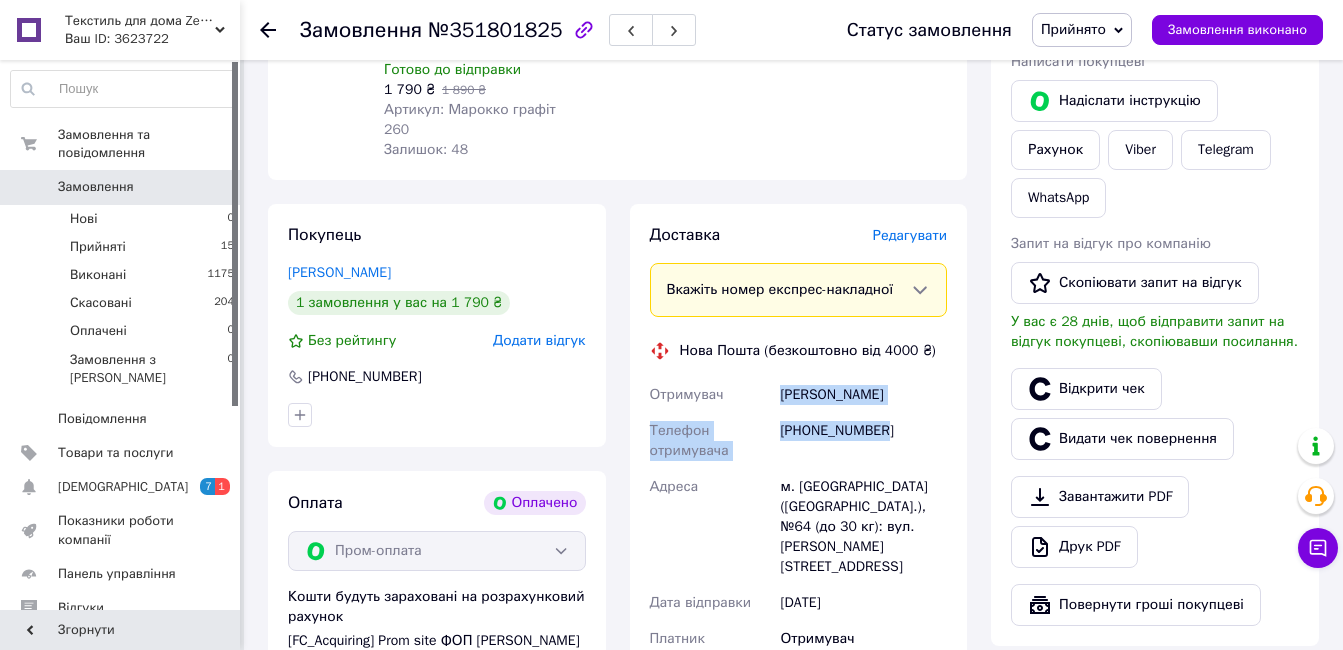 copy on "Мудрак Євгенія Телефон отримувача +380957642164" 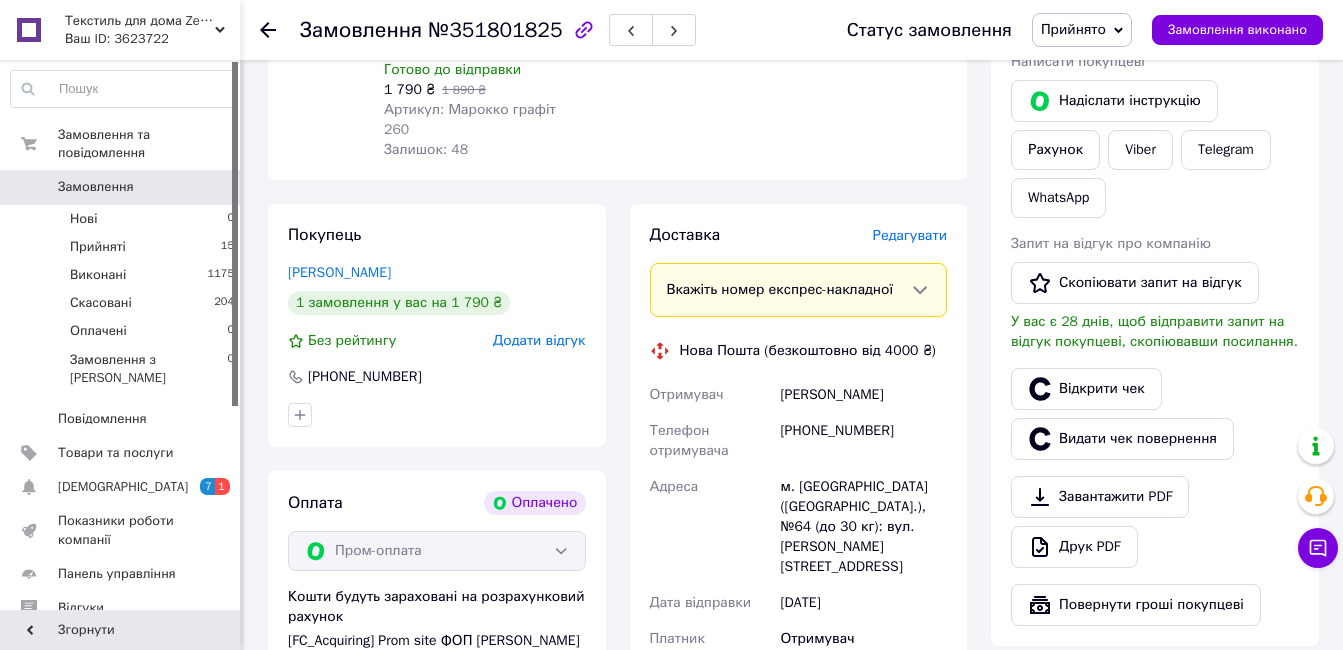 scroll, scrollTop: 1300, scrollLeft: 0, axis: vertical 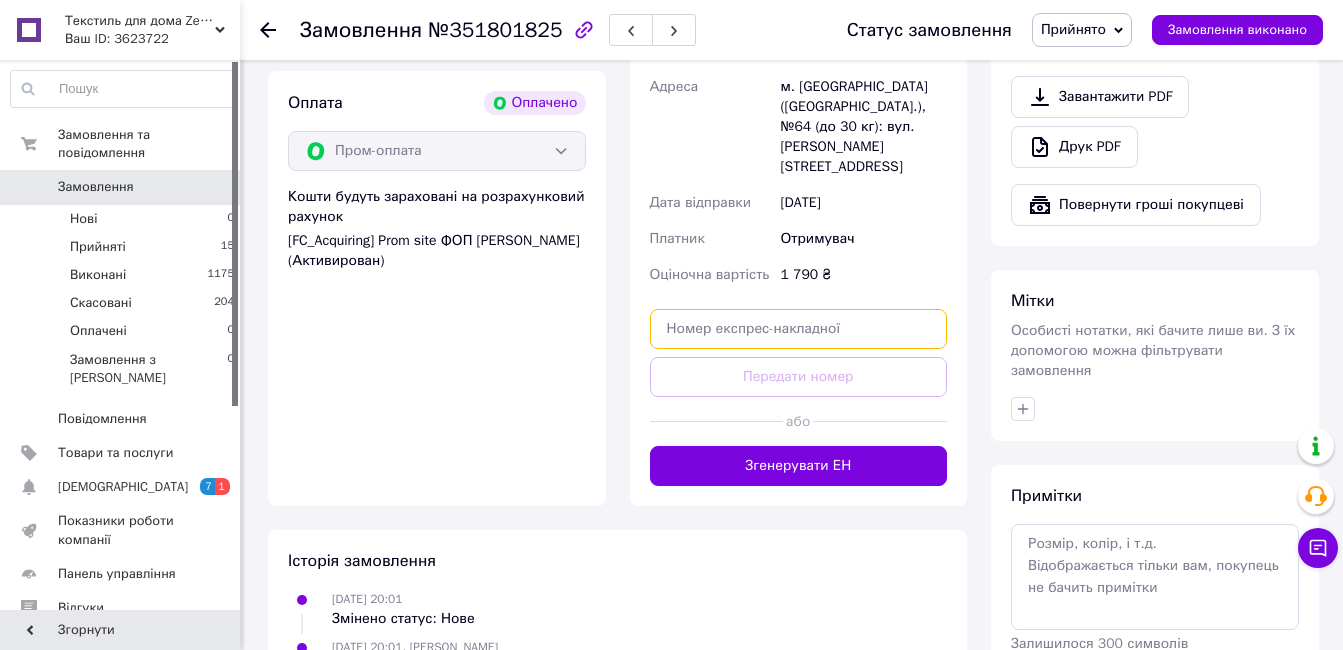 click at bounding box center [799, 329] 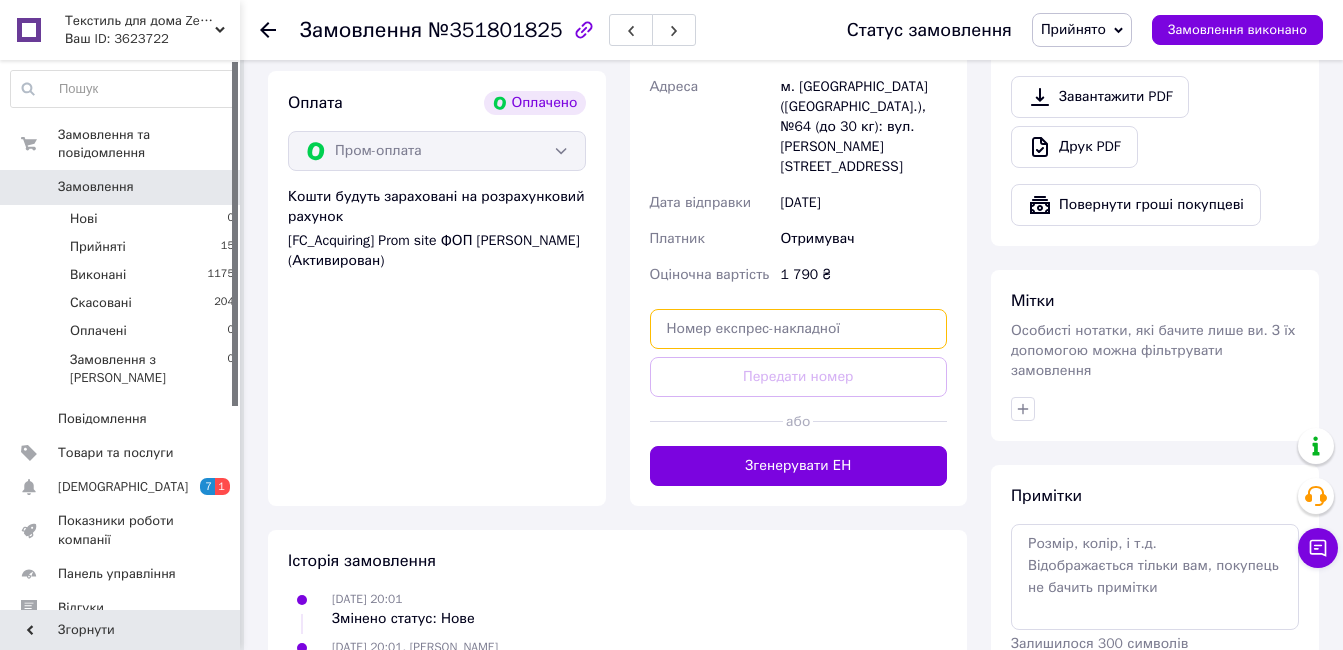 paste on "20451203117518" 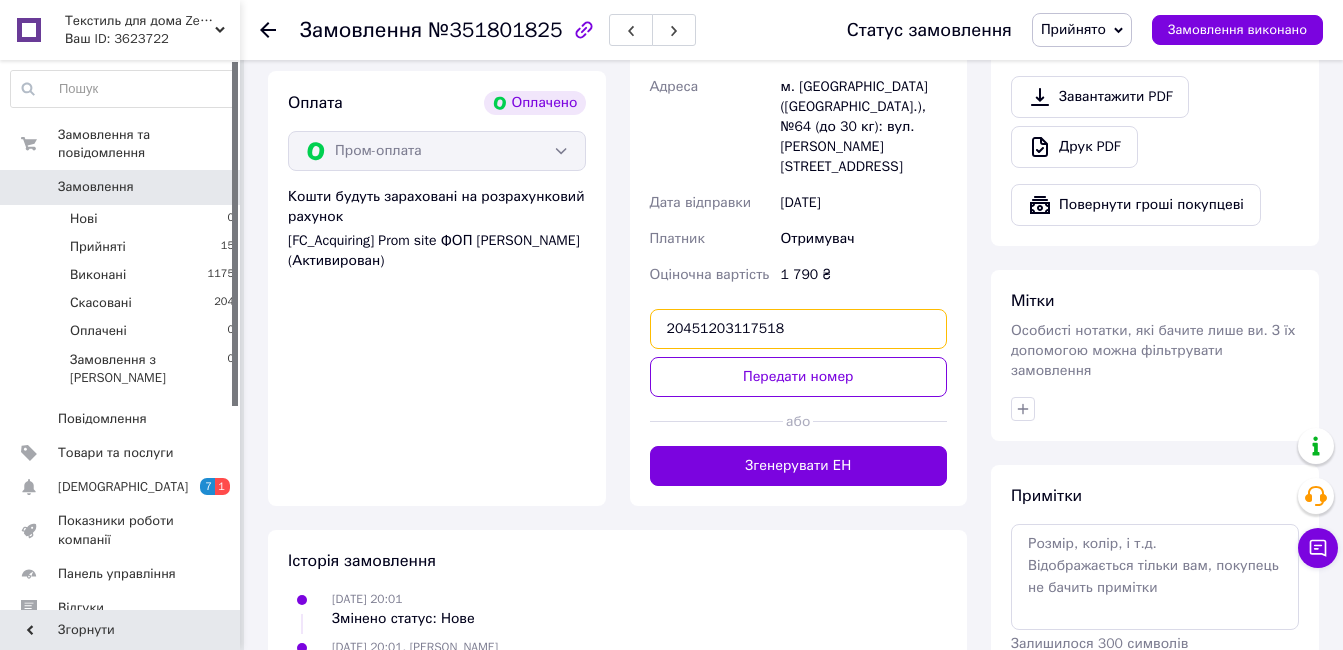 scroll, scrollTop: 1100, scrollLeft: 0, axis: vertical 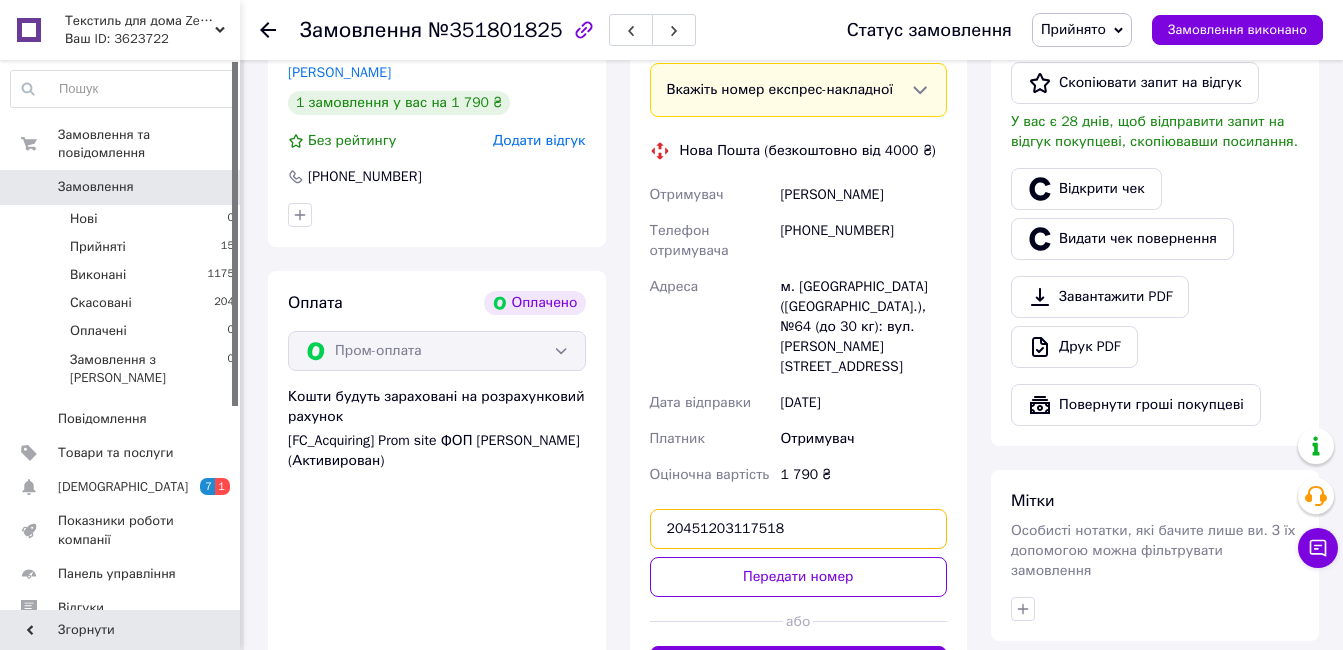 type on "20451203117518" 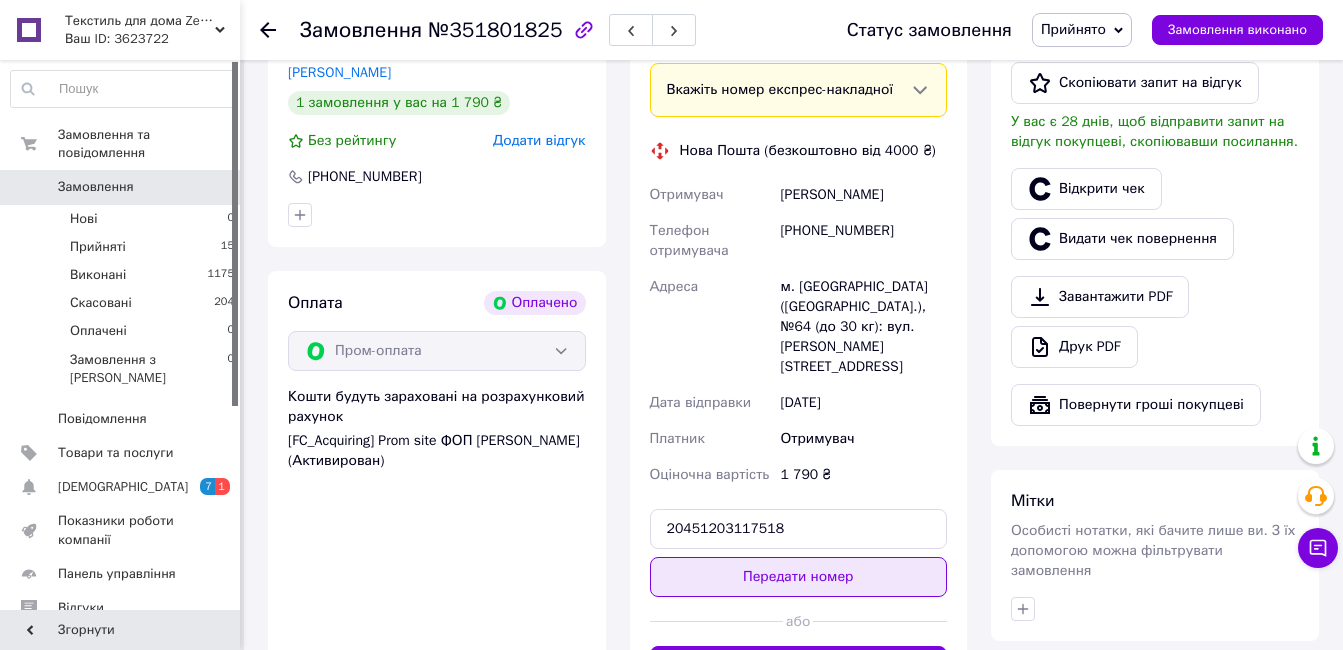 click on "Передати номер" at bounding box center (799, 577) 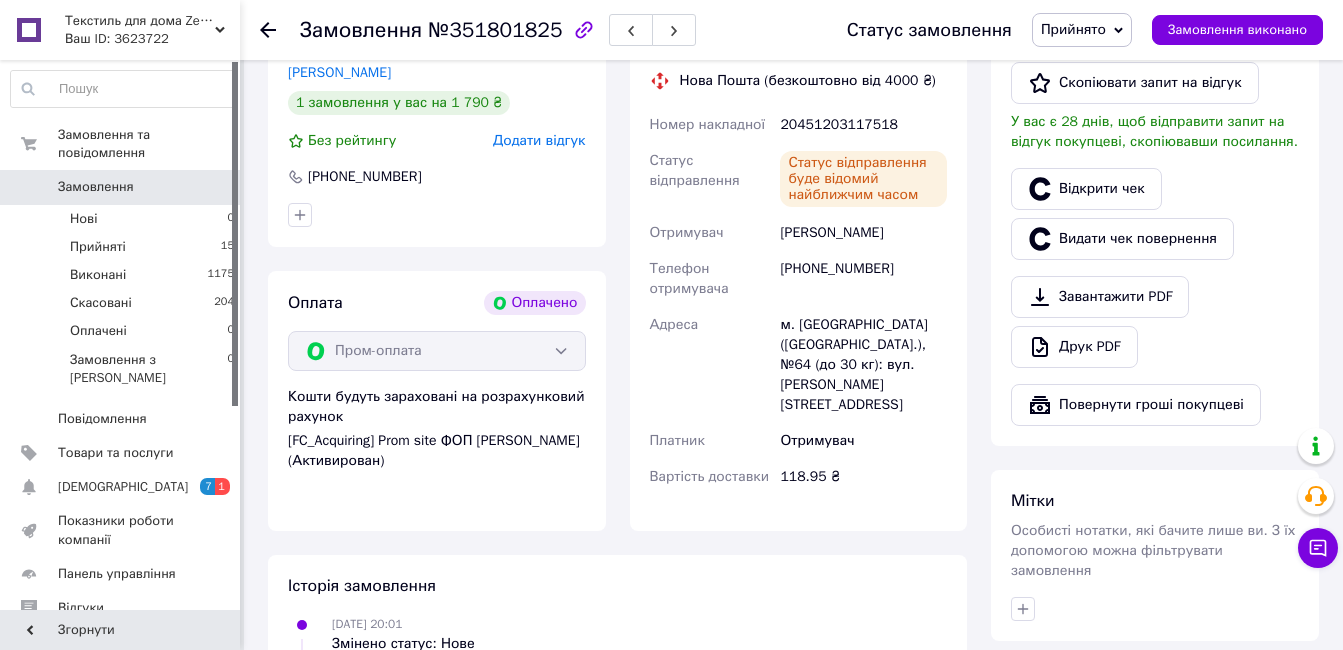 click on "Замовлення" at bounding box center [121, 187] 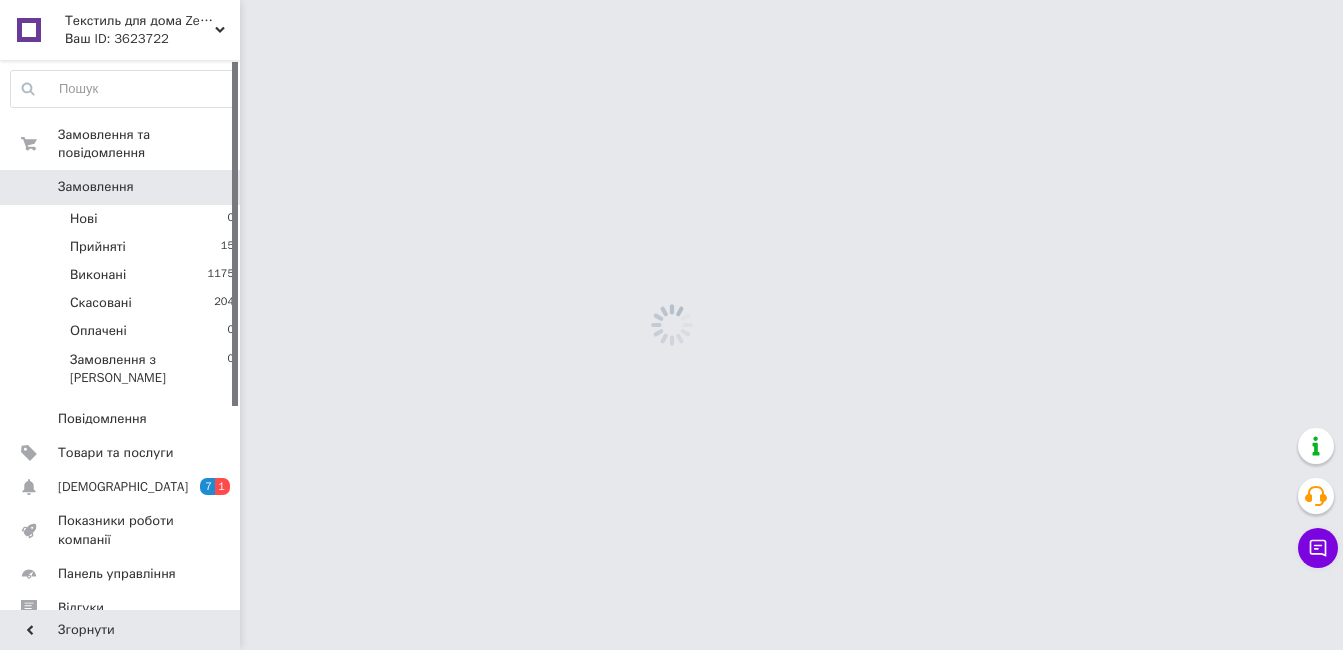 scroll, scrollTop: 0, scrollLeft: 0, axis: both 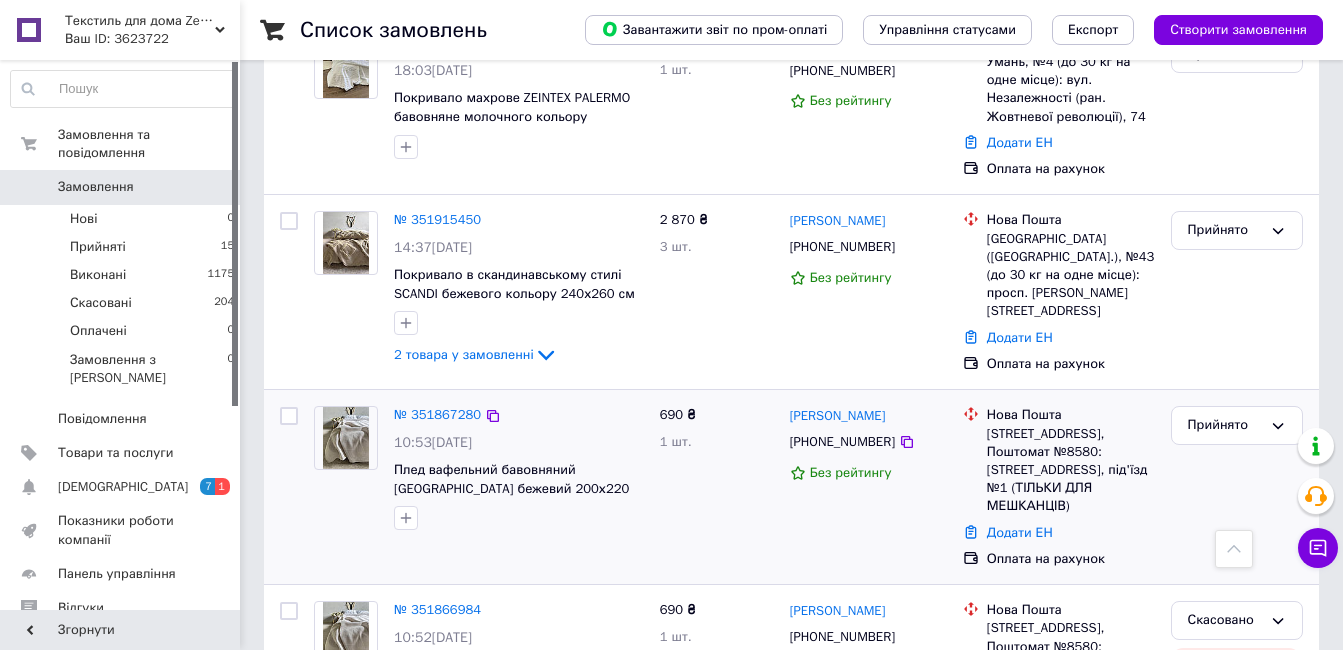 click at bounding box center [346, 438] 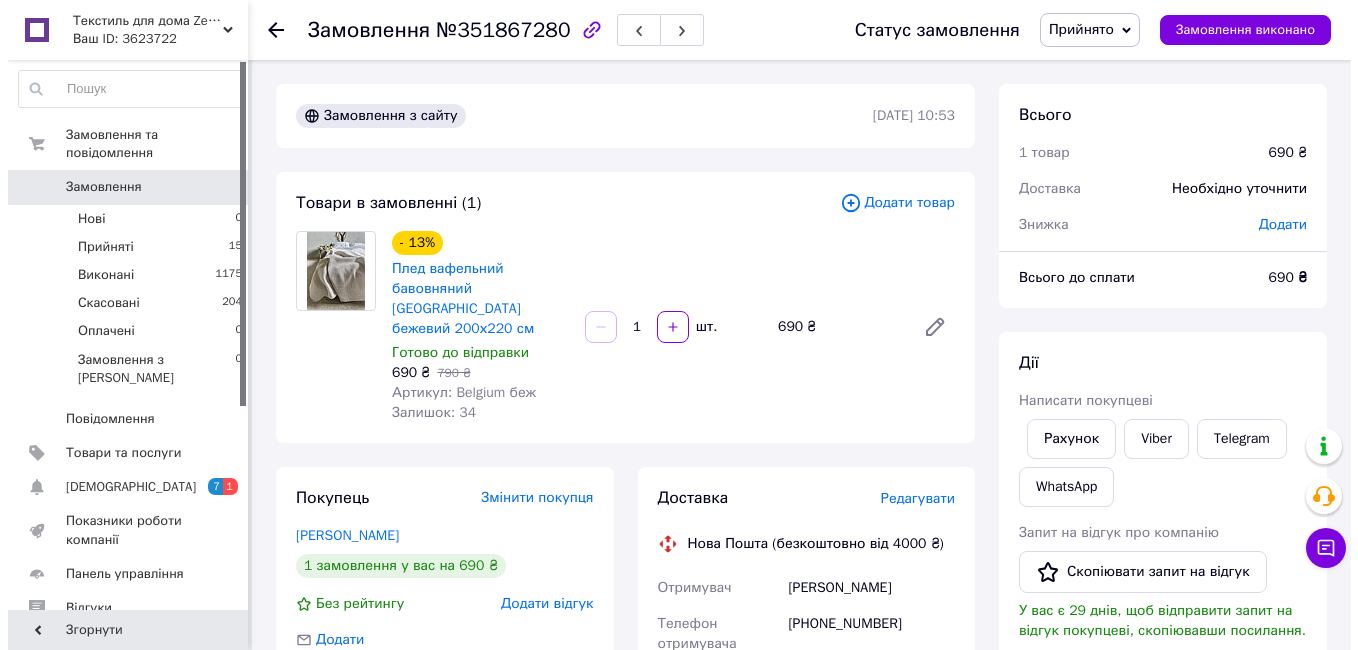 scroll, scrollTop: 300, scrollLeft: 0, axis: vertical 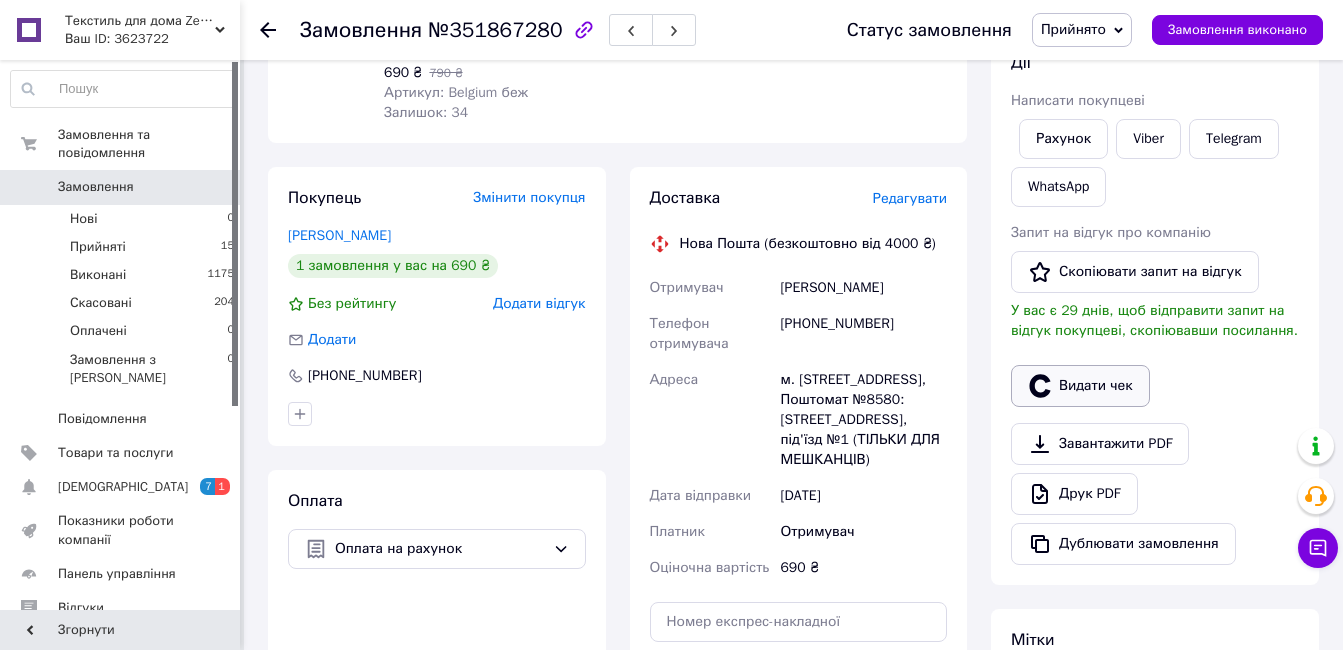 click on "Видати чек" at bounding box center [1080, 386] 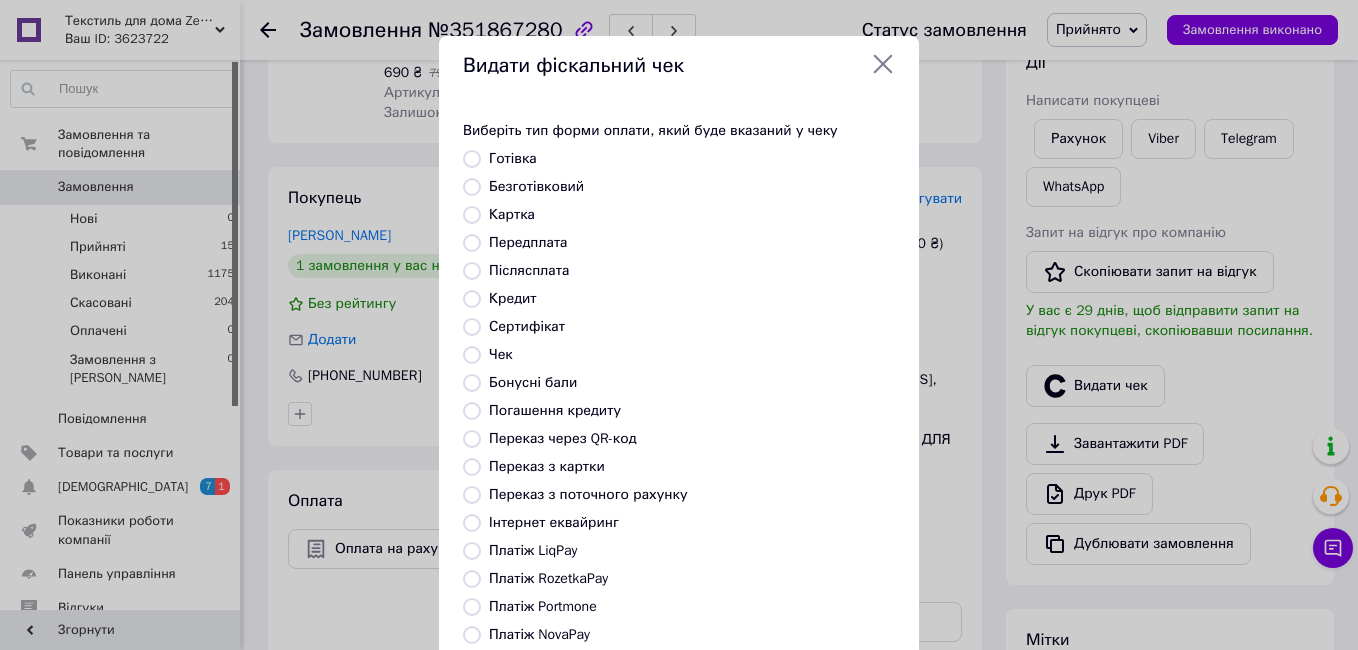 click on "Безготівковий" at bounding box center (536, 186) 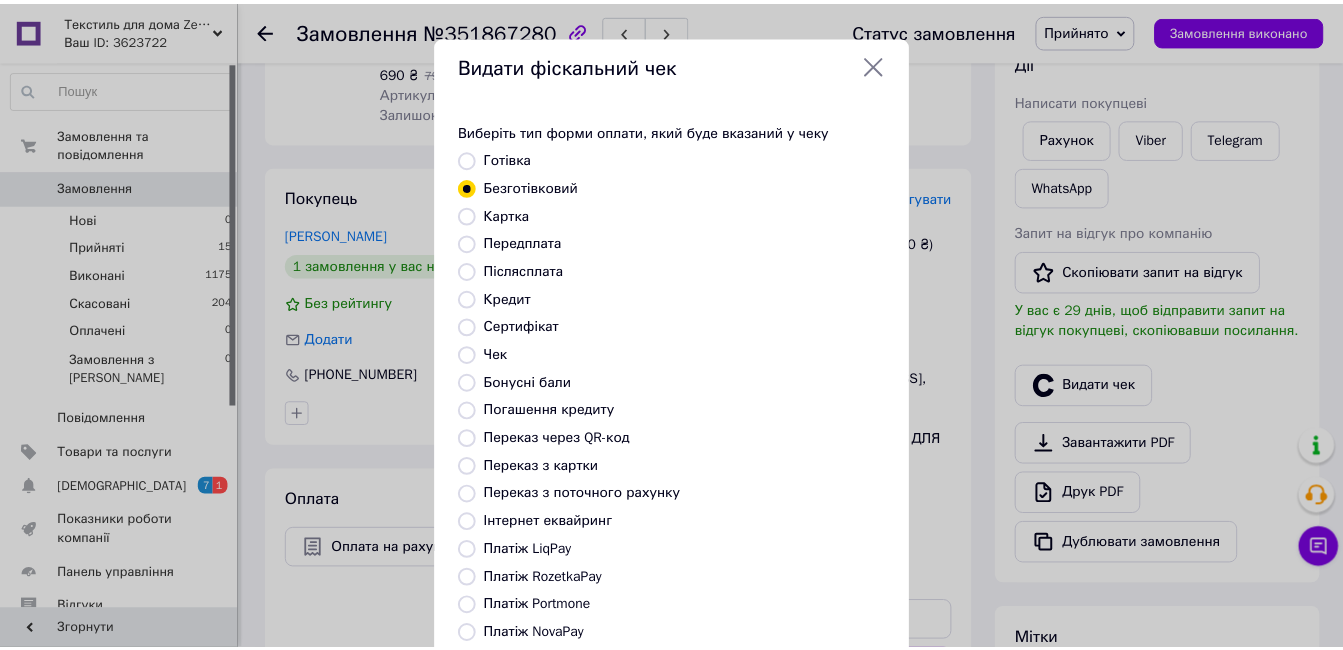 scroll, scrollTop: 209, scrollLeft: 0, axis: vertical 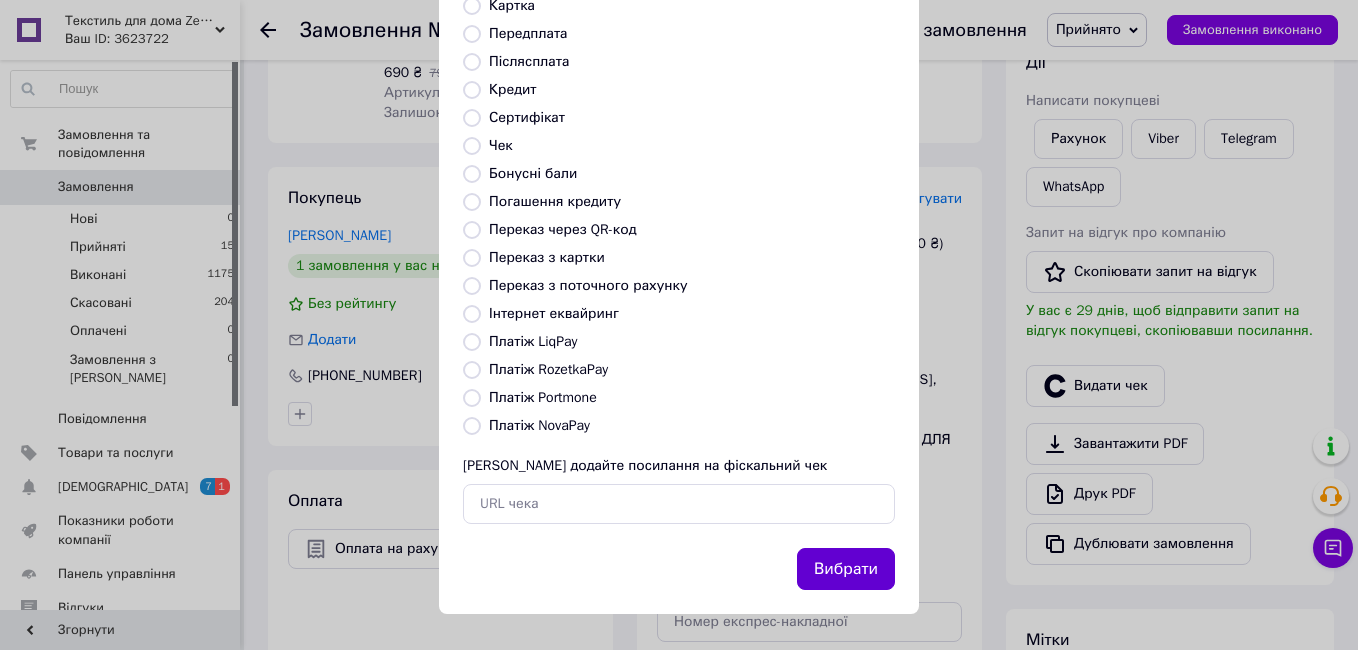 click on "Вибрати" at bounding box center (846, 569) 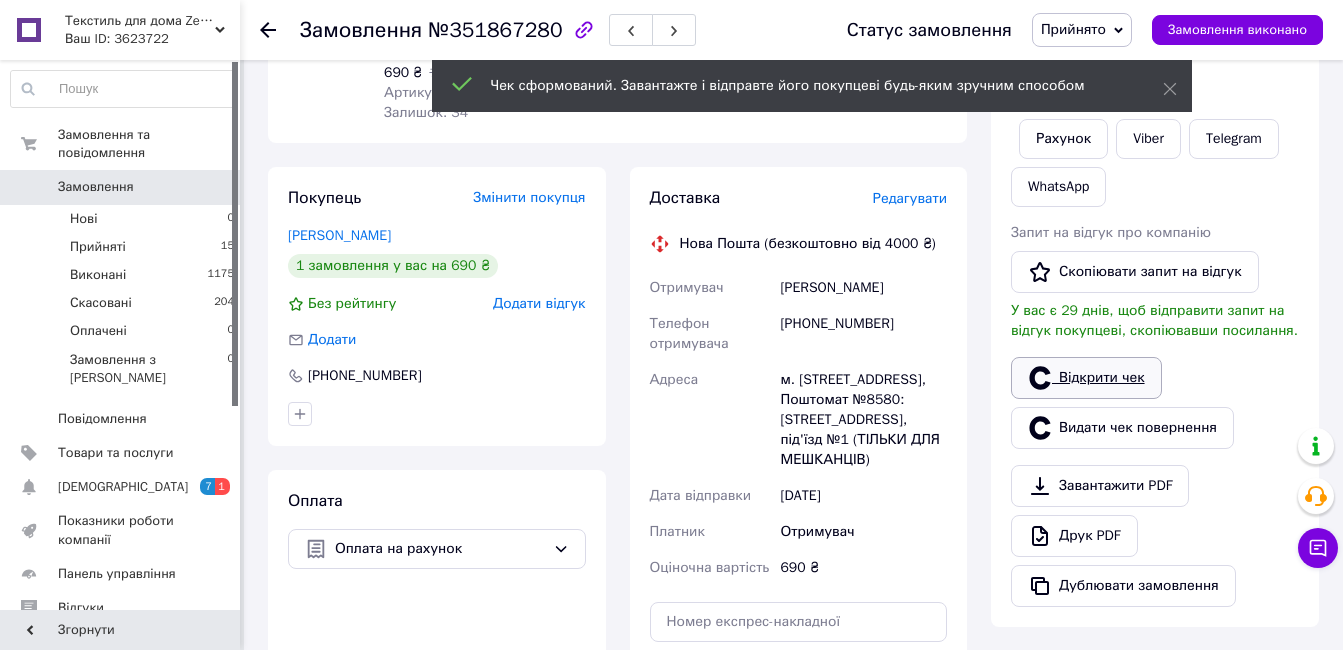 click on "Відкрити чек" at bounding box center (1086, 378) 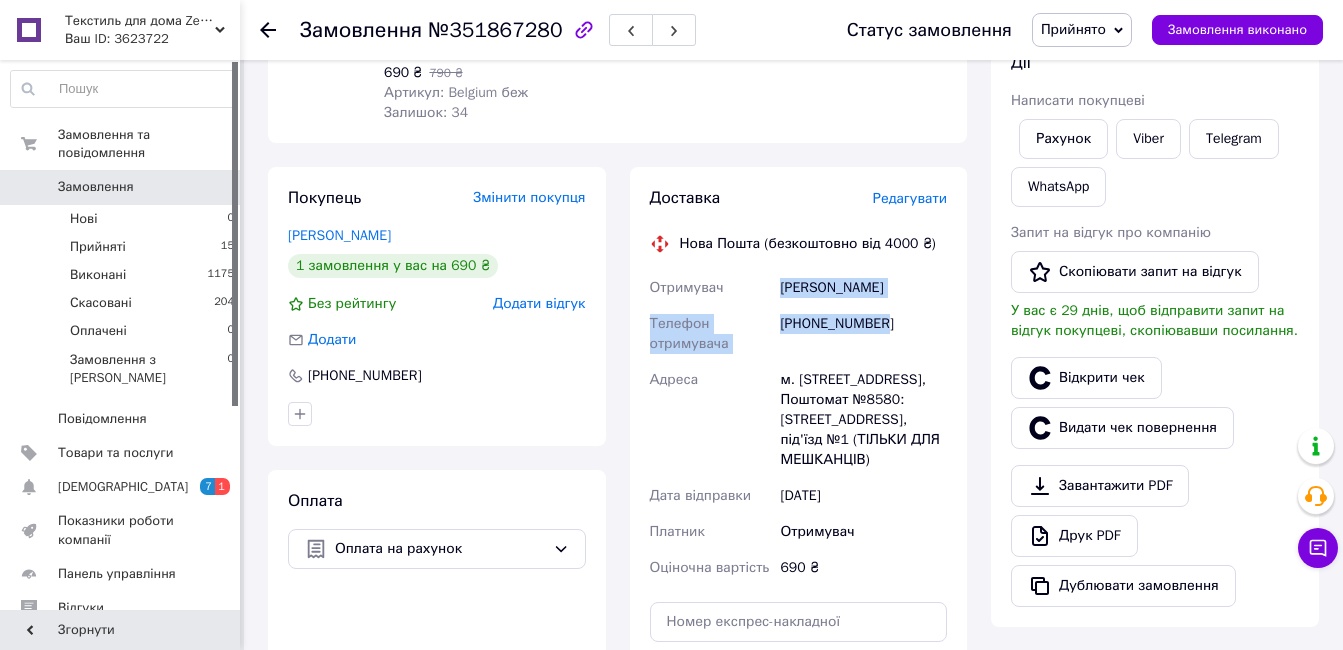 drag, startPoint x: 779, startPoint y: 271, endPoint x: 907, endPoint y: 290, distance: 129.40247 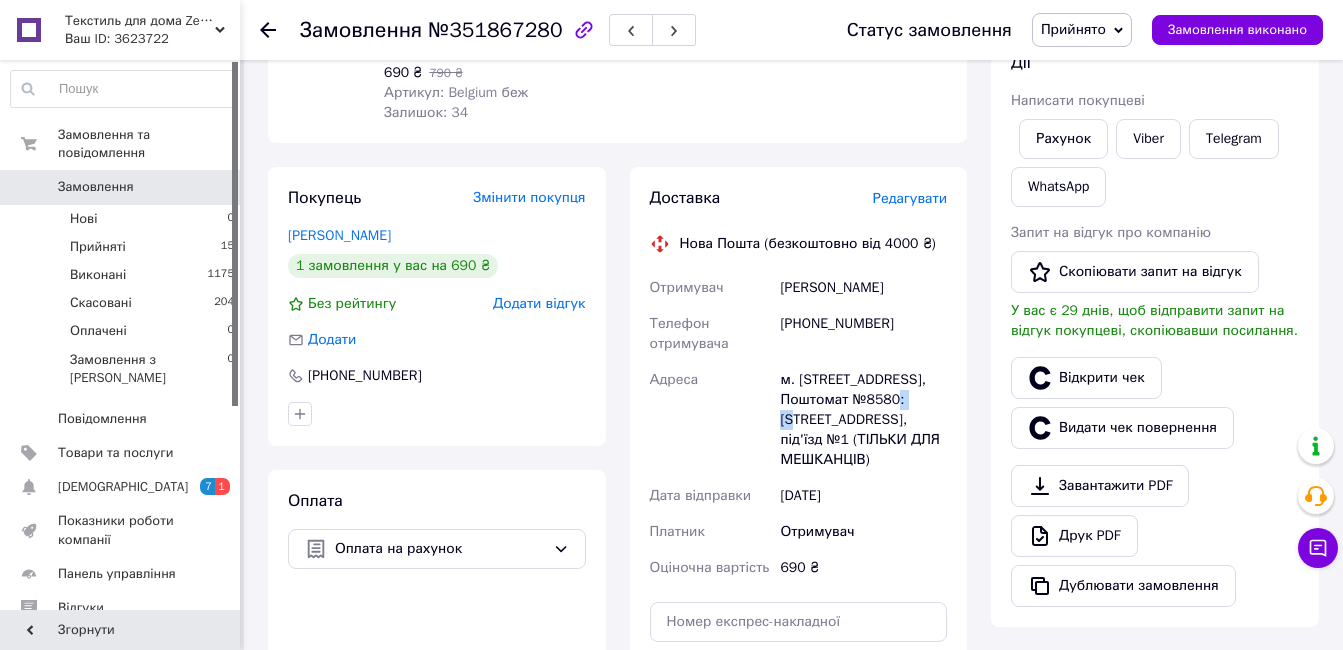 drag, startPoint x: 866, startPoint y: 378, endPoint x: 898, endPoint y: 375, distance: 32.140316 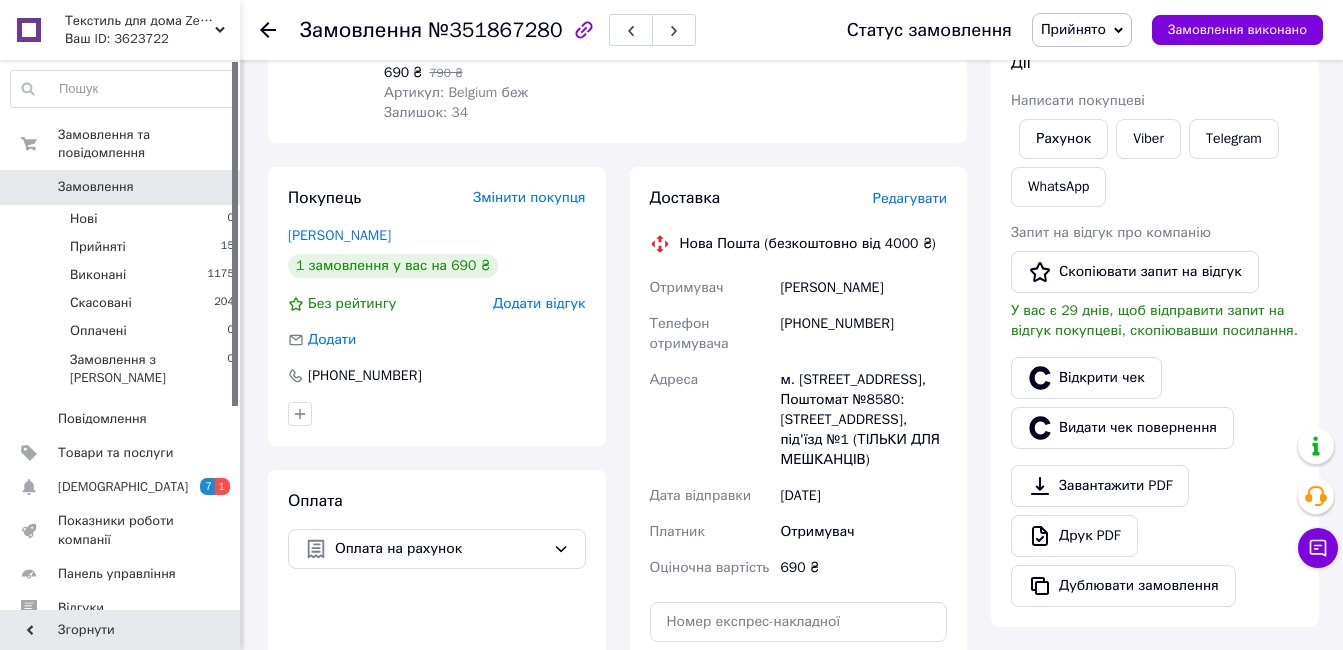 click on "[DATE]" at bounding box center (863, 496) 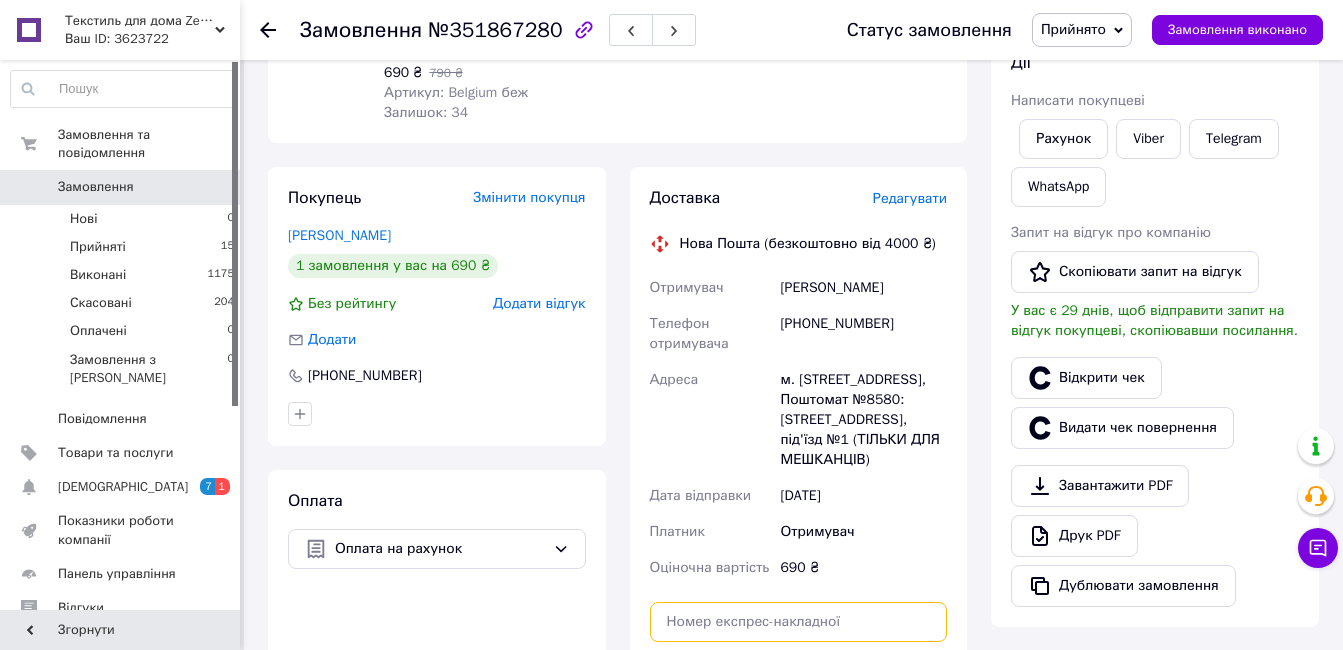 click at bounding box center (799, 622) 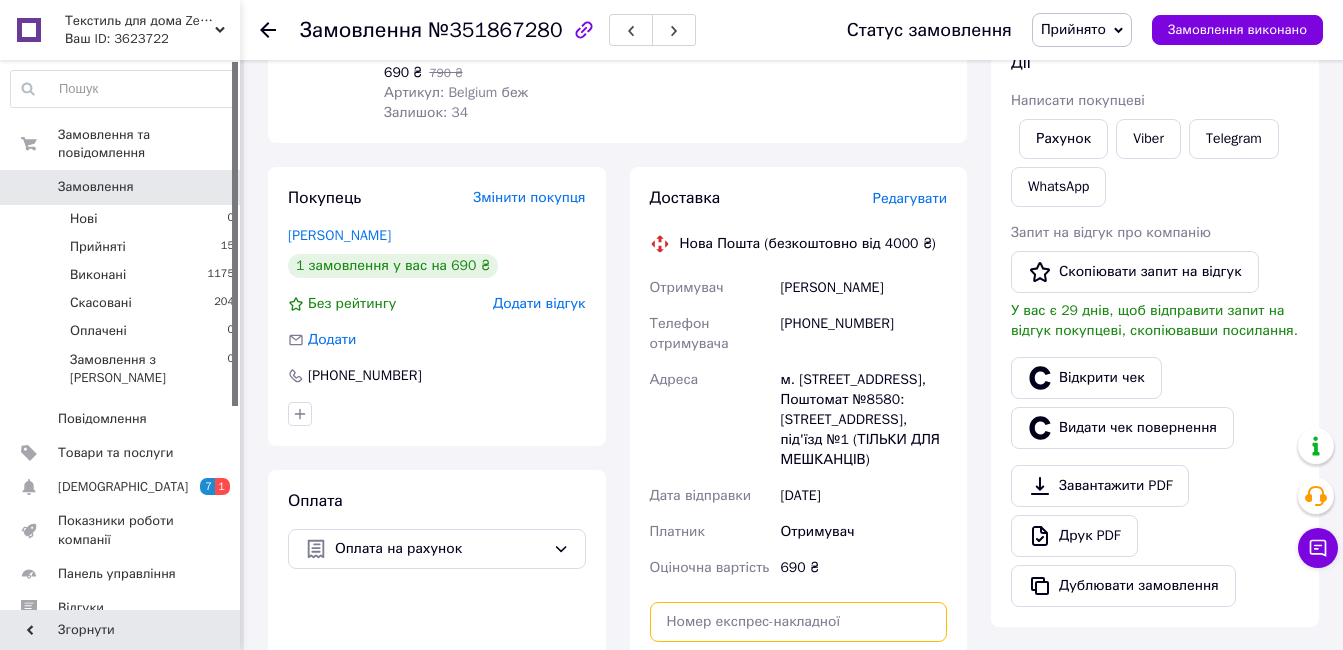 paste on "20451203123017" 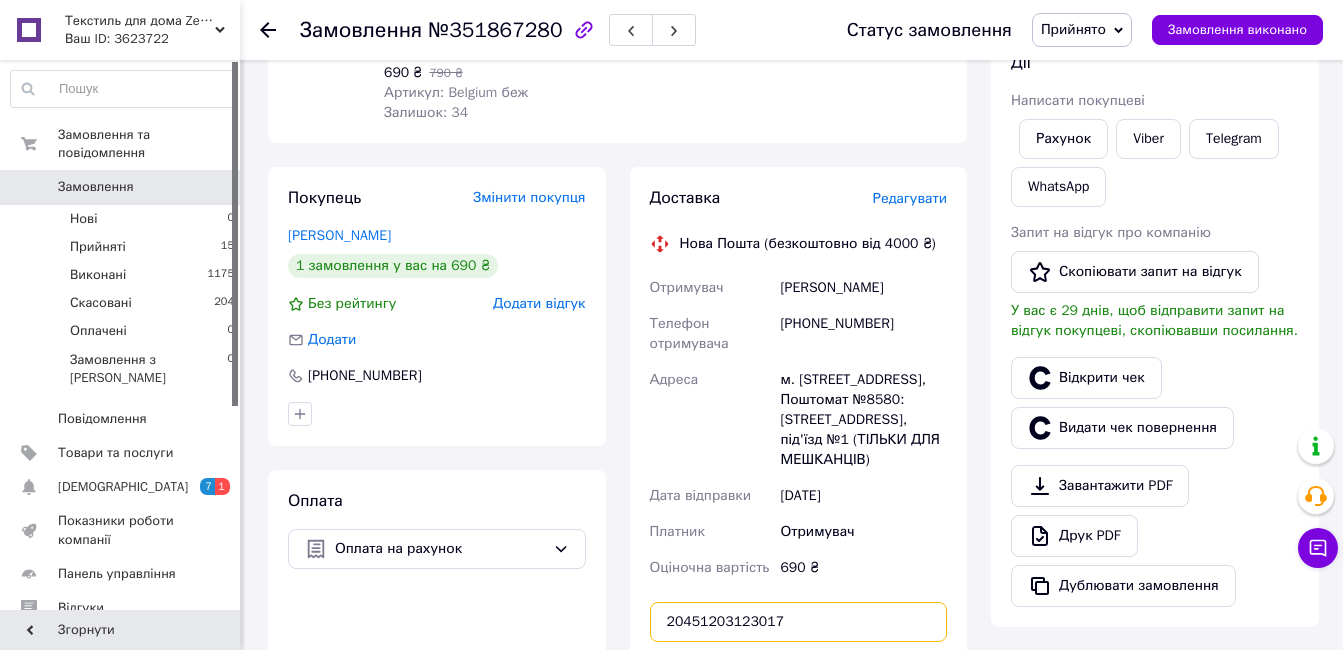 type on "20451203123017" 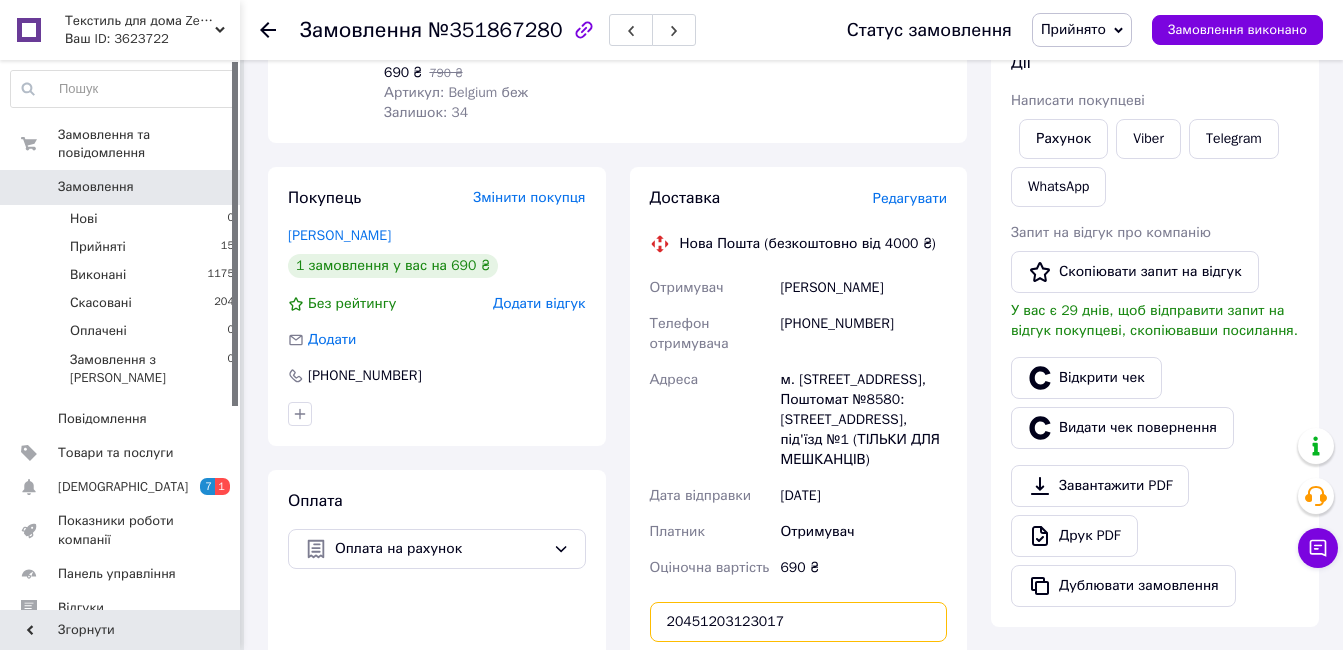 scroll, scrollTop: 500, scrollLeft: 0, axis: vertical 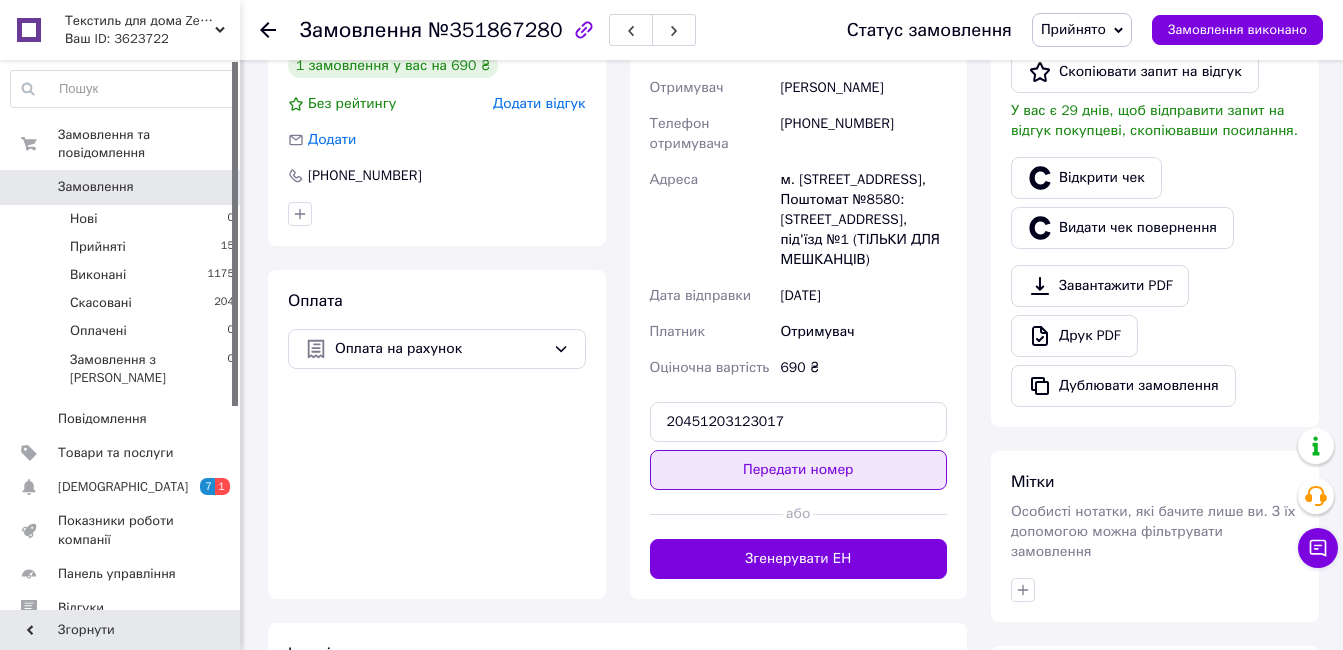 click on "Передати номер" at bounding box center [799, 470] 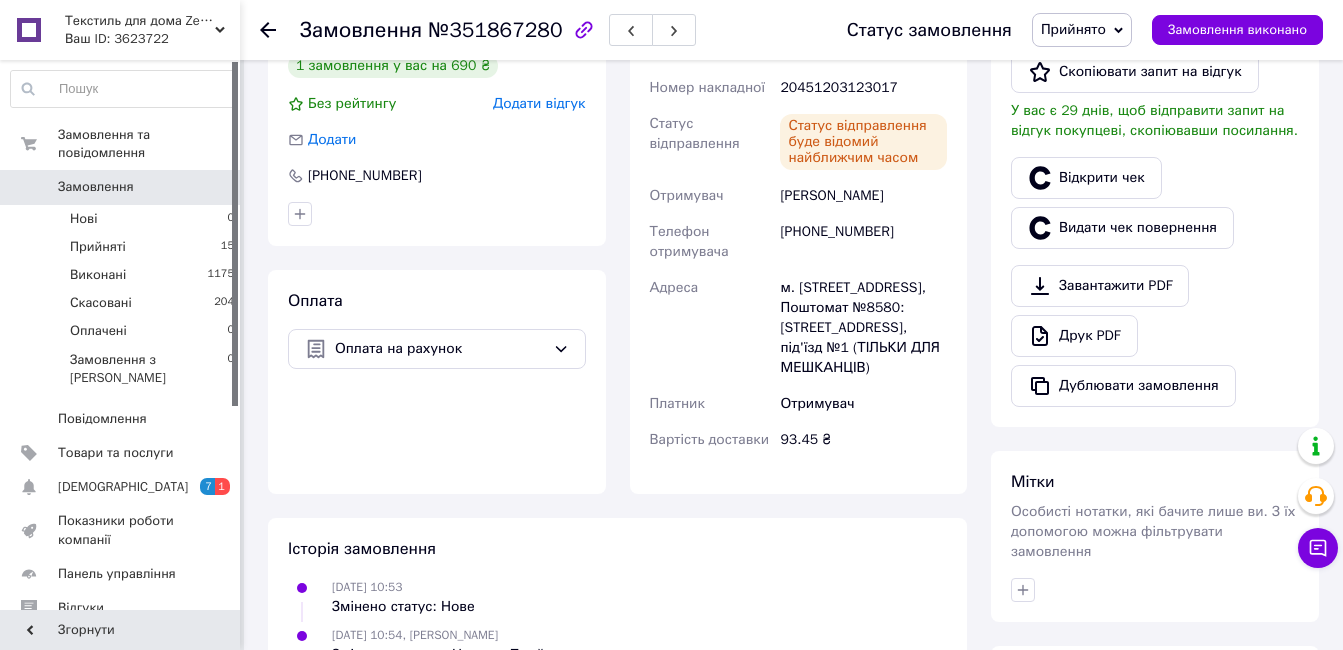 click on "0" at bounding box center [212, 187] 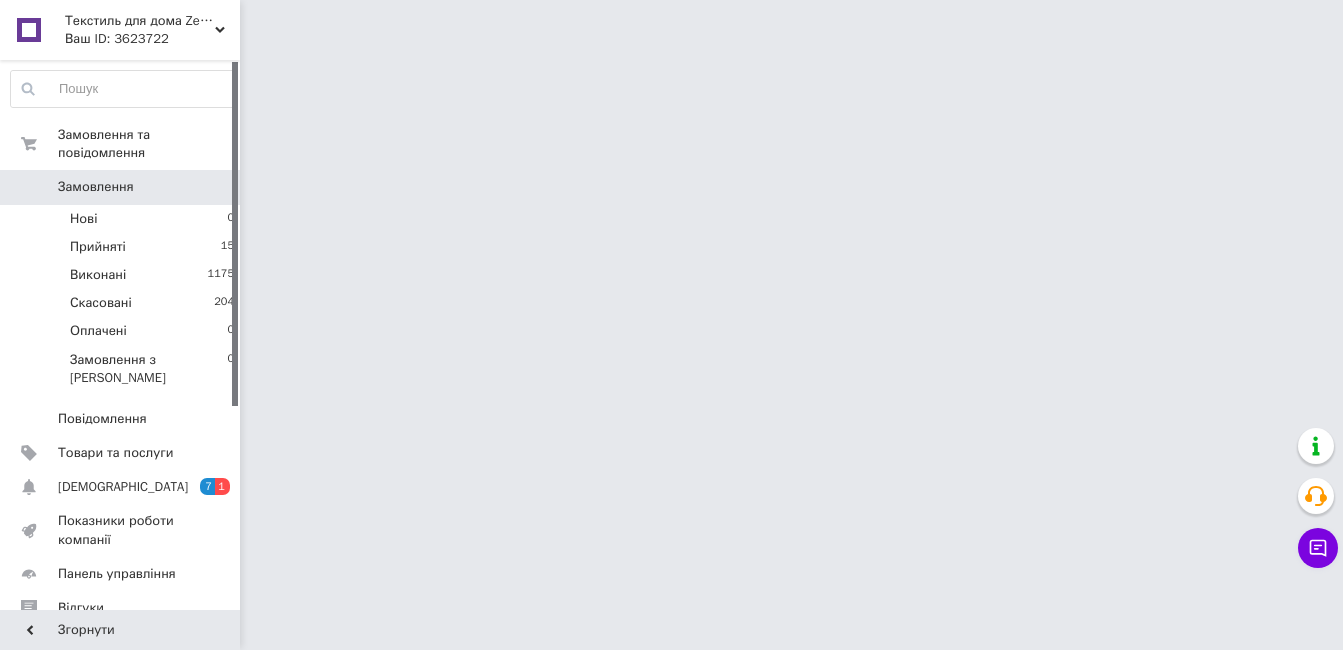 scroll, scrollTop: 0, scrollLeft: 0, axis: both 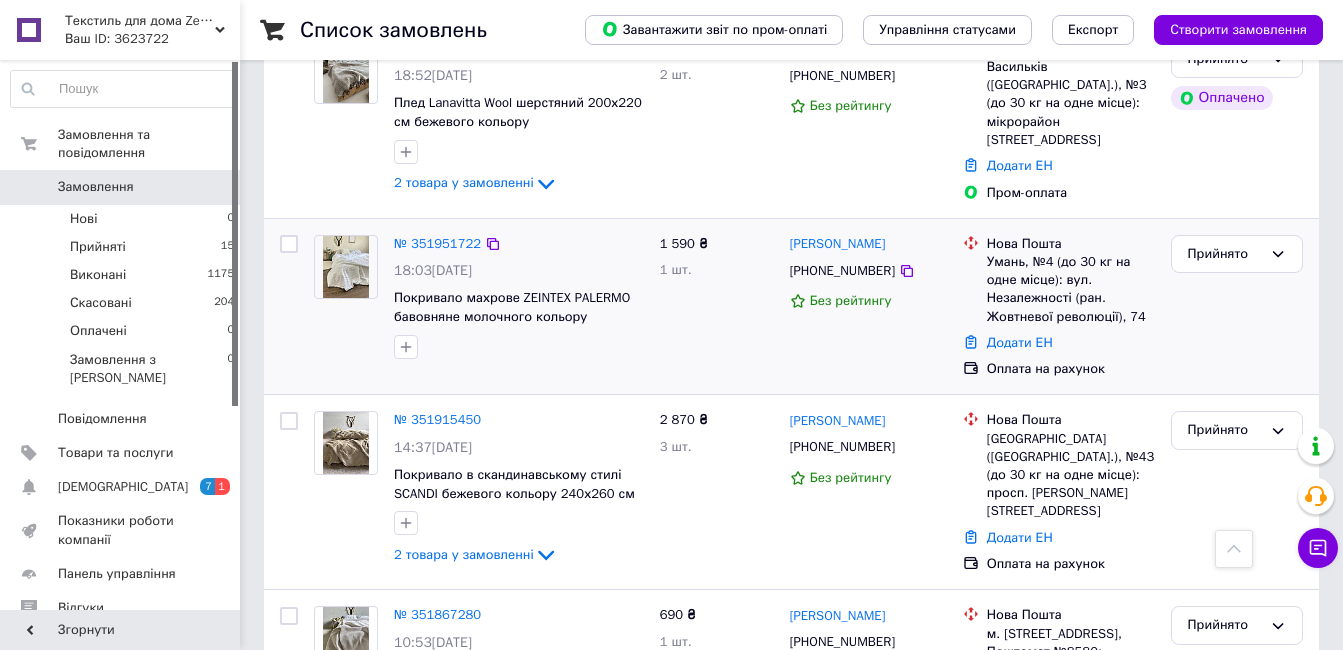 click at bounding box center [346, 267] 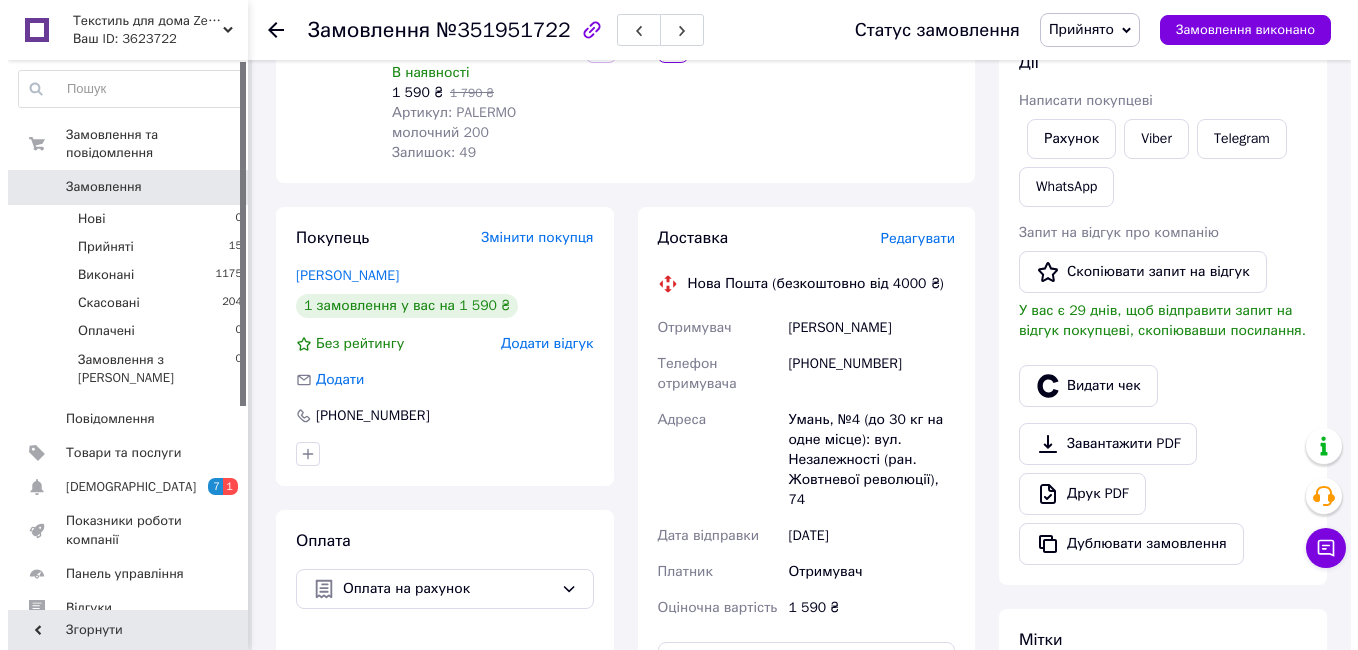 scroll, scrollTop: 400, scrollLeft: 0, axis: vertical 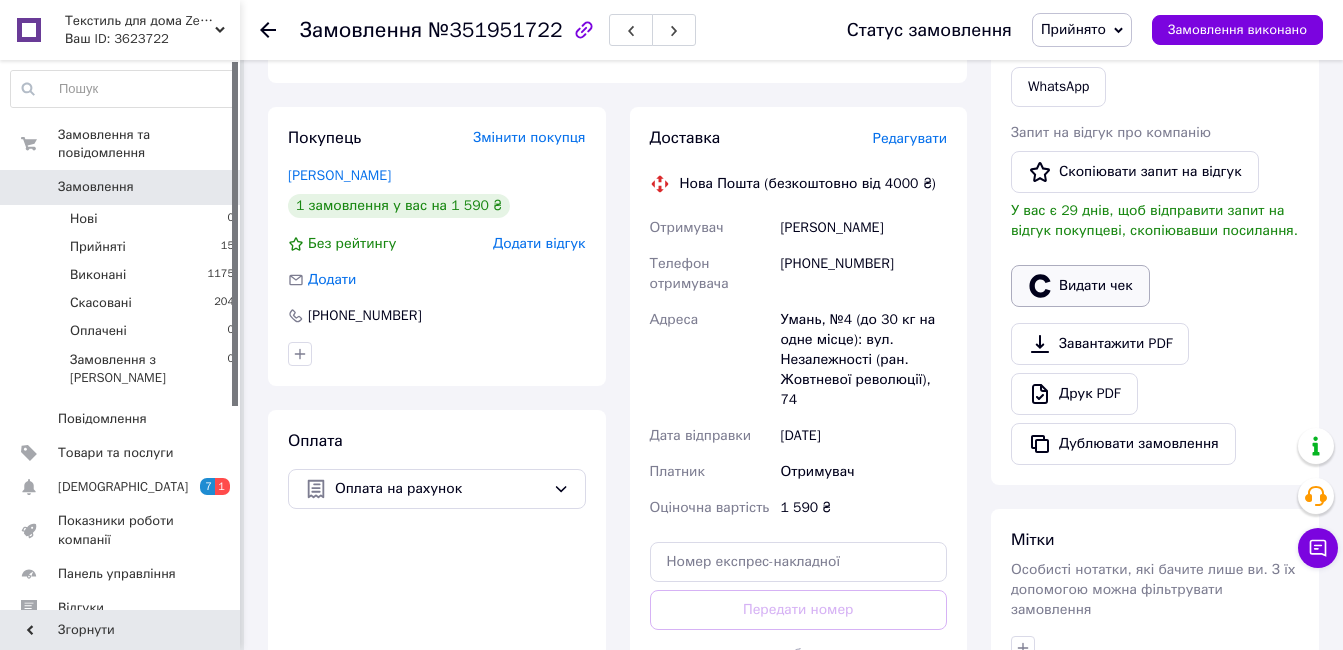 click on "Видати чек" at bounding box center [1080, 286] 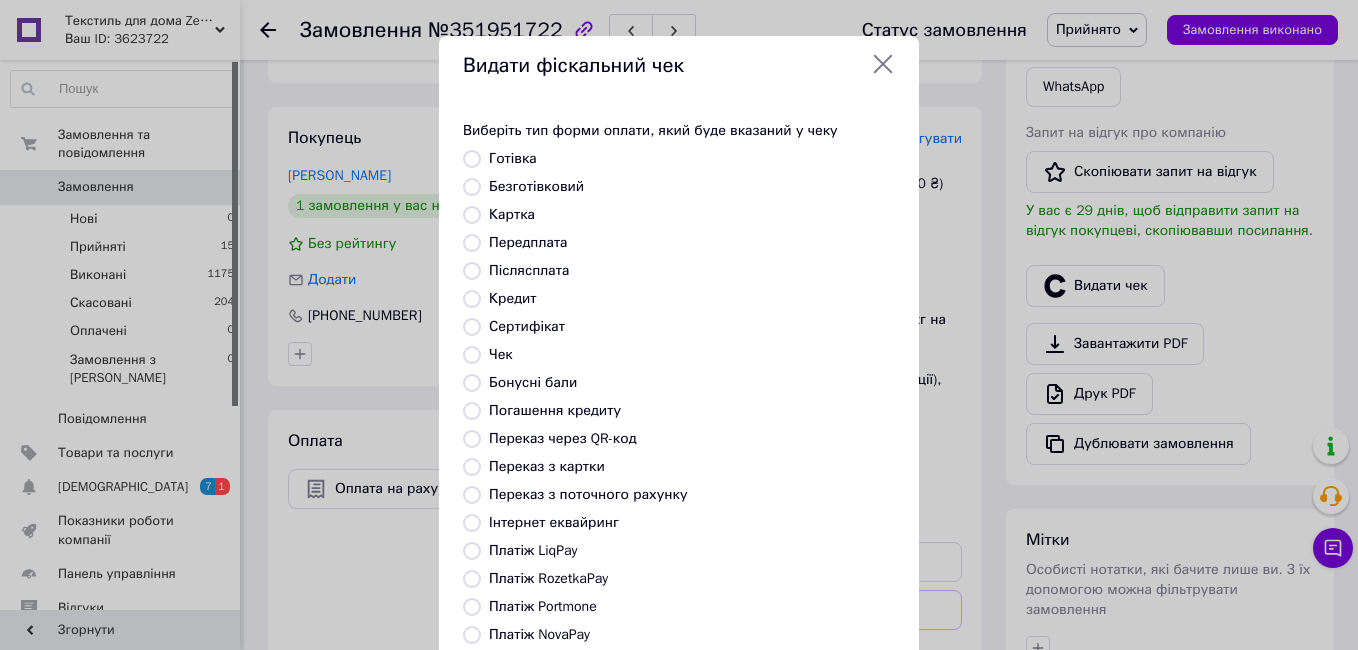 click on "Безготівковий" at bounding box center (692, 187) 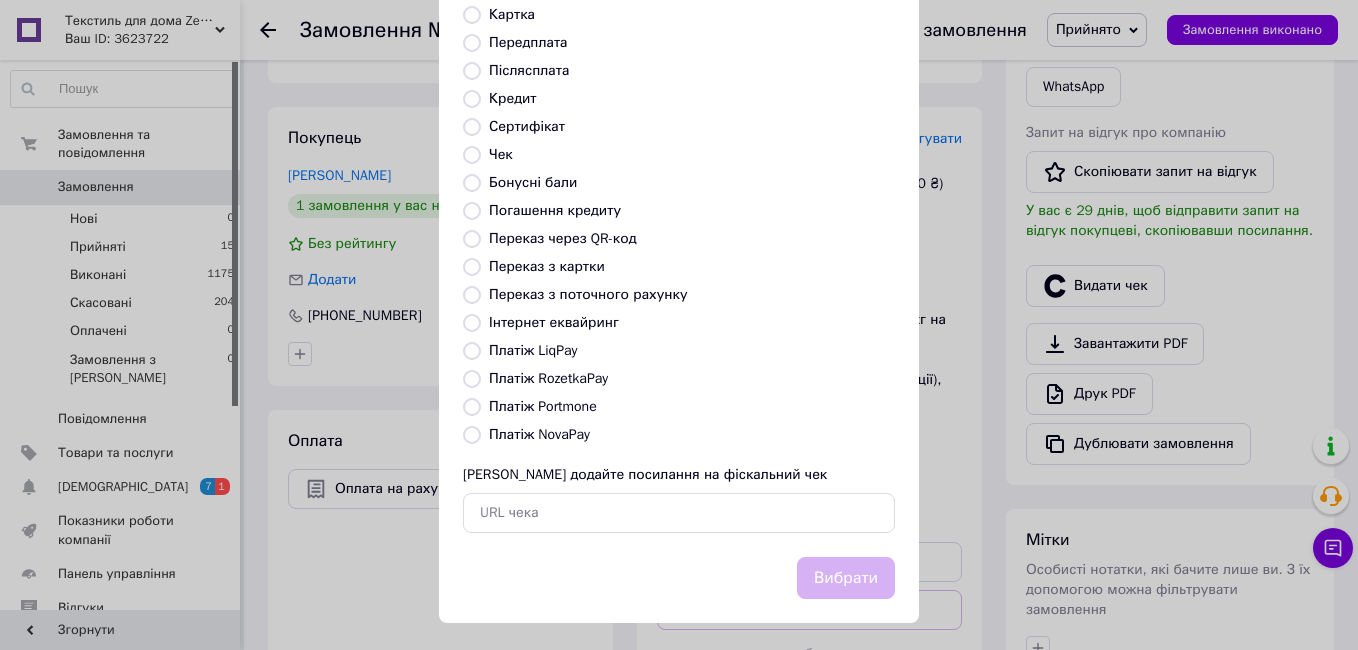 scroll, scrollTop: 0, scrollLeft: 0, axis: both 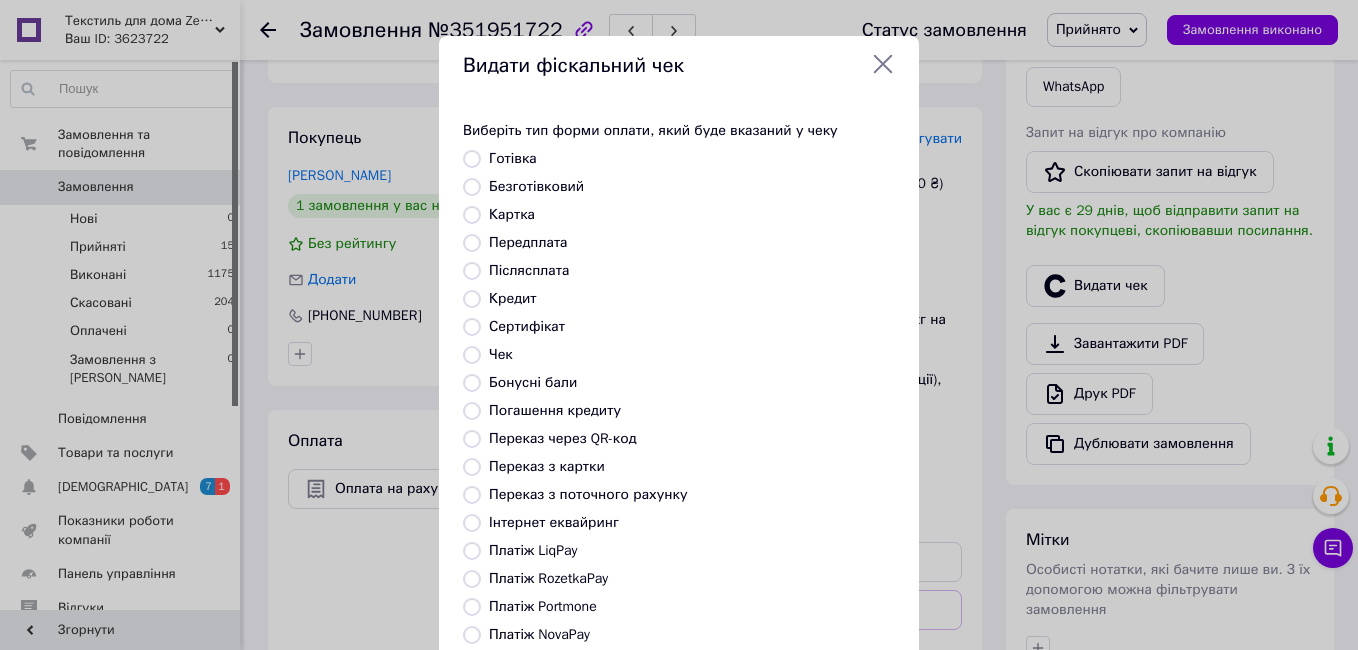 click on "Безготівковий" at bounding box center (536, 186) 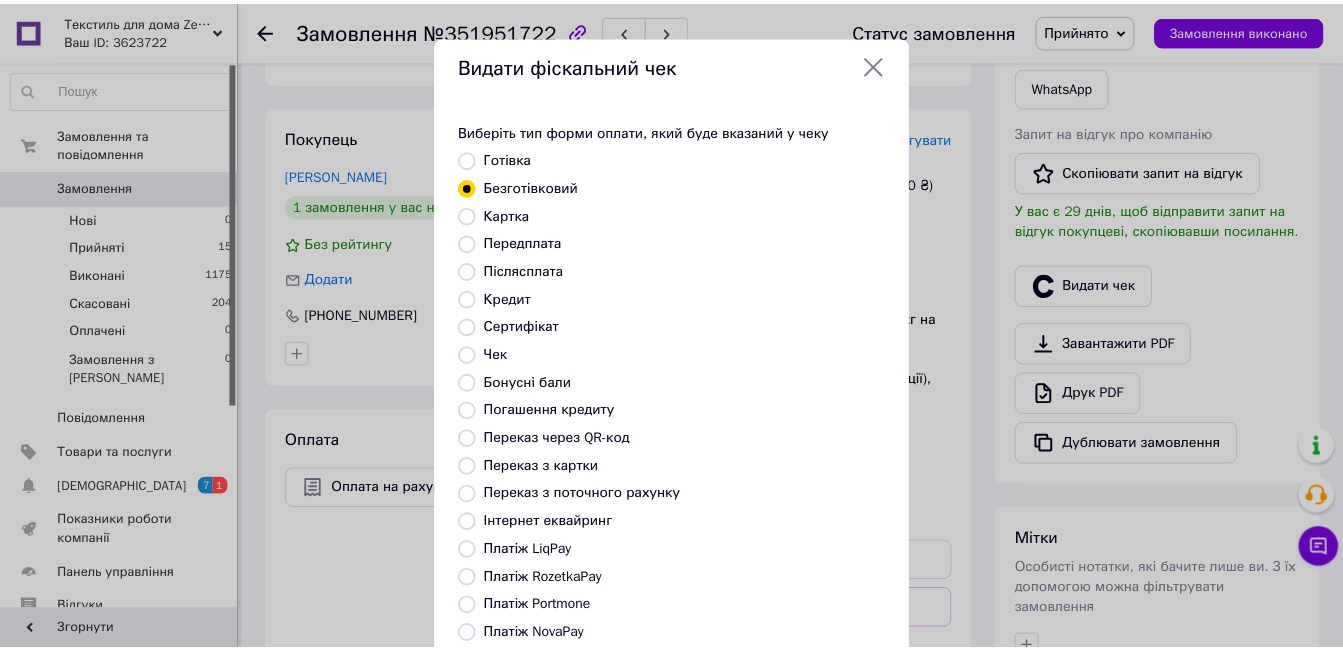 scroll, scrollTop: 209, scrollLeft: 0, axis: vertical 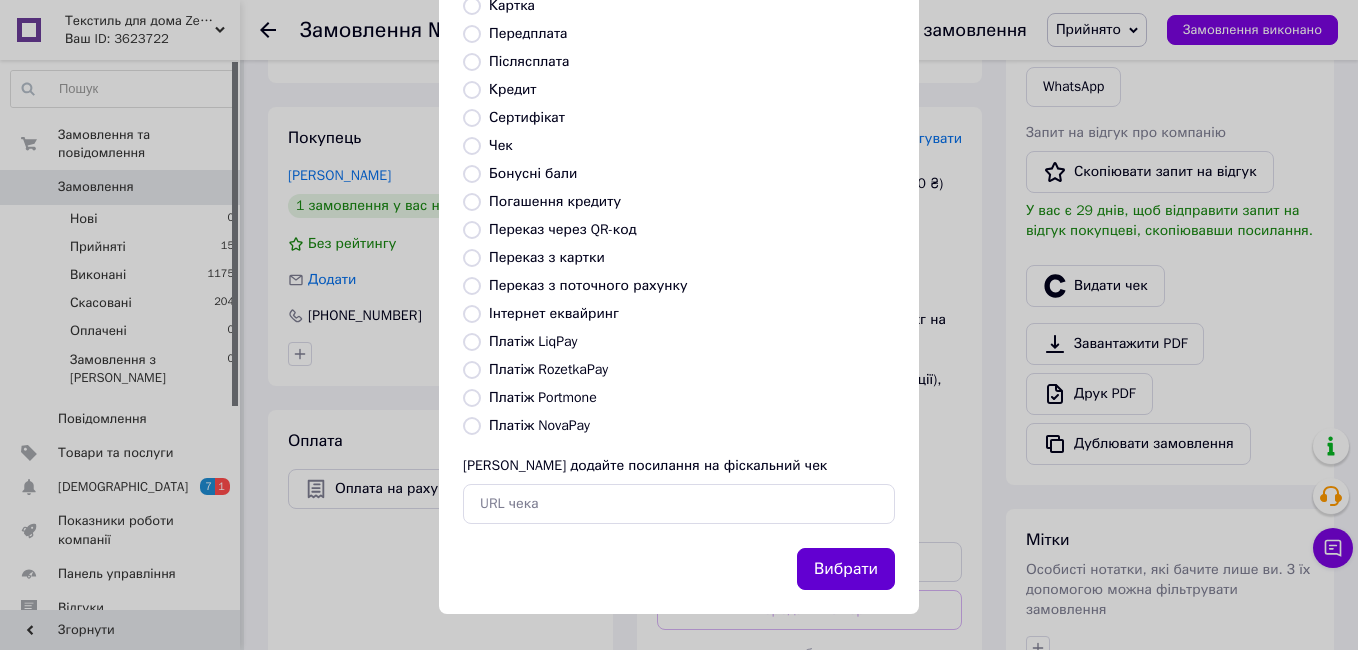 click on "Вибрати" at bounding box center [846, 569] 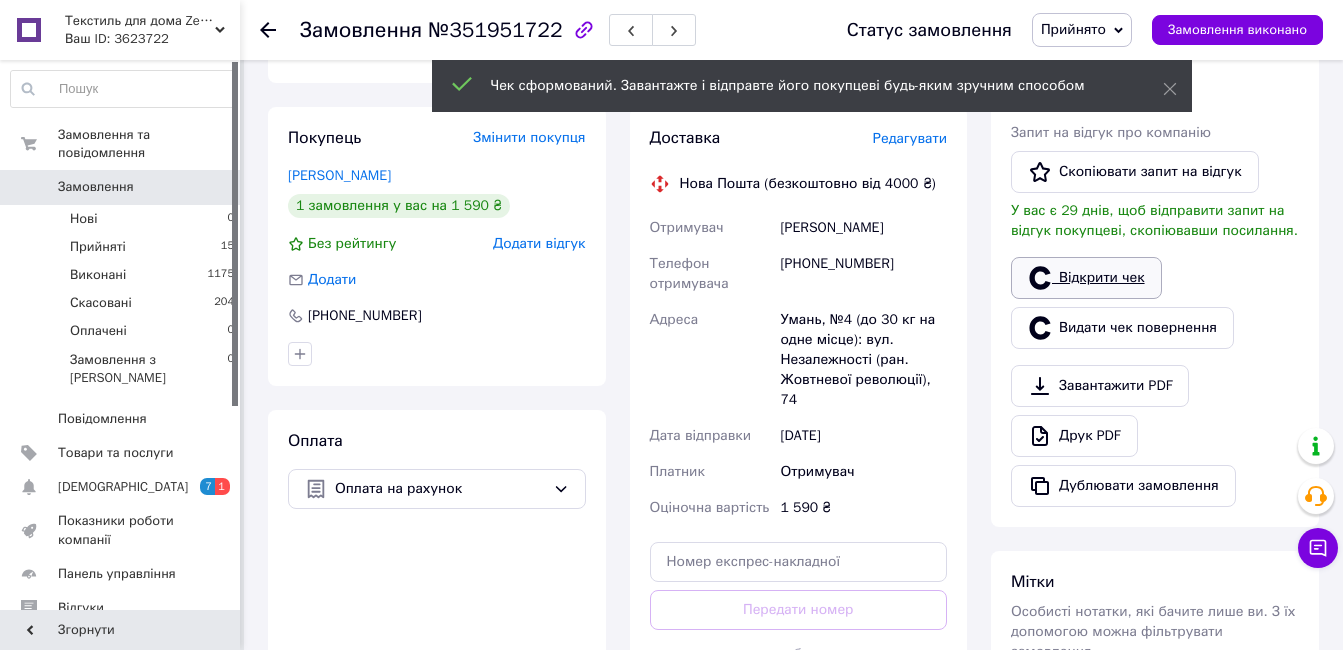 click on "Відкрити чек" at bounding box center (1086, 278) 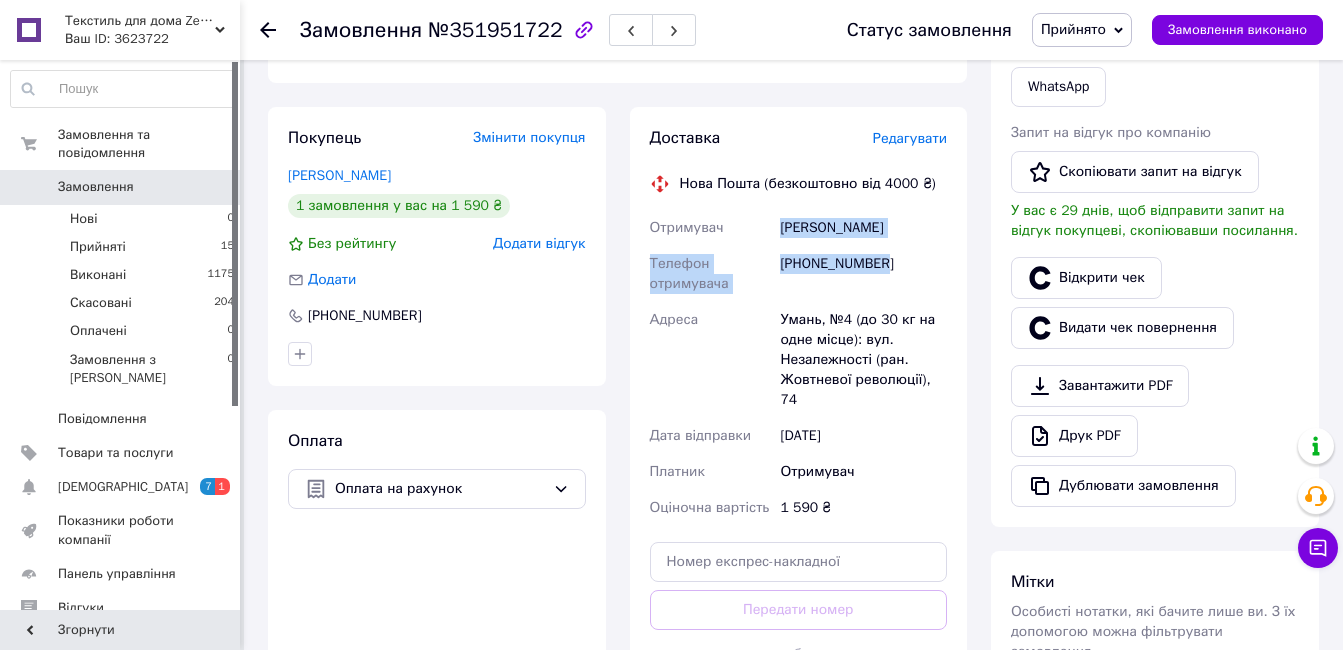 drag, startPoint x: 776, startPoint y: 221, endPoint x: 933, endPoint y: 260, distance: 161.77144 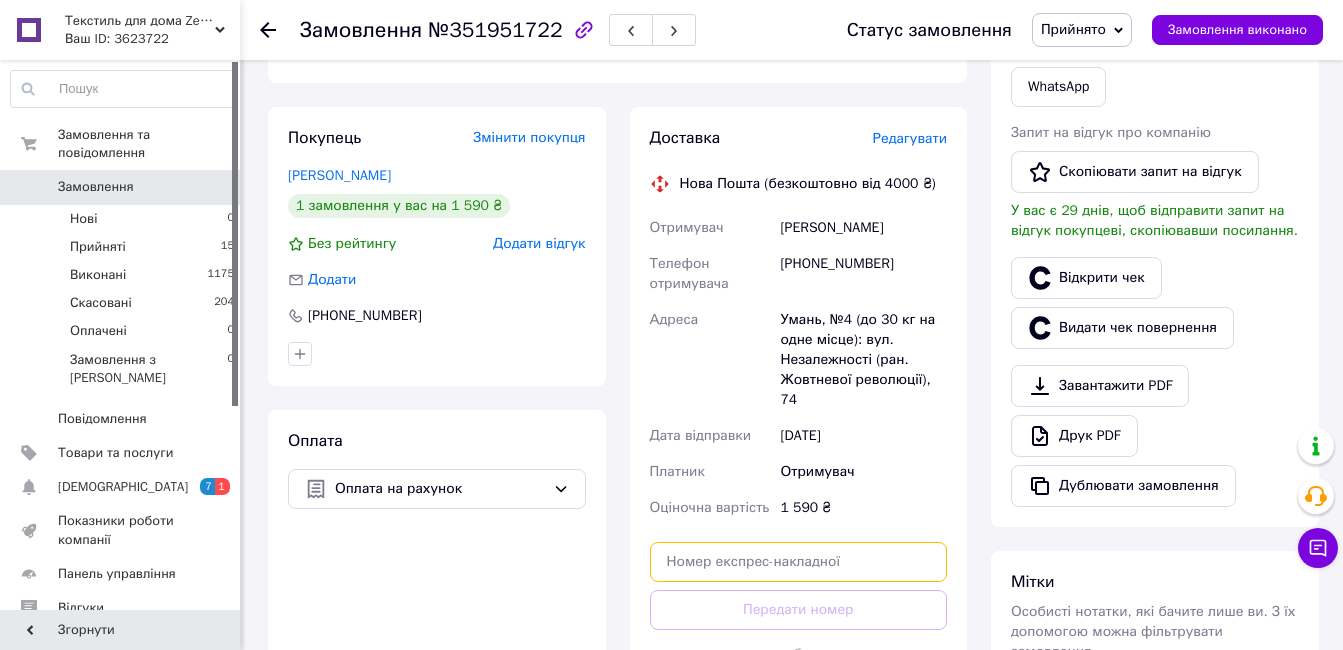 click at bounding box center [799, 562] 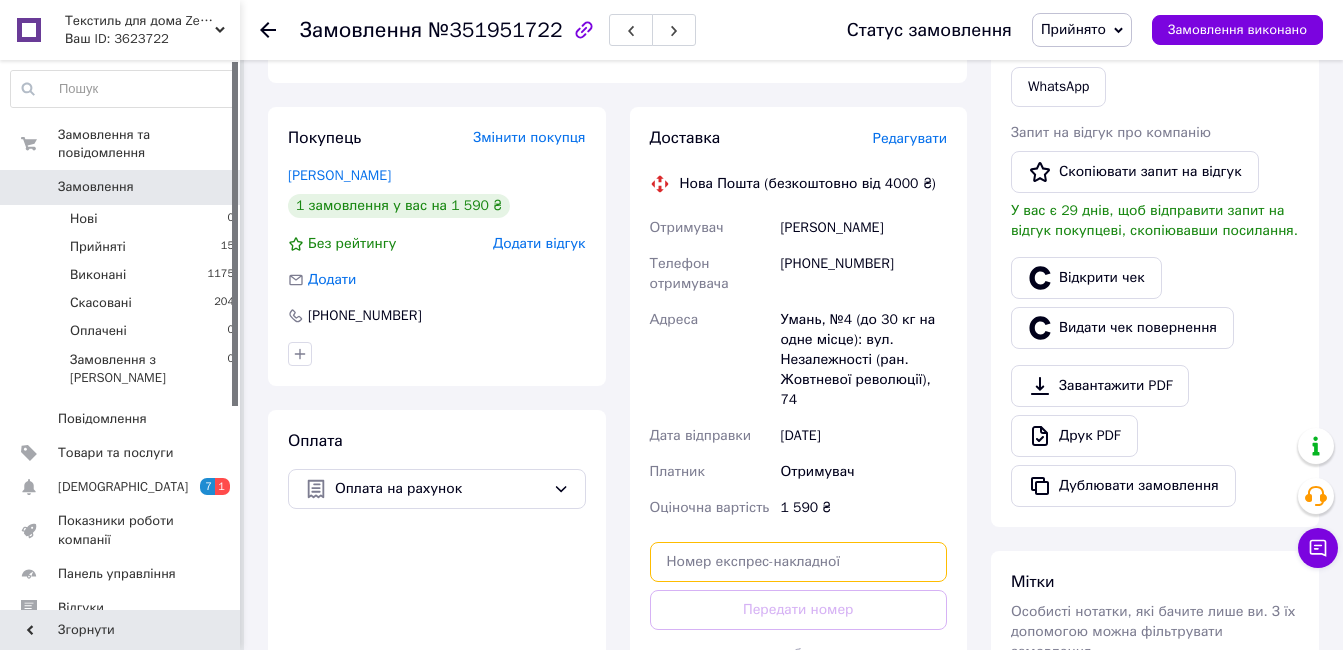 paste on "20451203127292" 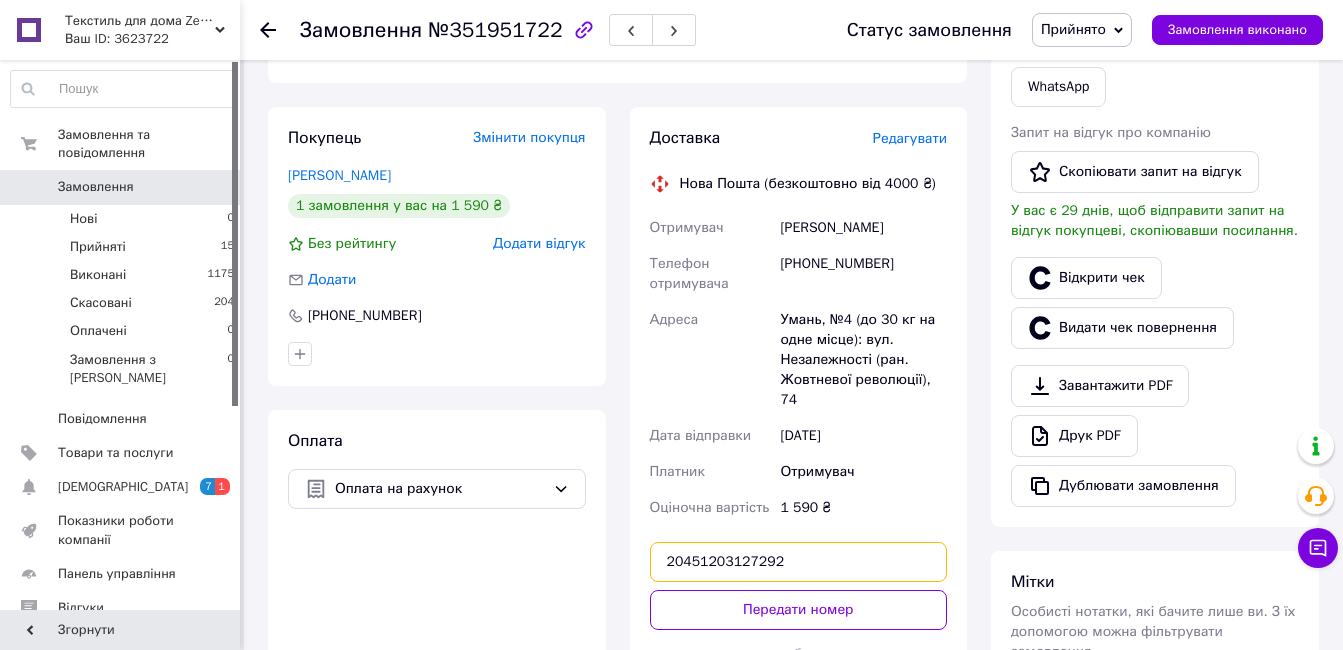 type on "20451203127292" 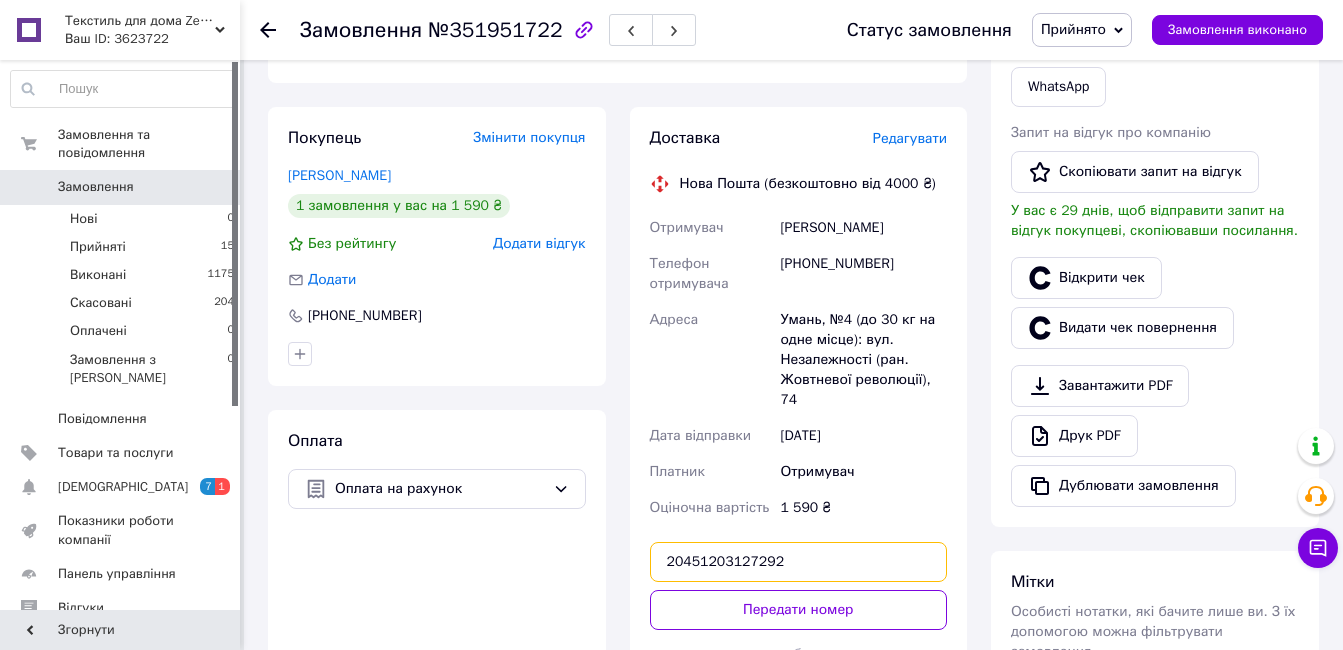 drag, startPoint x: 800, startPoint y: 543, endPoint x: 664, endPoint y: 542, distance: 136.00368 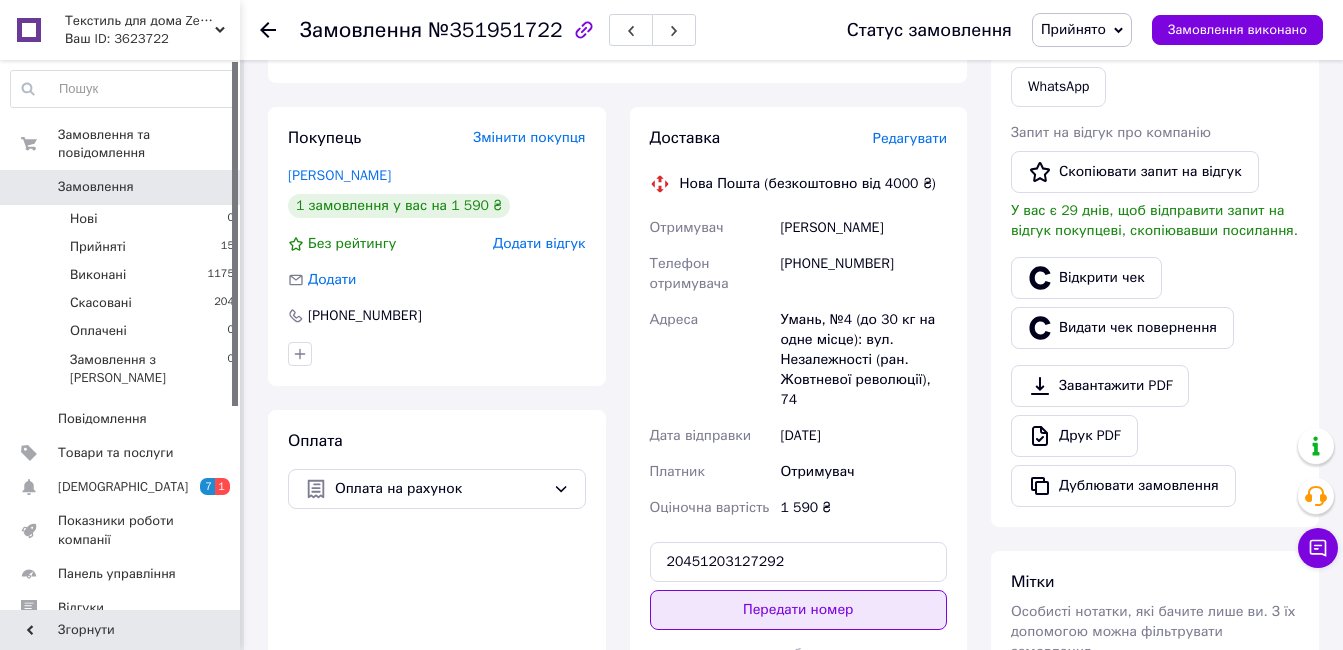 click on "Передати номер" at bounding box center (799, 610) 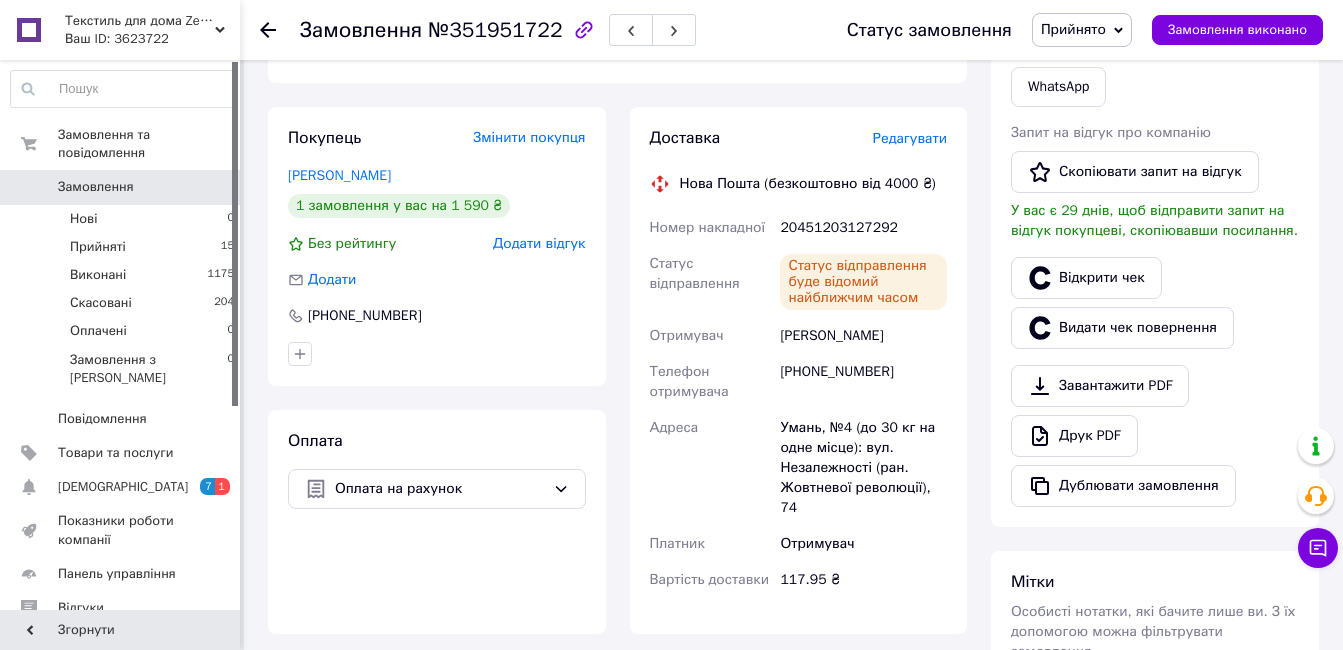 click on "Замовлення" at bounding box center (121, 187) 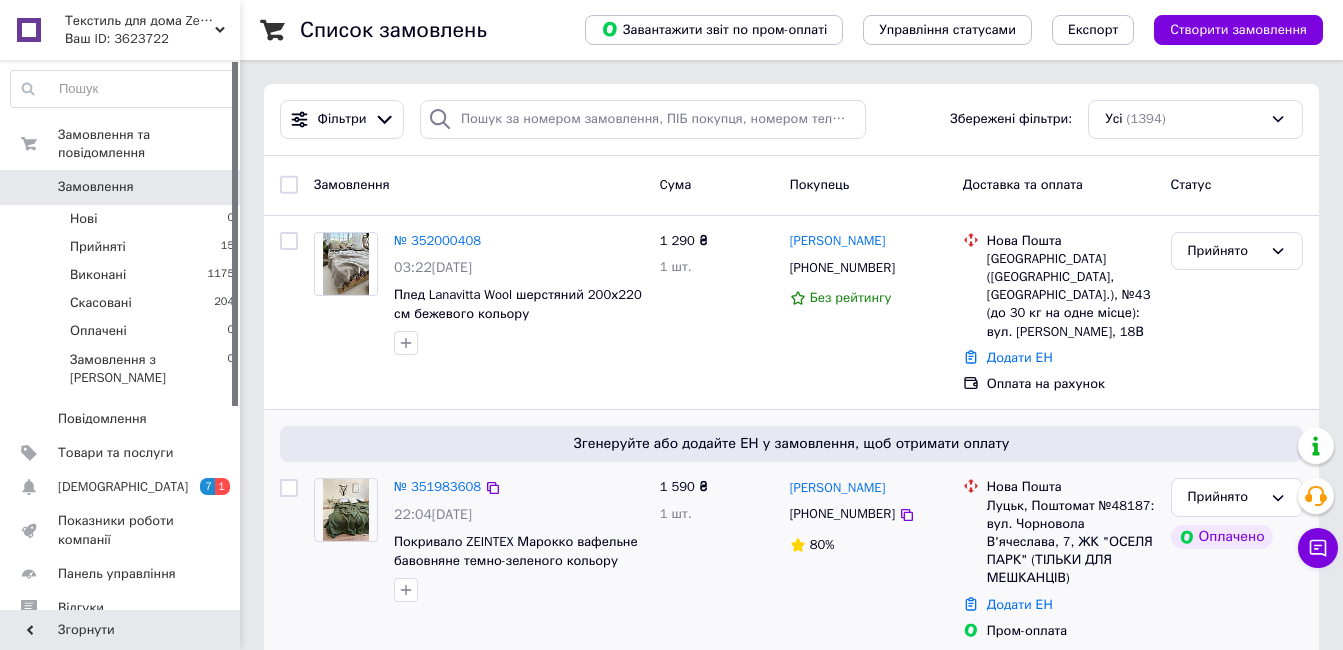 scroll, scrollTop: 200, scrollLeft: 0, axis: vertical 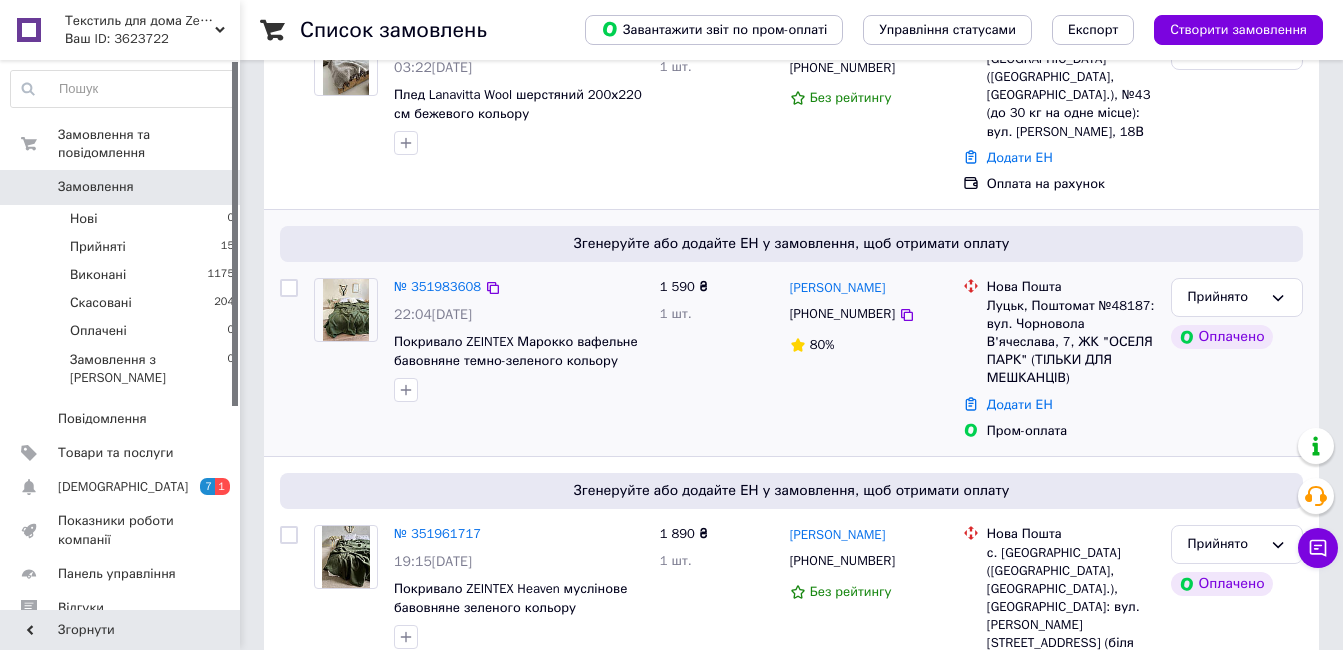 click at bounding box center [346, 310] 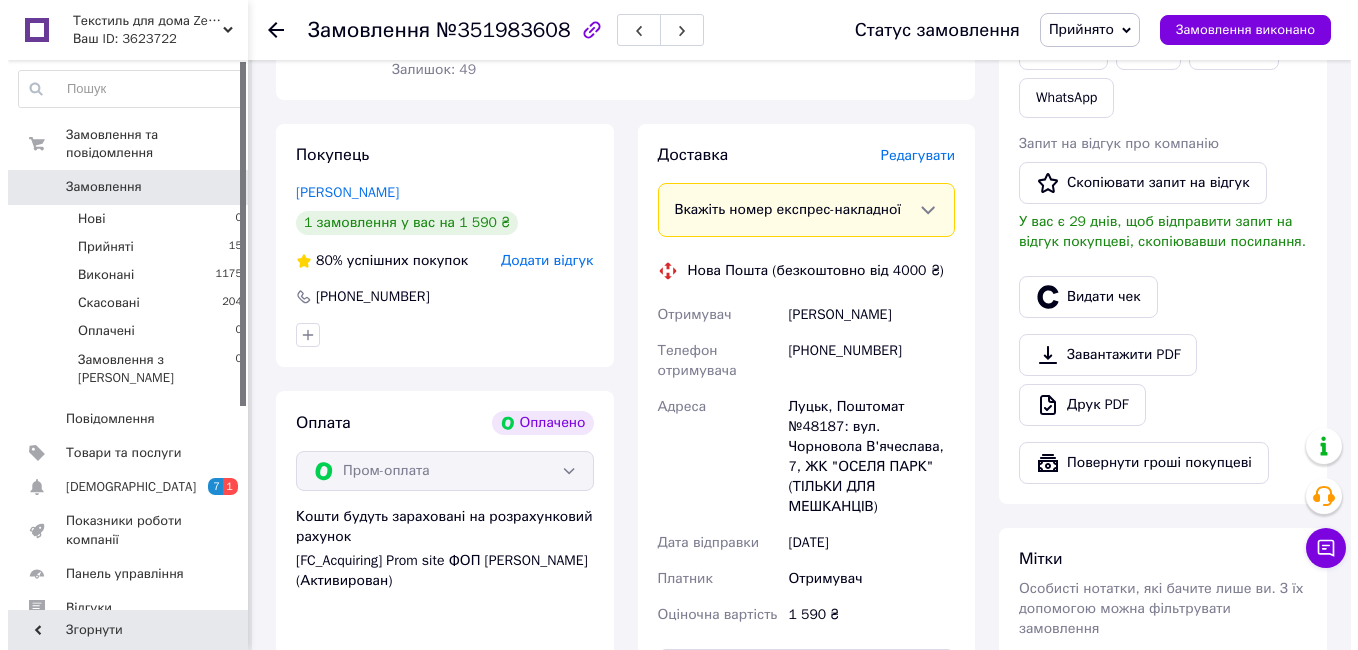 scroll, scrollTop: 700, scrollLeft: 0, axis: vertical 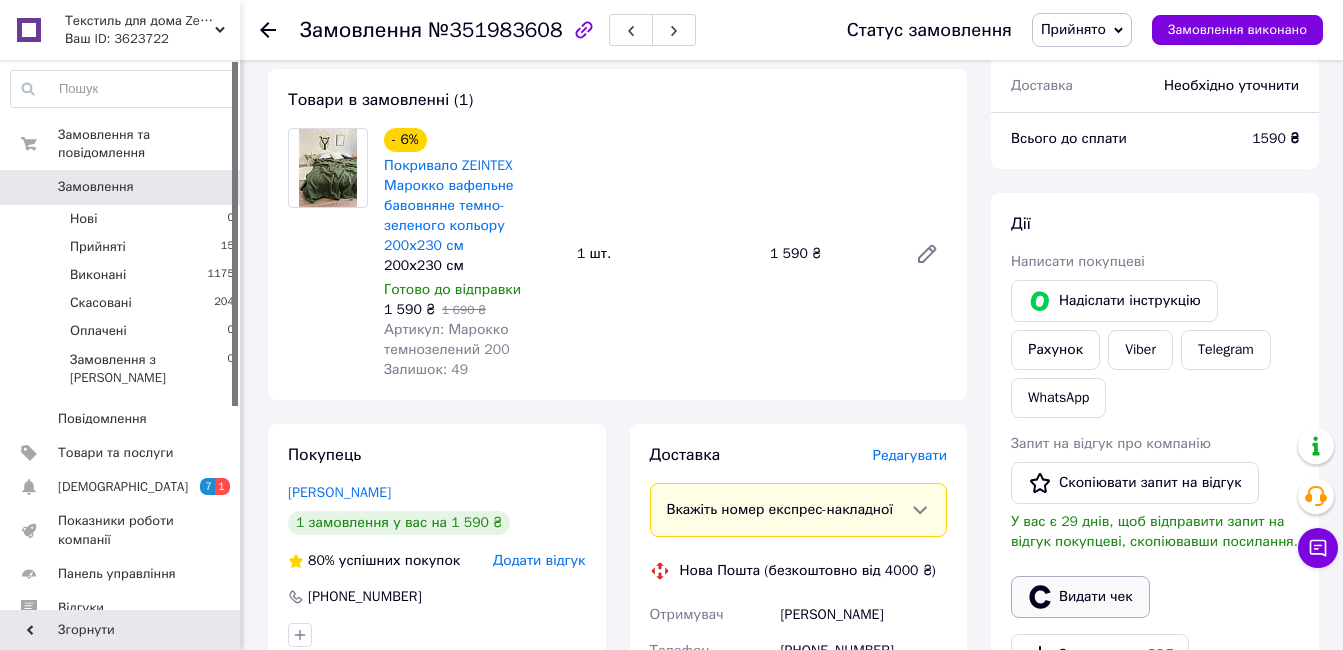 click on "Видати чек" at bounding box center [1080, 597] 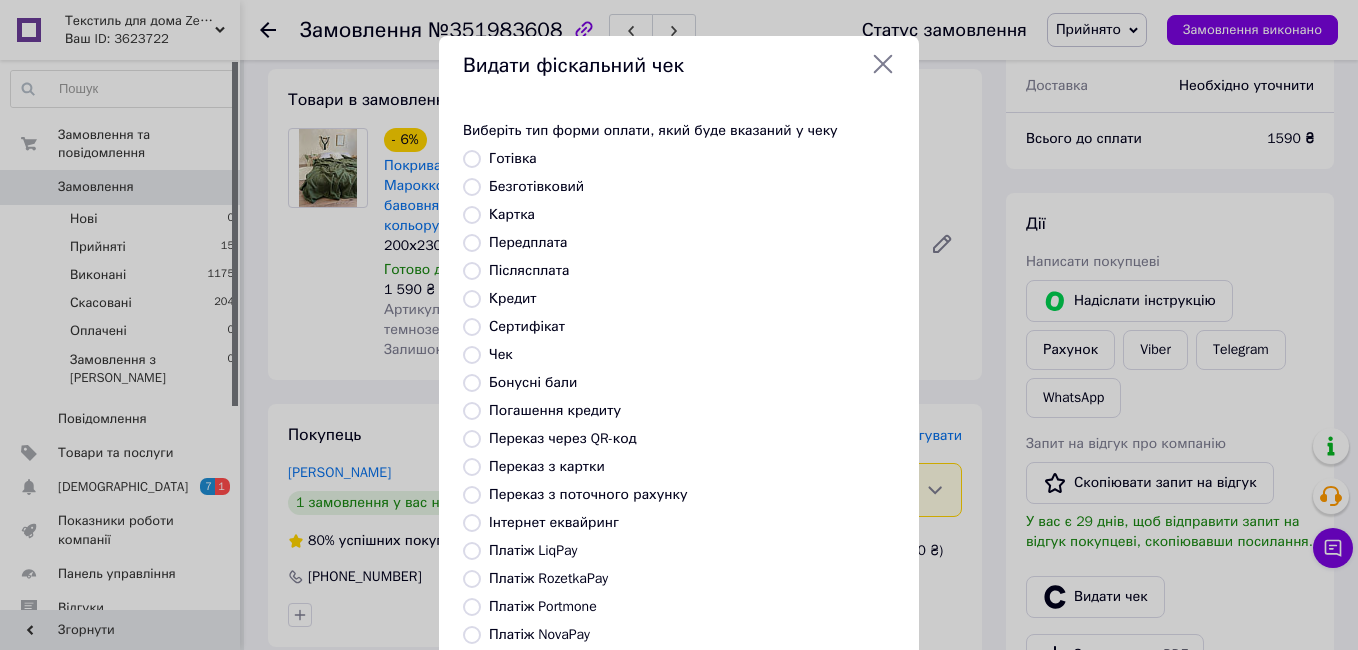 click on "Картка" at bounding box center [512, 214] 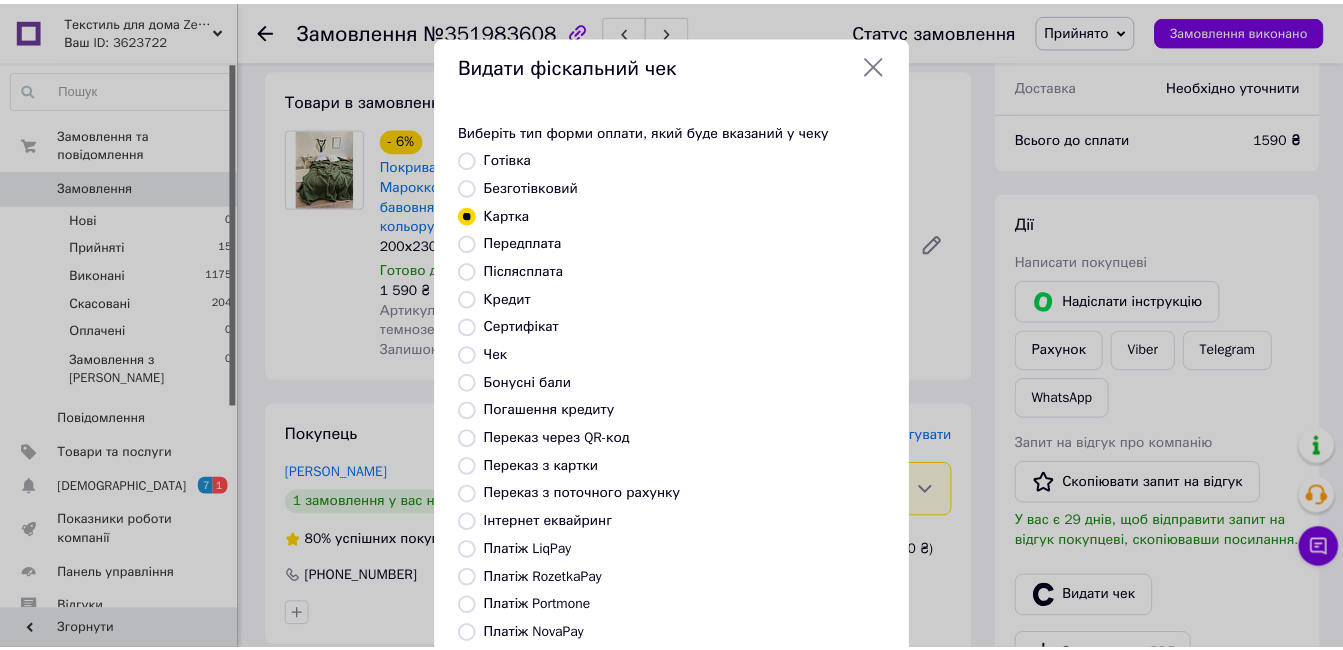 scroll, scrollTop: 209, scrollLeft: 0, axis: vertical 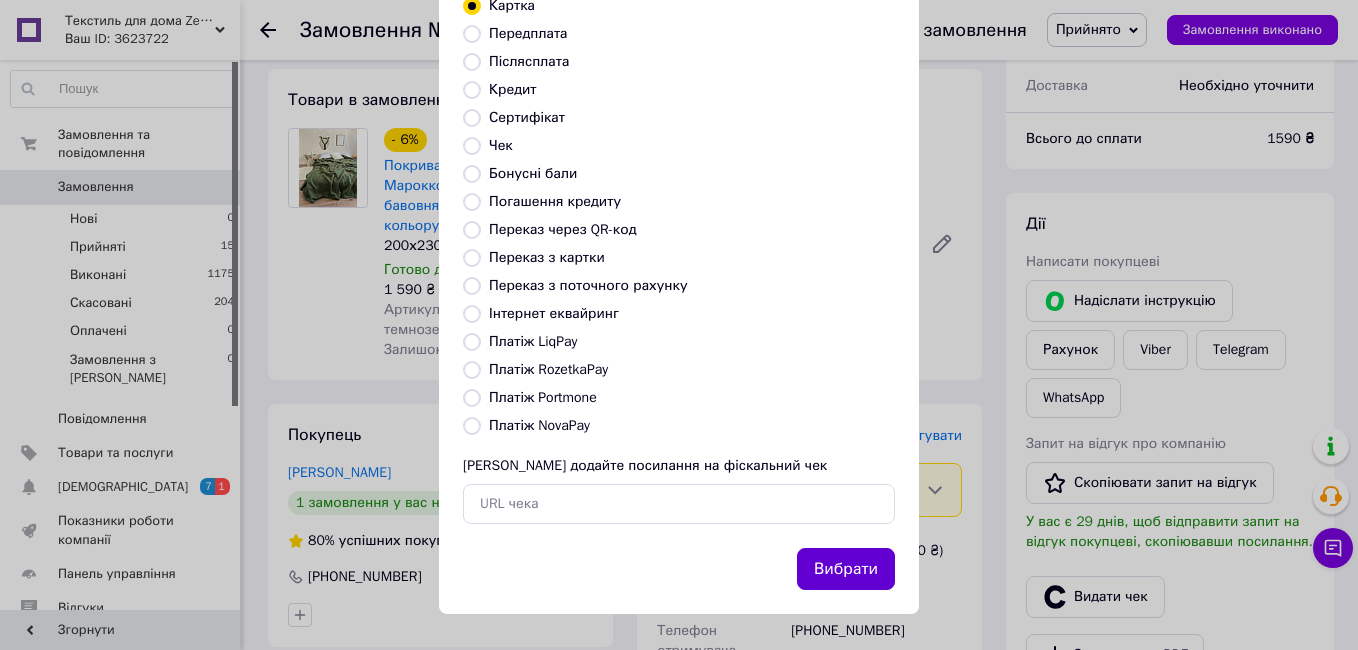click on "Вибрати" at bounding box center (846, 569) 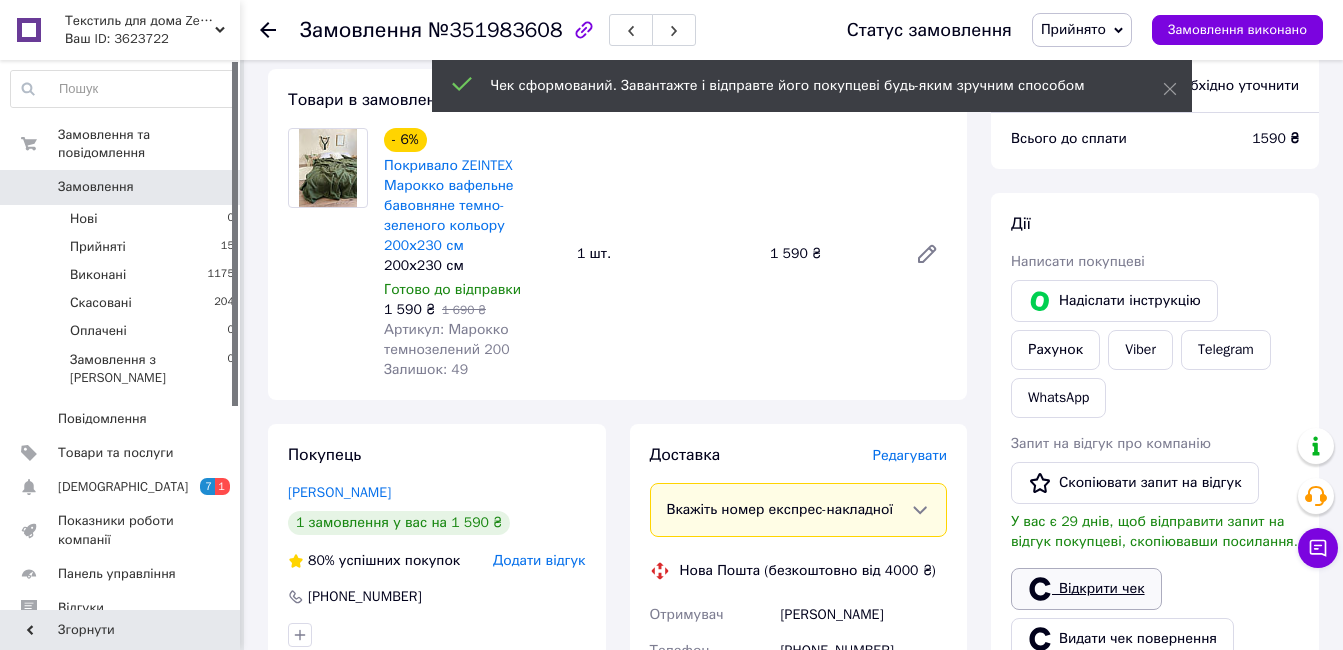 click on "Відкрити чек" at bounding box center (1086, 589) 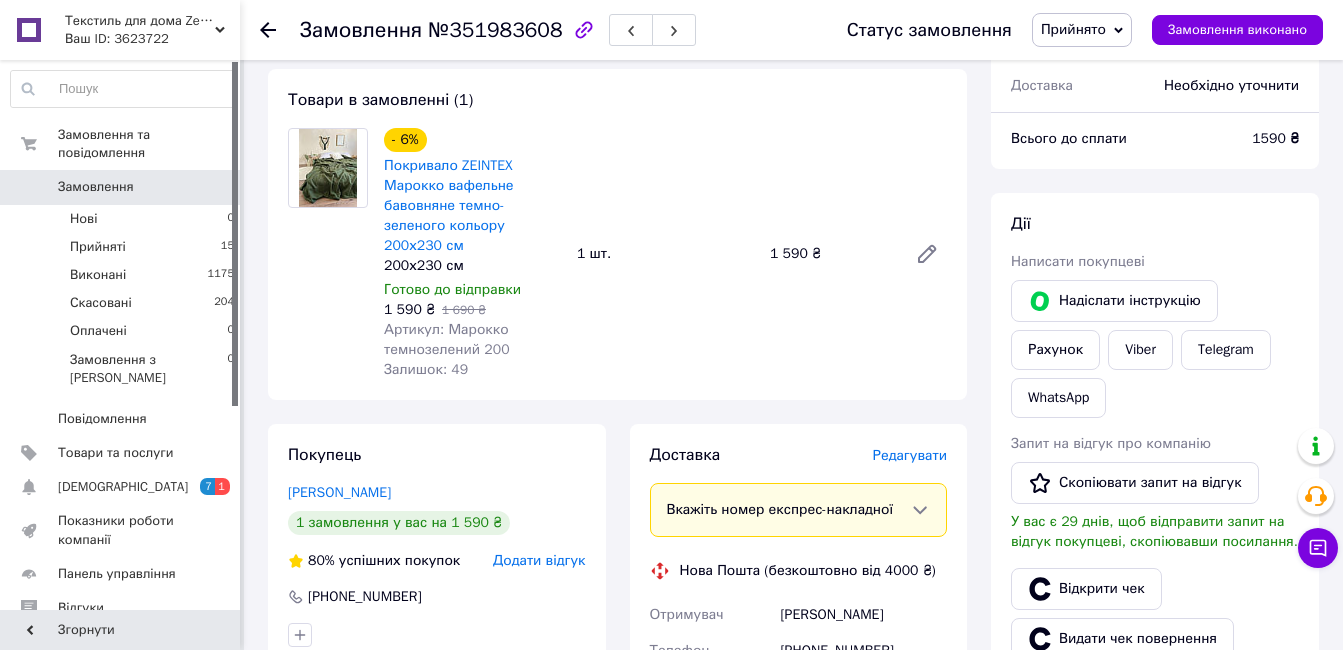 scroll, scrollTop: 900, scrollLeft: 0, axis: vertical 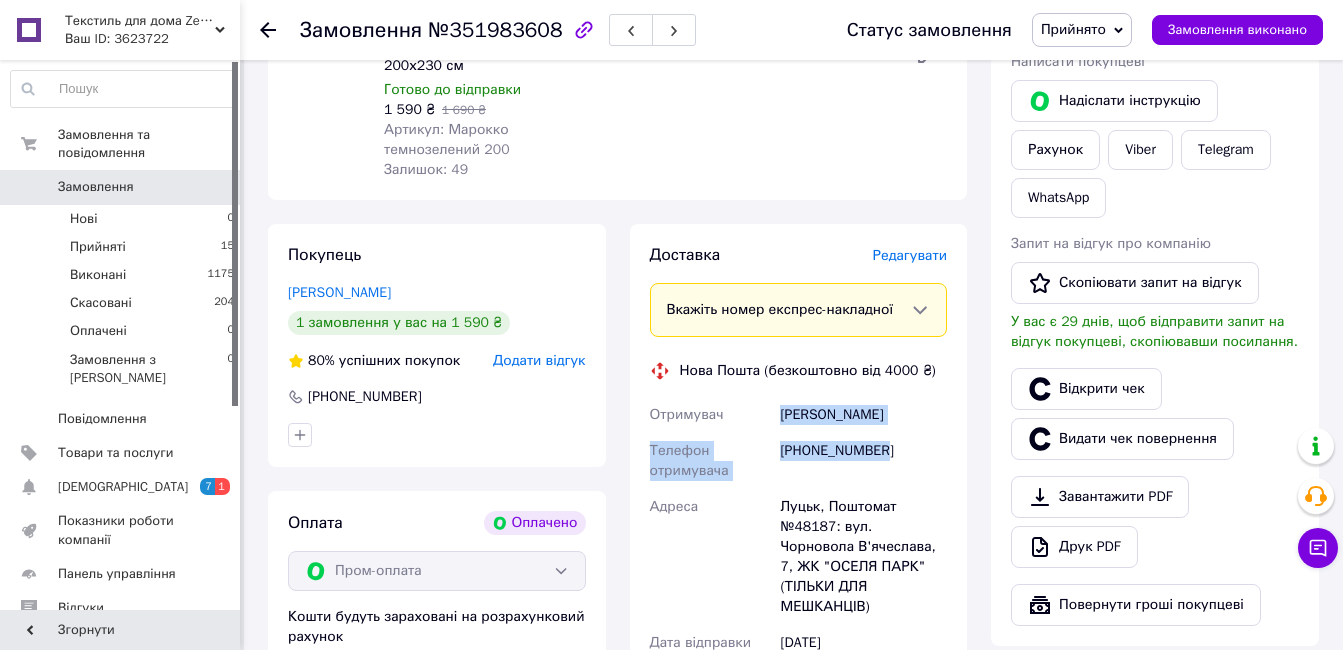 drag, startPoint x: 775, startPoint y: 376, endPoint x: 884, endPoint y: 402, distance: 112.05802 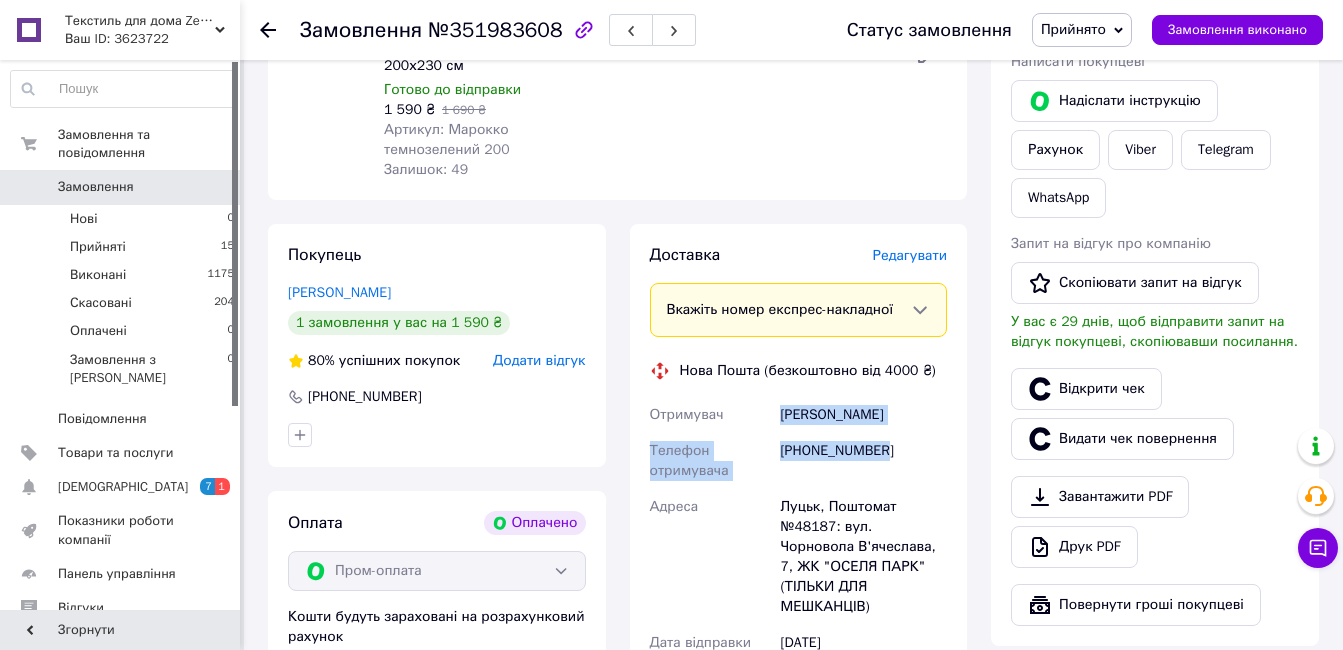copy on "Отримувач Пріко Ірина Телефон отримувача +380665776032" 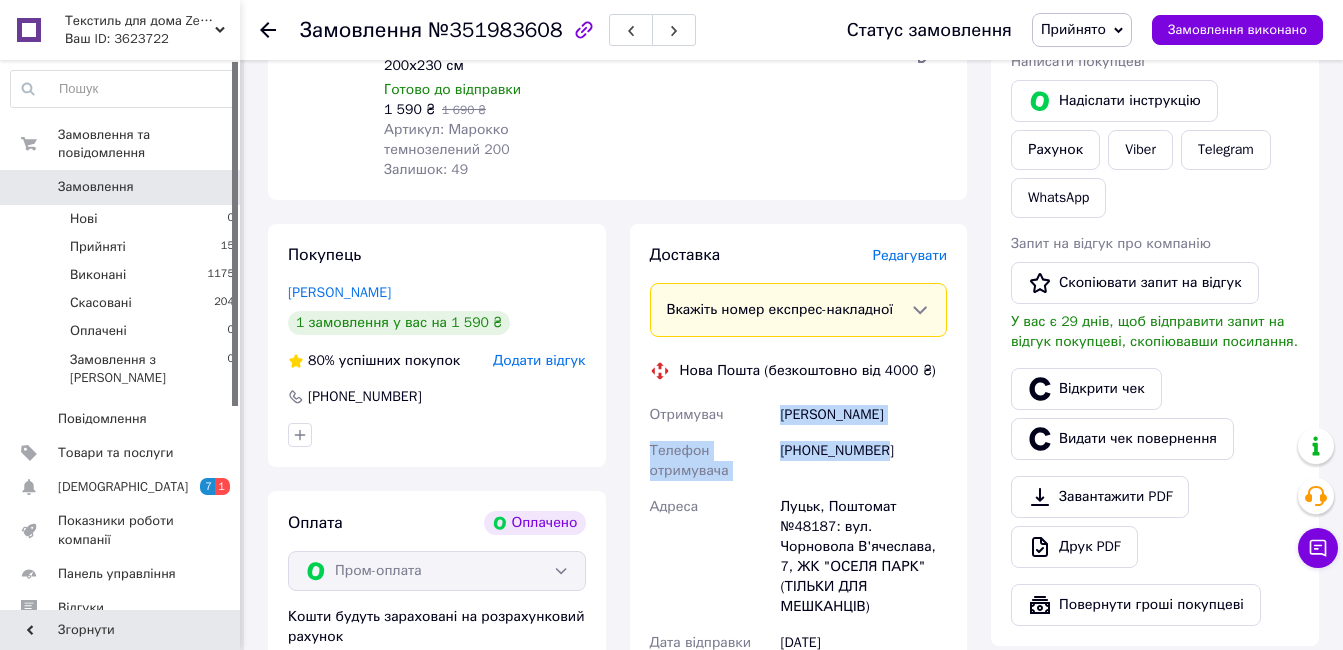 click on "[PHONE_NUMBER]" at bounding box center (863, 461) 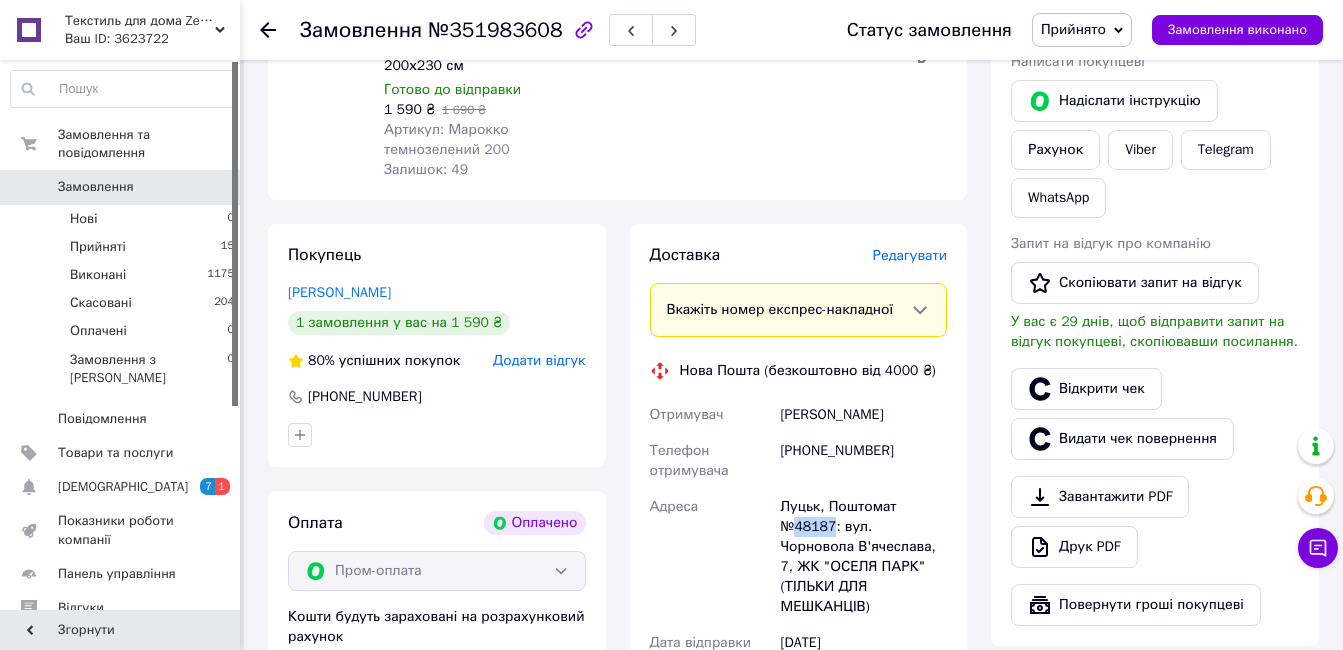 drag, startPoint x: 836, startPoint y: 486, endPoint x: 799, endPoint y: 486, distance: 37 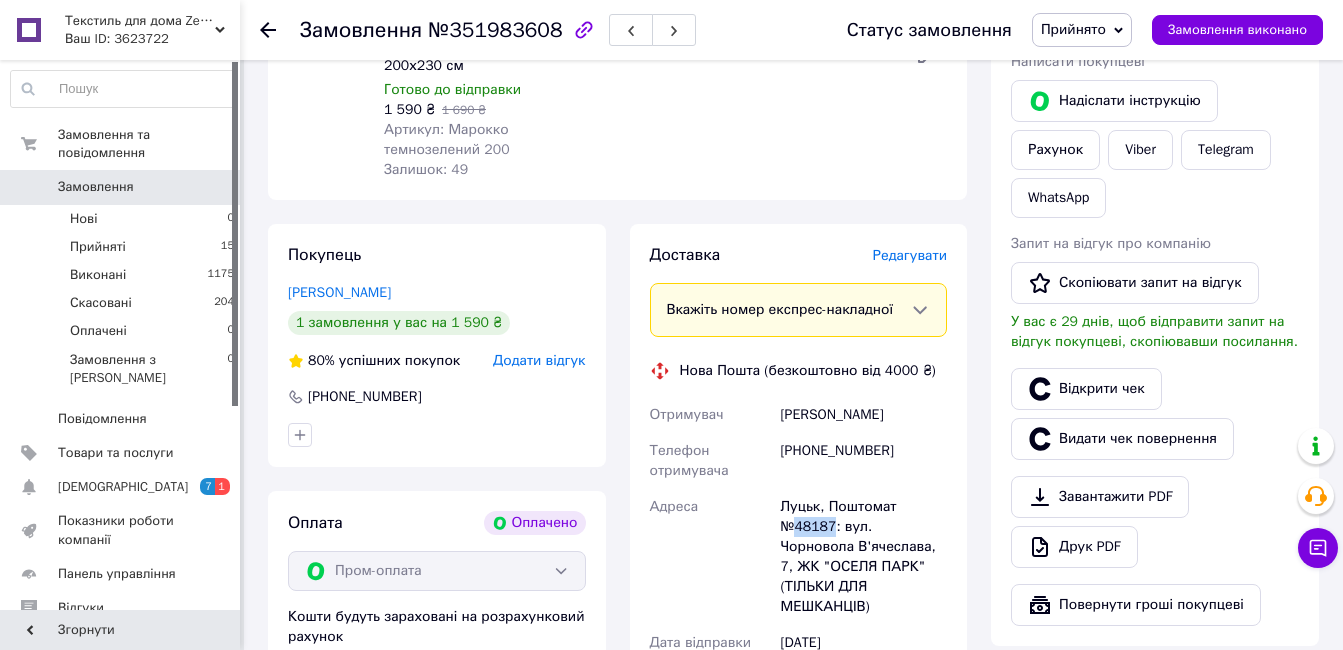 copy on "48187" 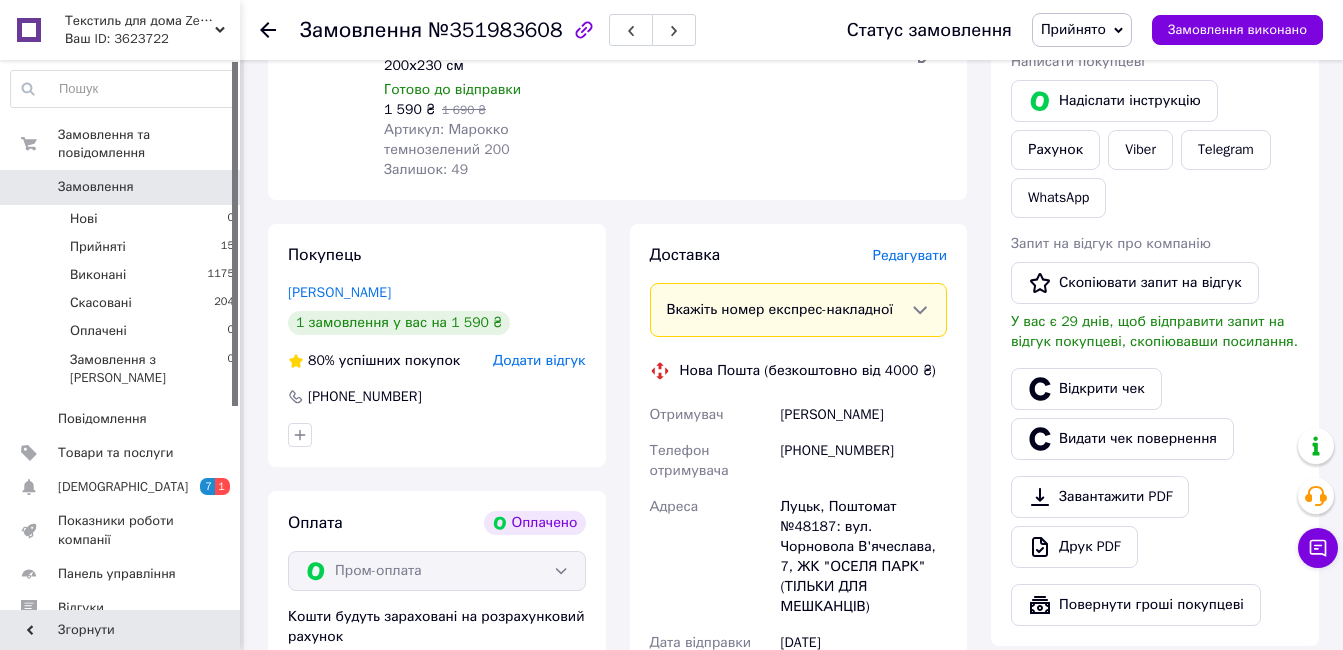 scroll, scrollTop: 1100, scrollLeft: 0, axis: vertical 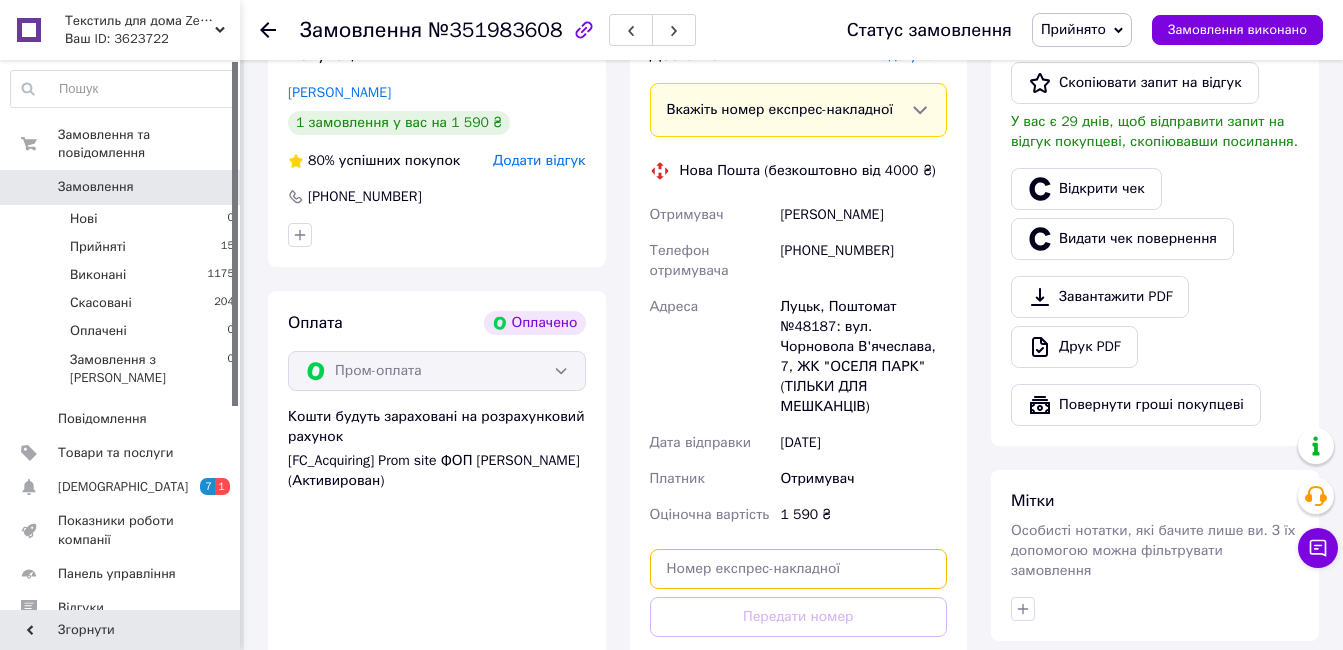click at bounding box center [799, 569] 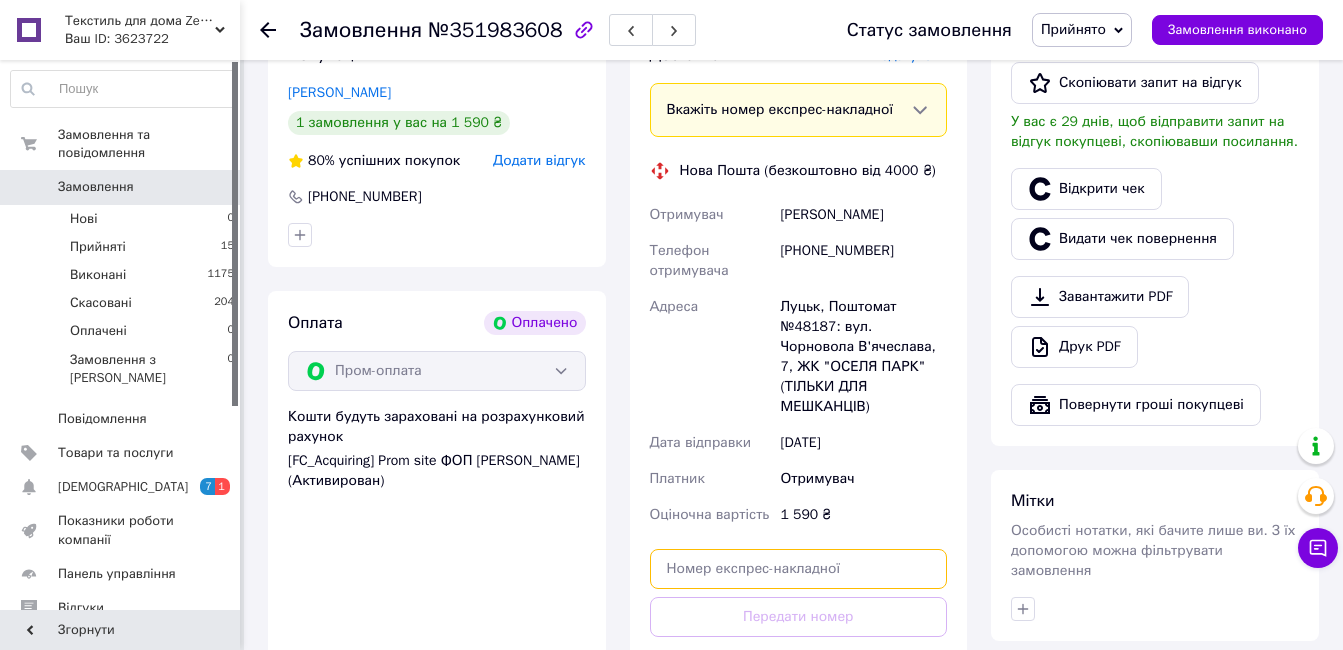 paste on "20451203134458" 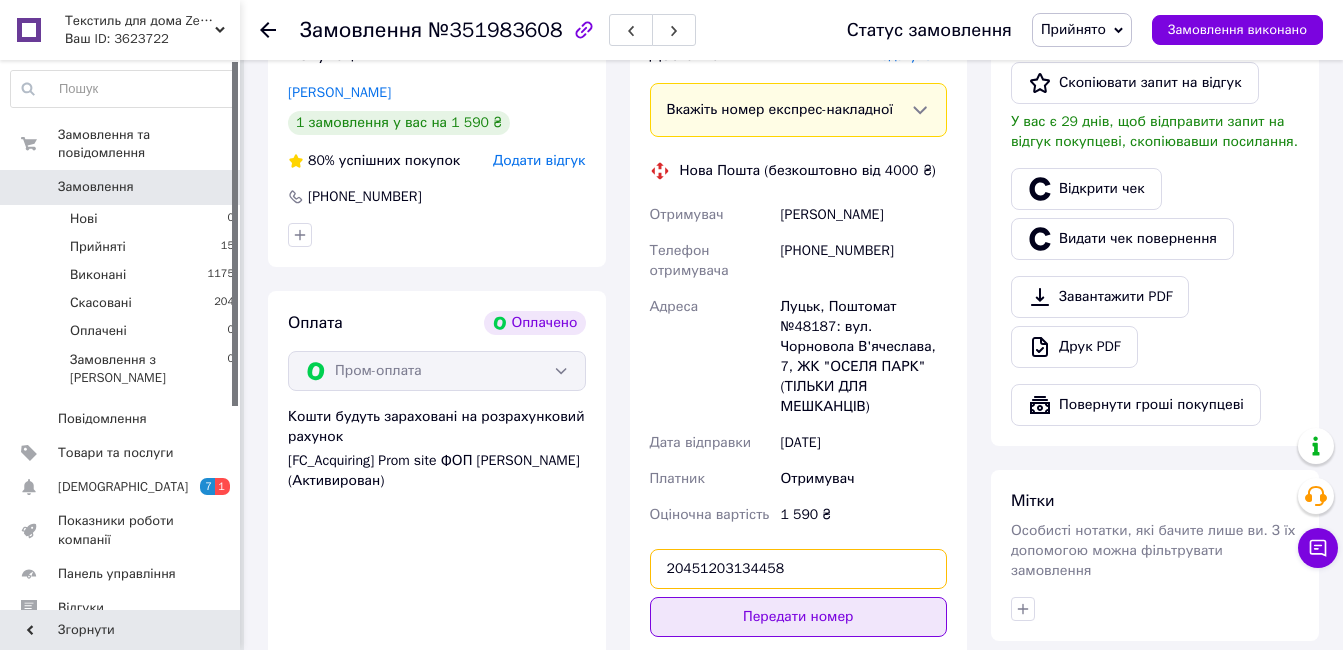 type on "20451203134458" 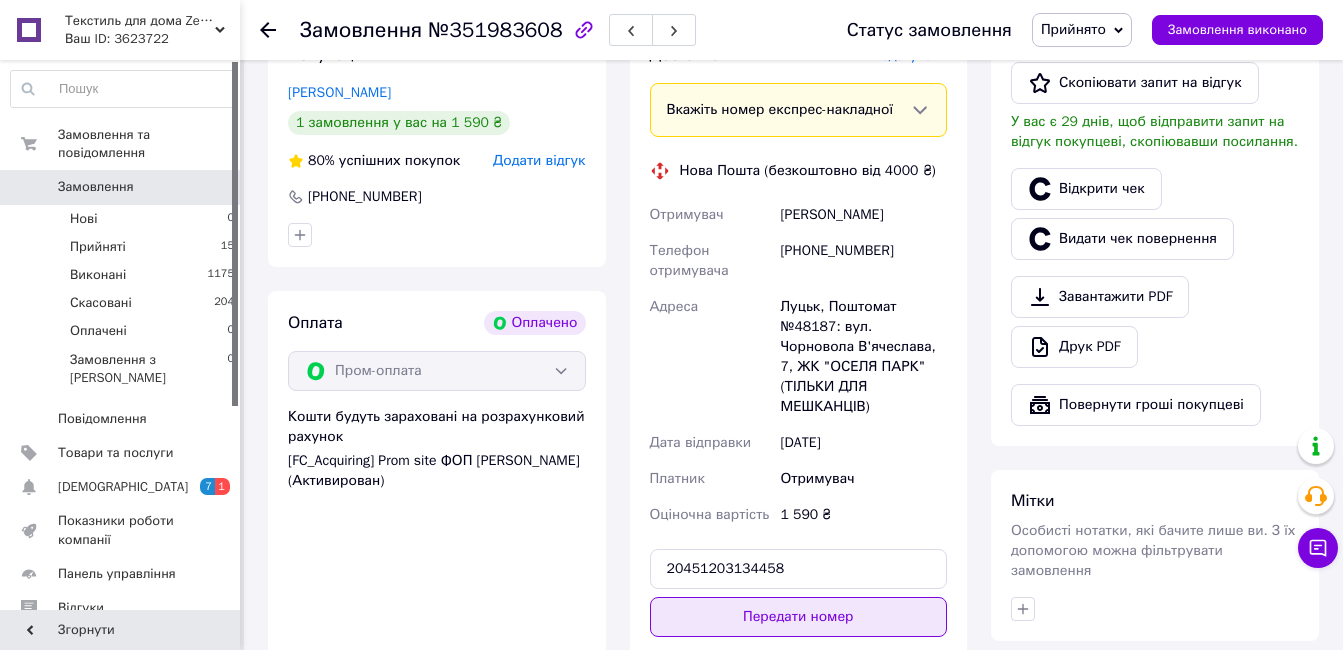 click on "Передати номер" at bounding box center [799, 617] 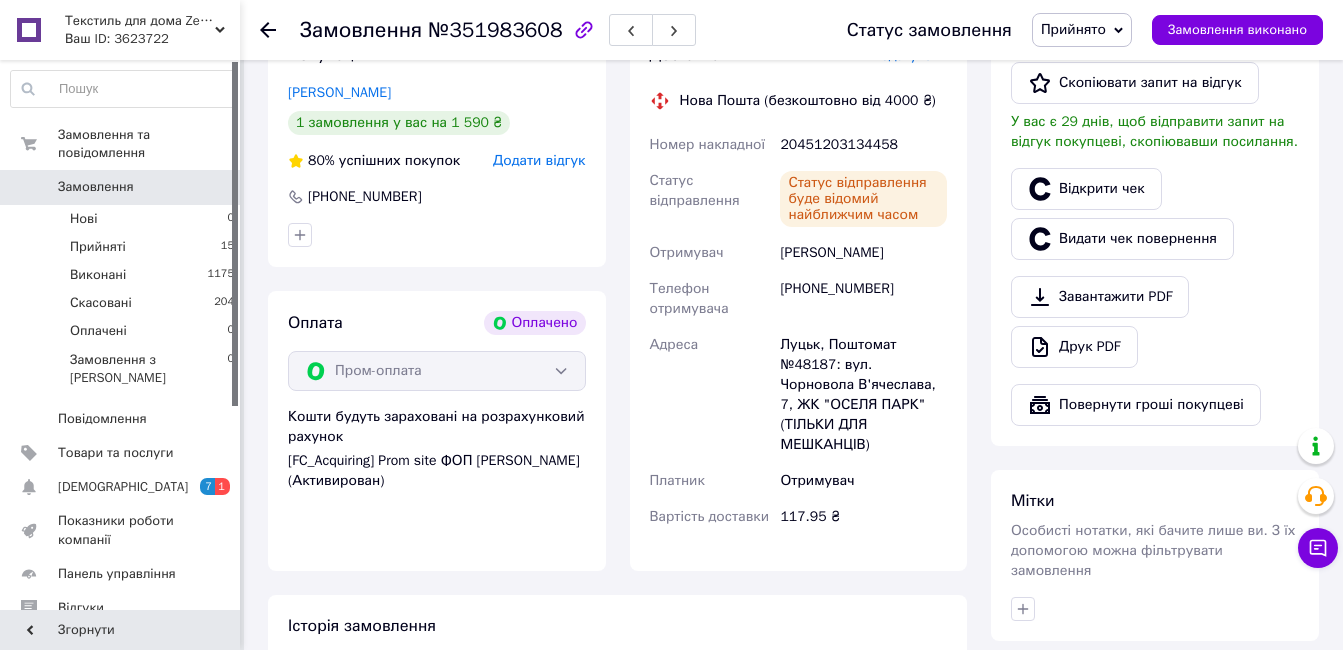 click on "Замовлення" at bounding box center [121, 187] 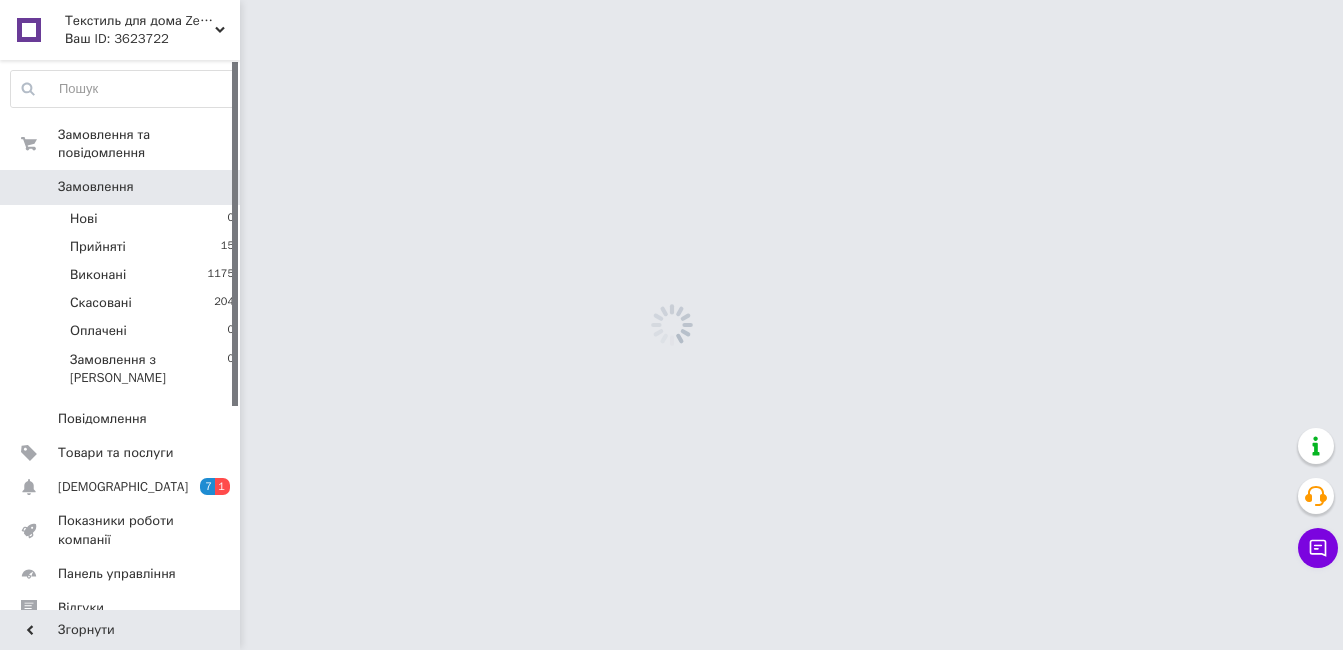 scroll, scrollTop: 0, scrollLeft: 0, axis: both 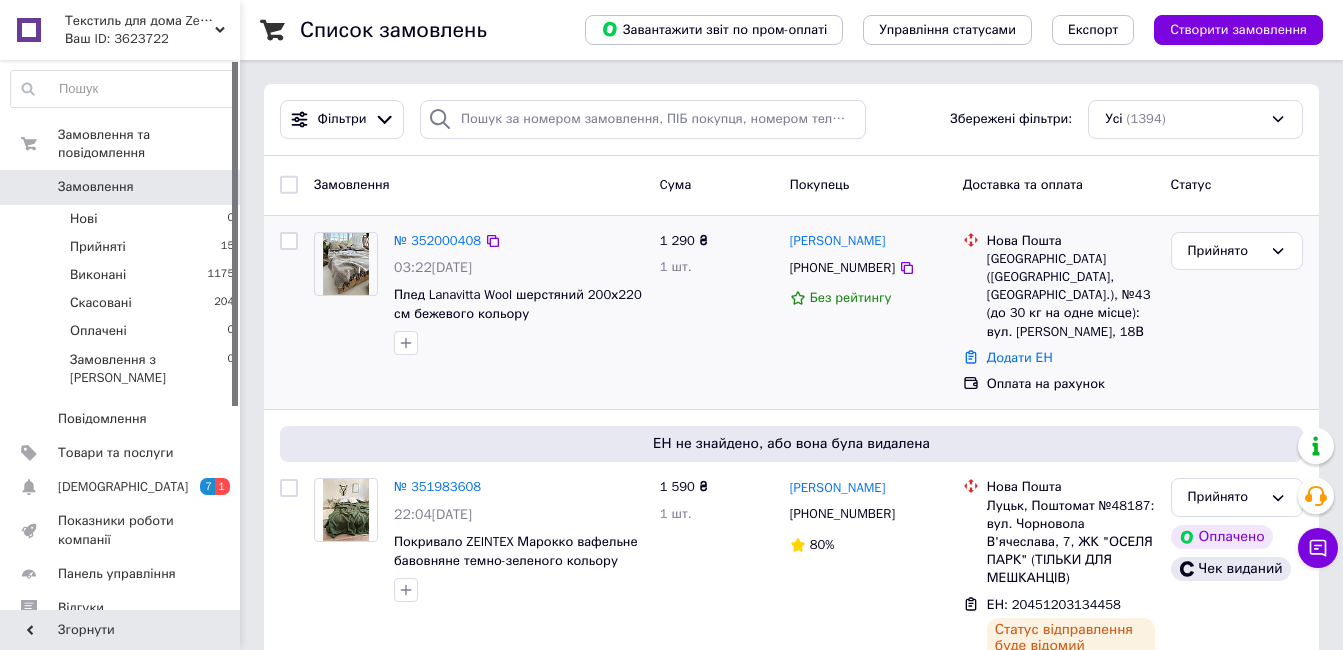 click at bounding box center (346, 264) 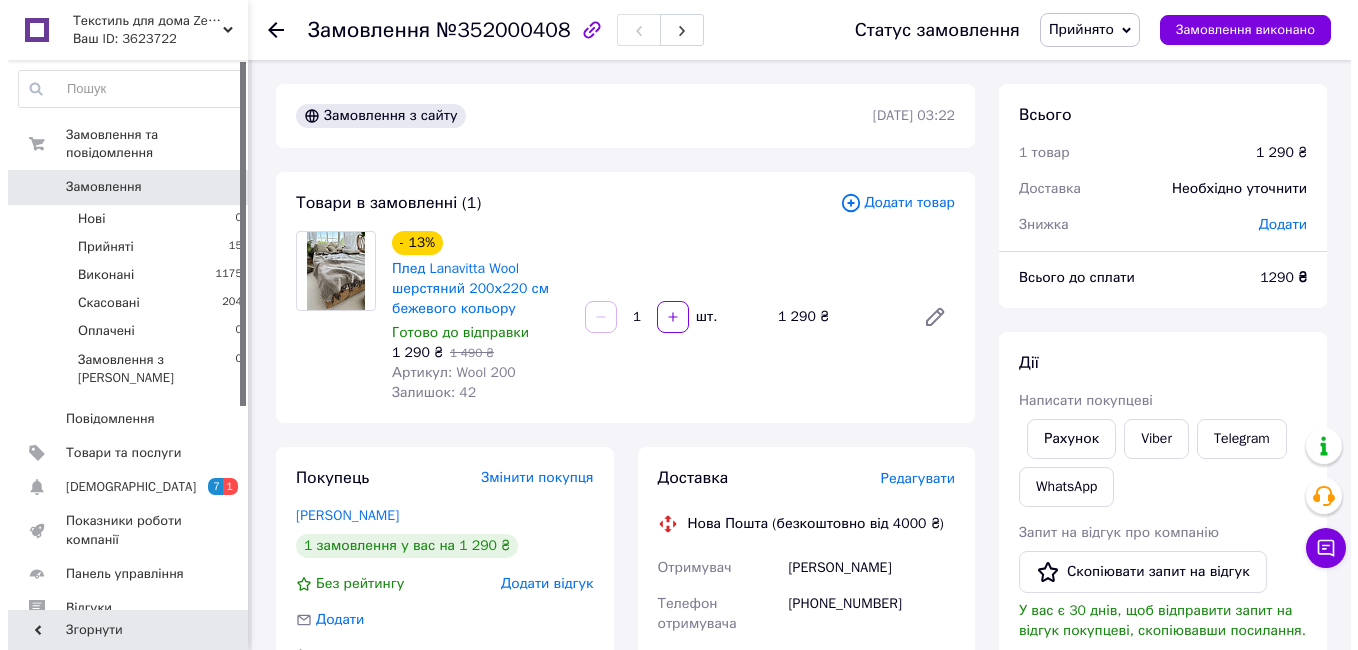 scroll, scrollTop: 200, scrollLeft: 0, axis: vertical 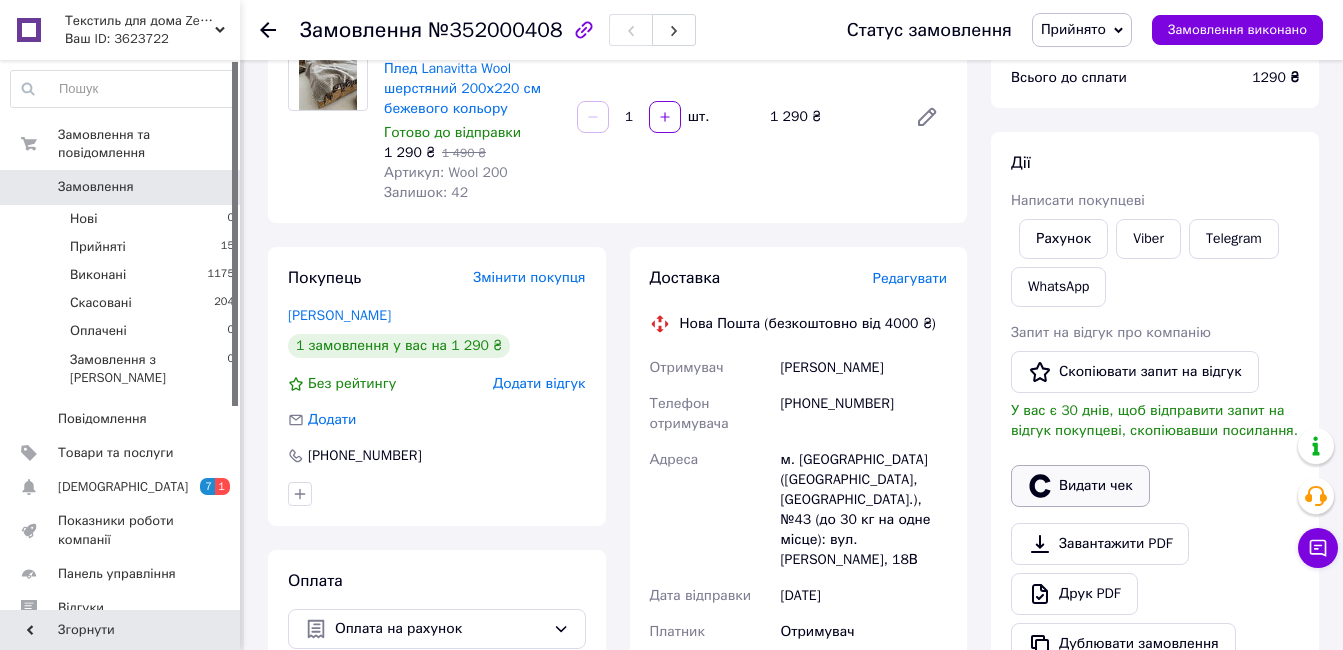 click on "Видати чек" at bounding box center (1080, 486) 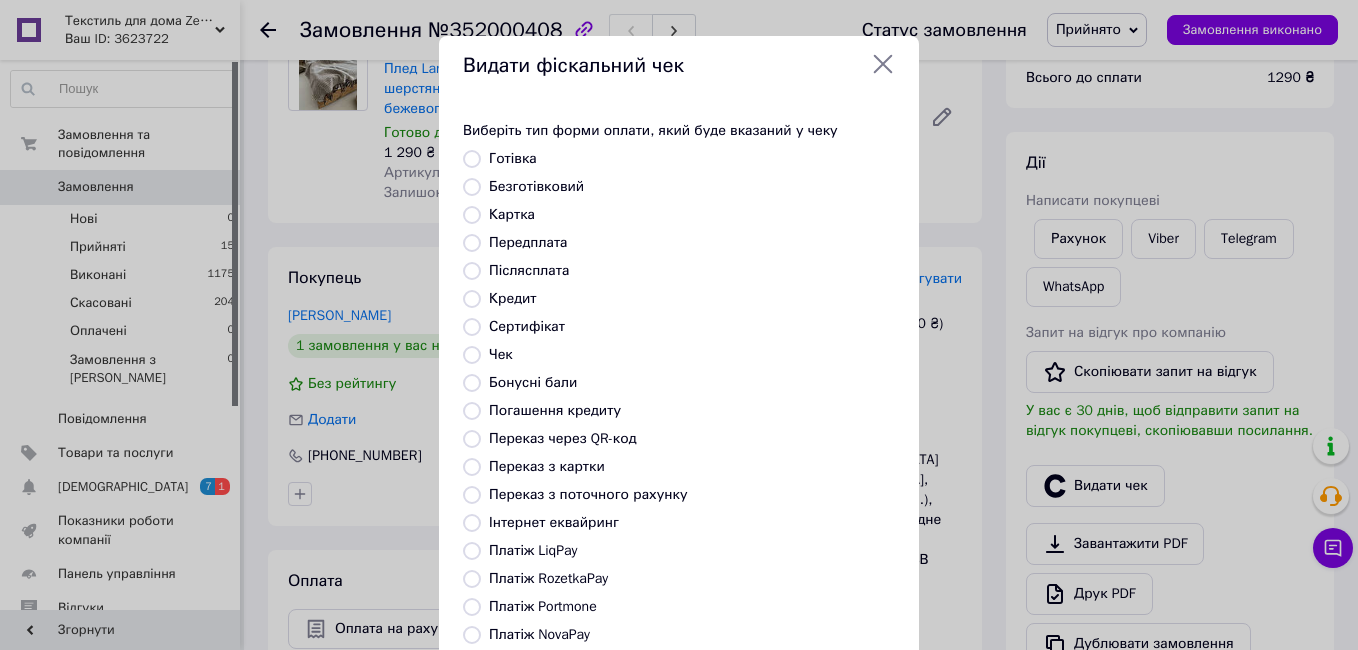 click on "Безготівковий" at bounding box center (536, 186) 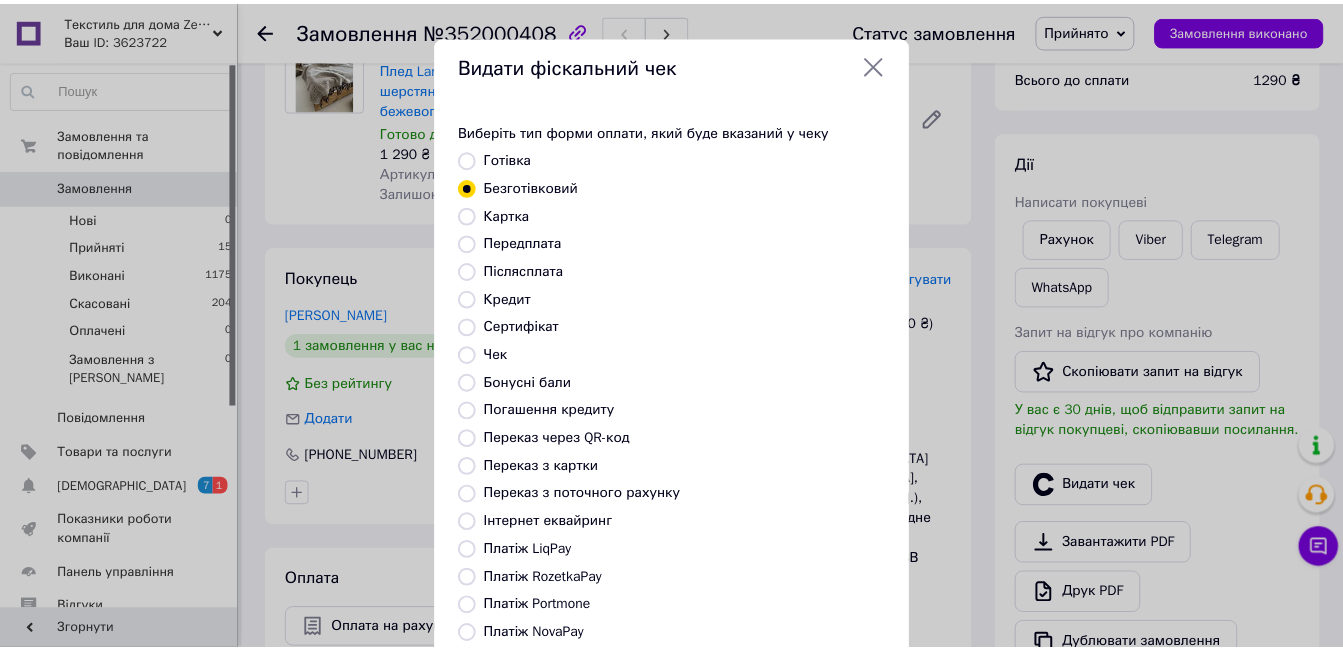 scroll, scrollTop: 209, scrollLeft: 0, axis: vertical 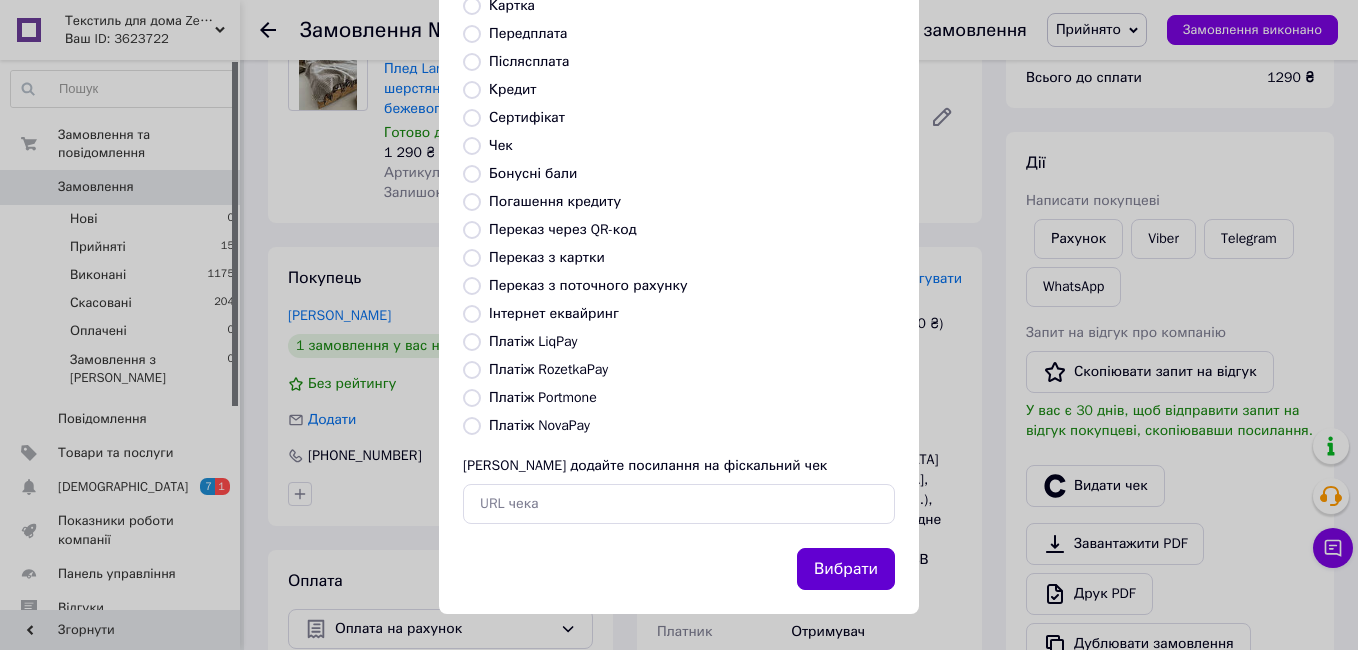 click on "Вибрати" at bounding box center (846, 569) 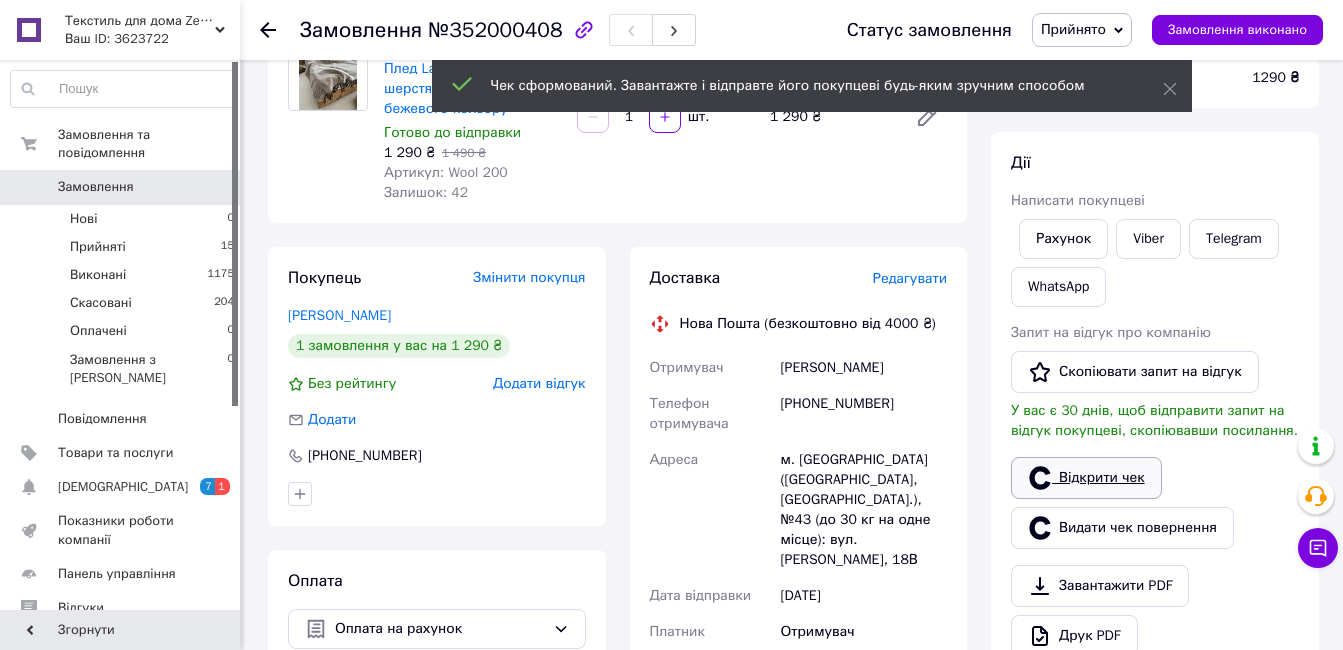 click on "Відкрити чек" at bounding box center (1086, 478) 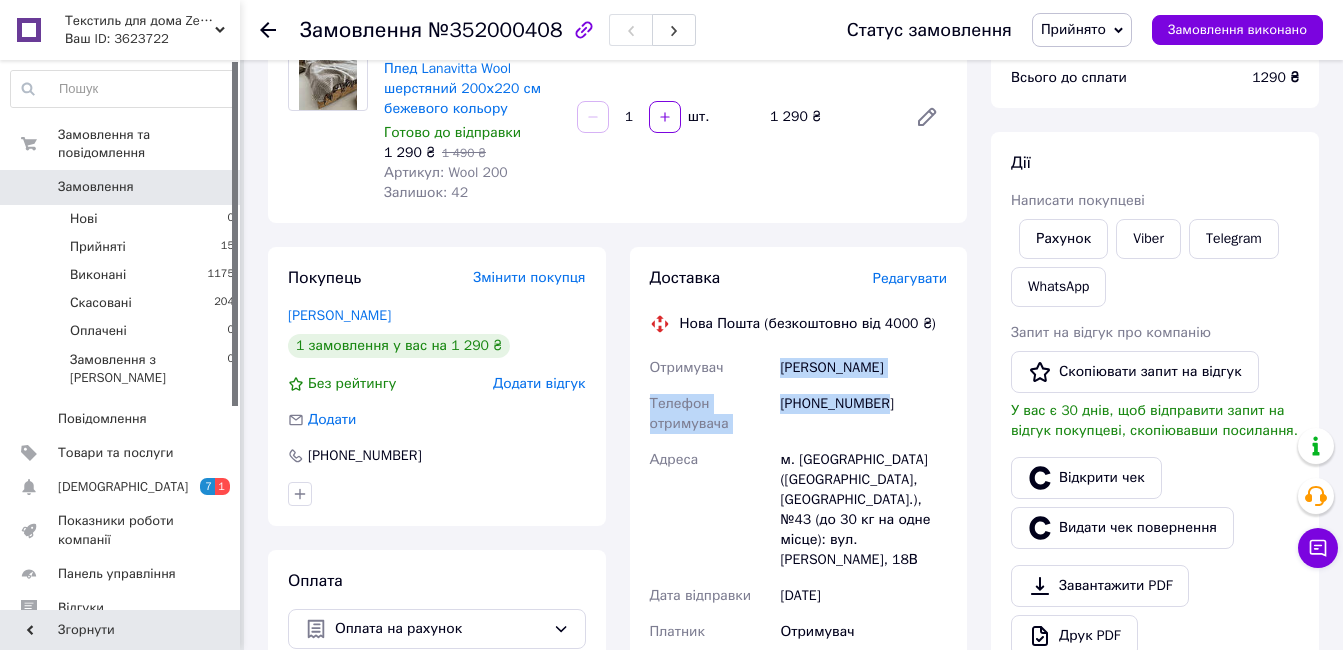 drag, startPoint x: 780, startPoint y: 369, endPoint x: 915, endPoint y: 394, distance: 137.2953 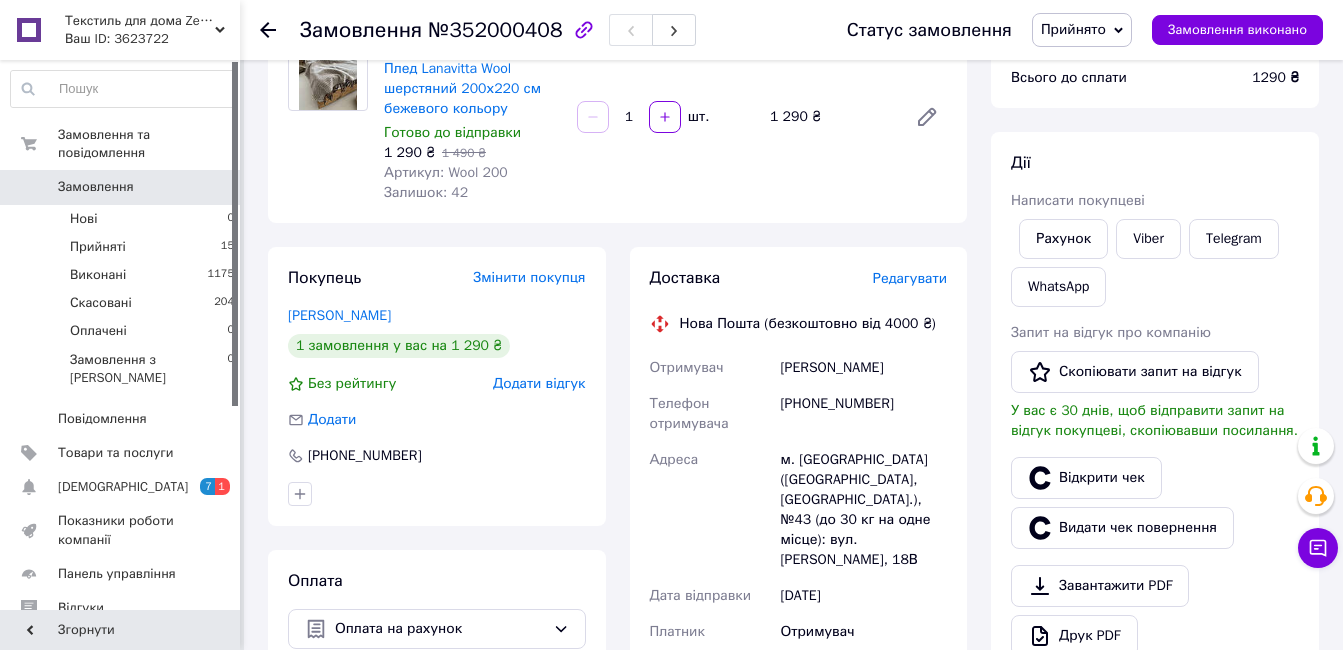 click on "10.07.2025" at bounding box center (863, 596) 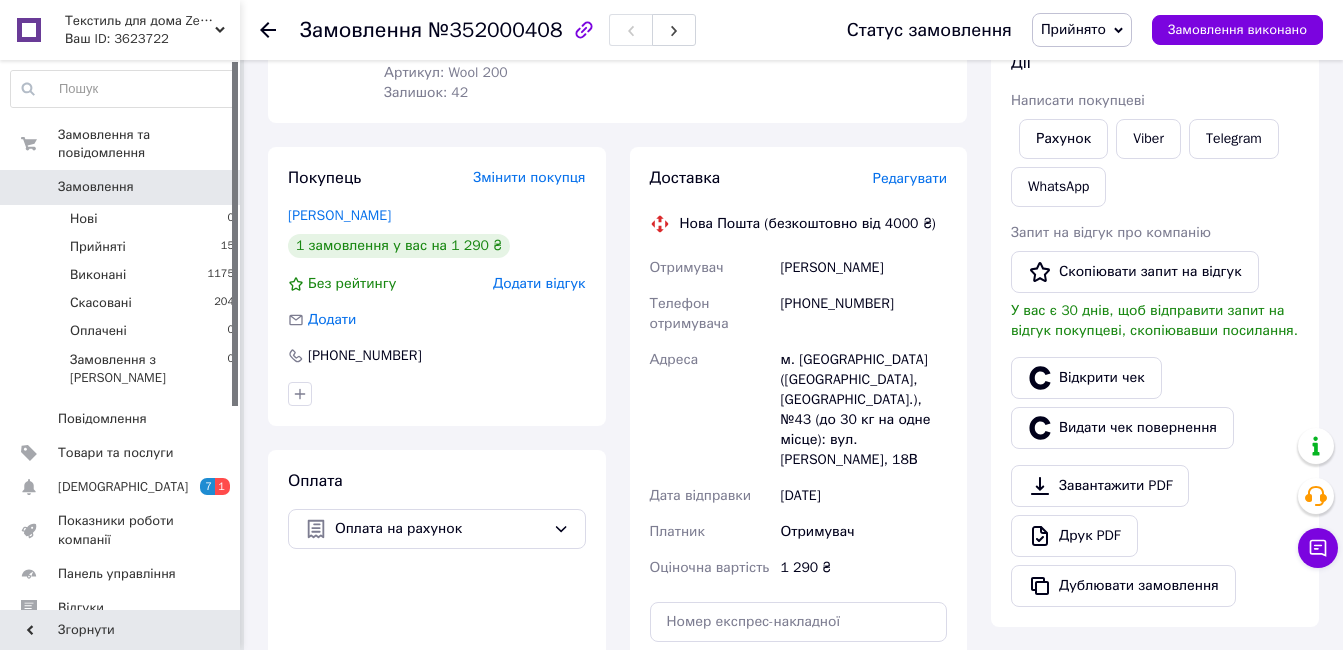 scroll, scrollTop: 400, scrollLeft: 0, axis: vertical 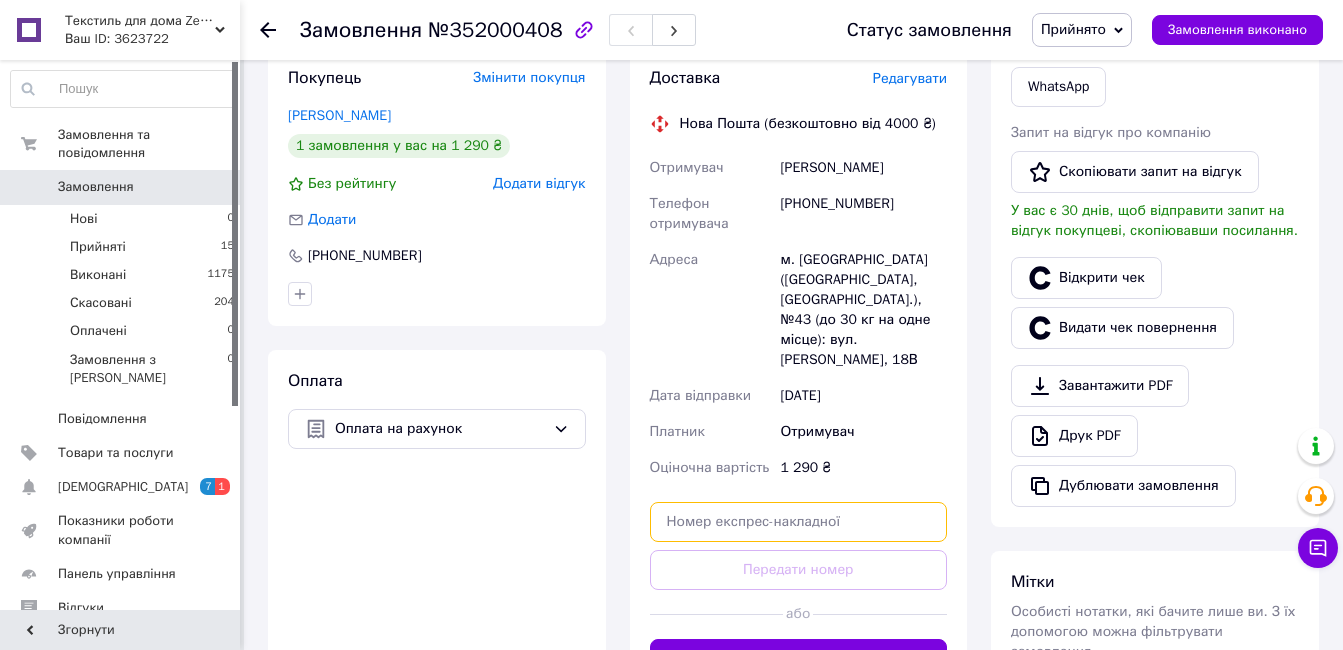 click at bounding box center (799, 522) 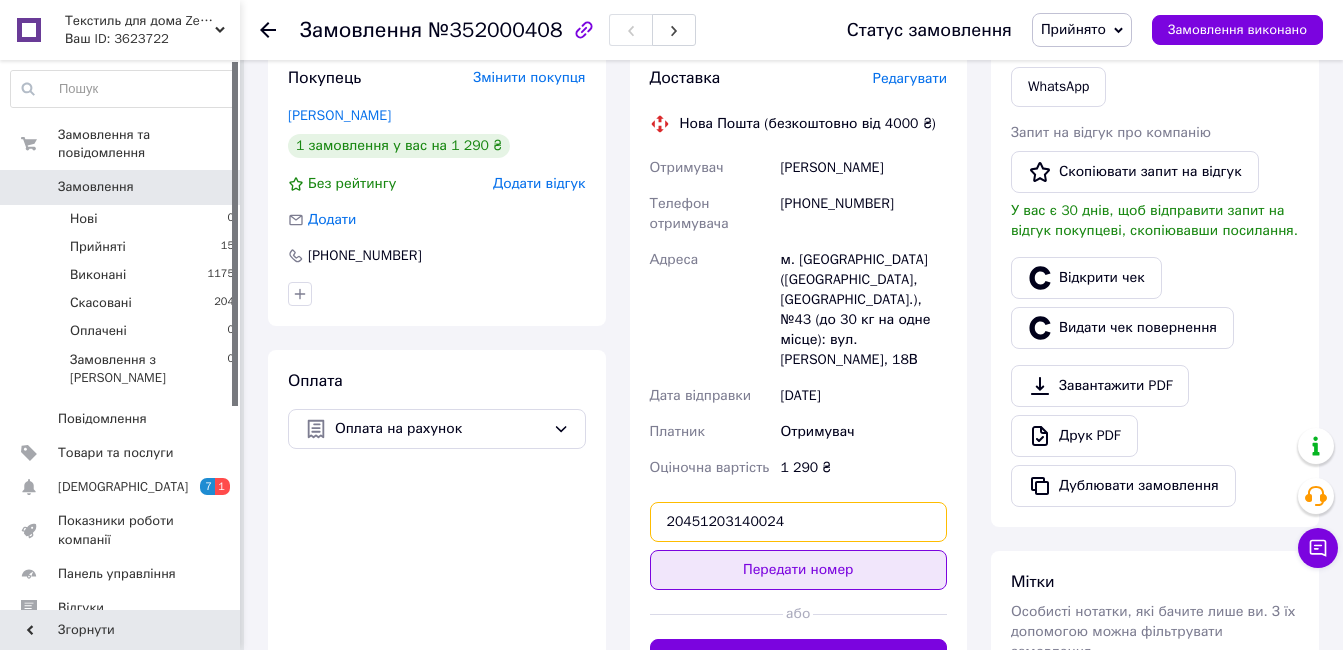 type on "20451203140024" 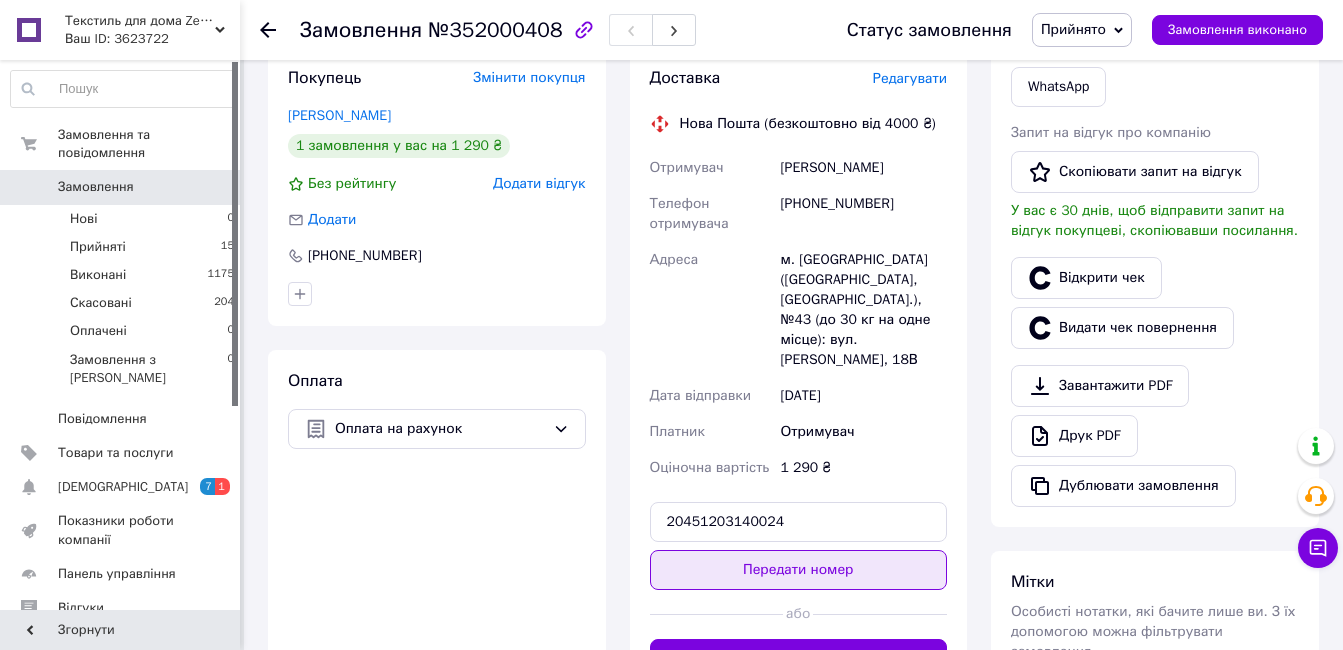 click on "Передати номер" at bounding box center [799, 570] 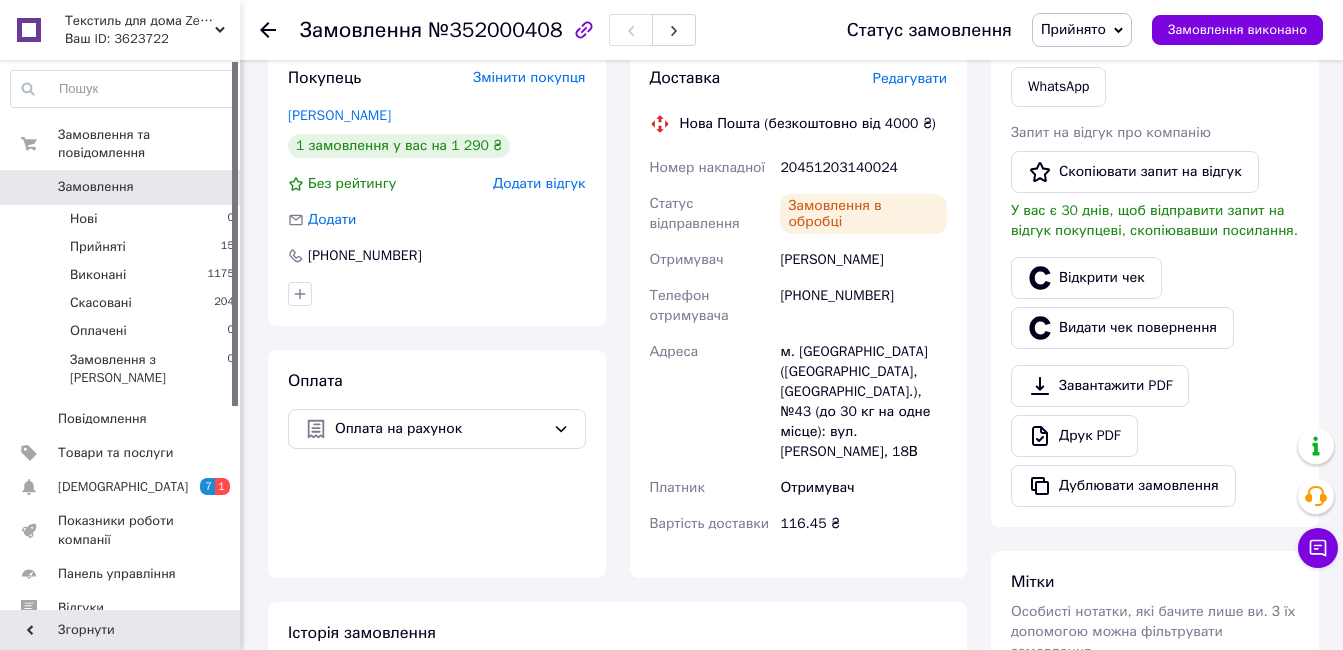 drag, startPoint x: 121, startPoint y: 166, endPoint x: 132, endPoint y: 78, distance: 88.68484 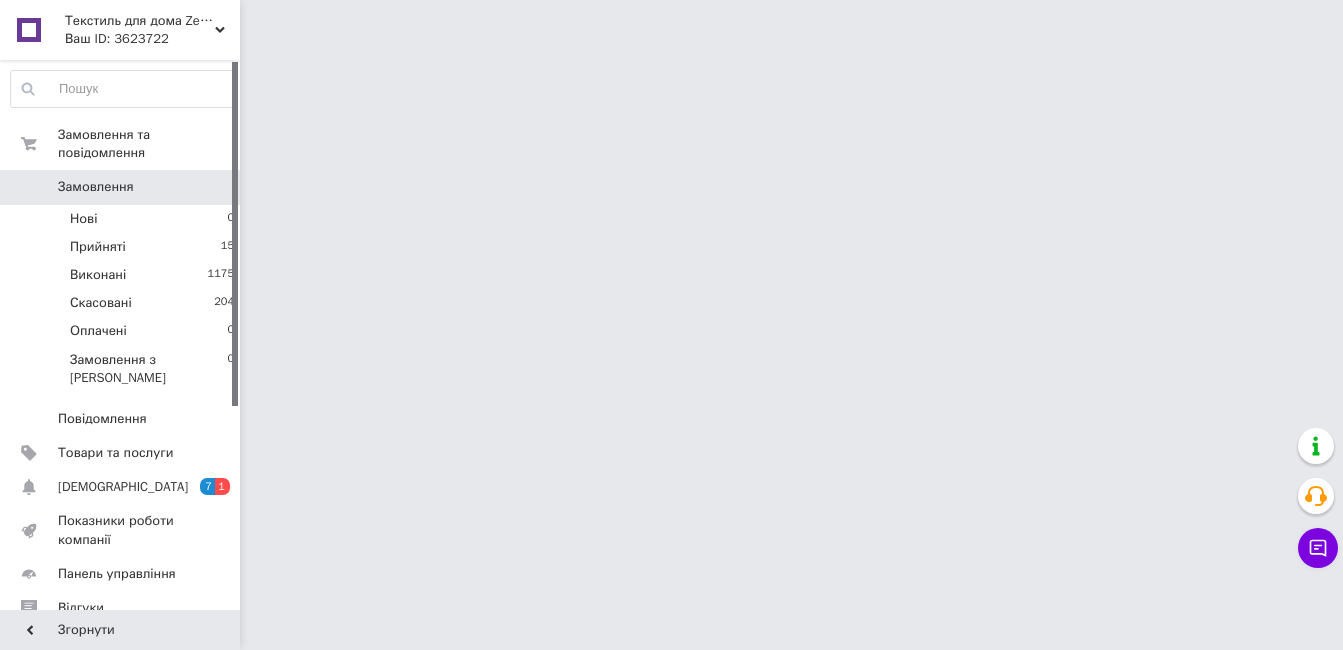 scroll, scrollTop: 0, scrollLeft: 0, axis: both 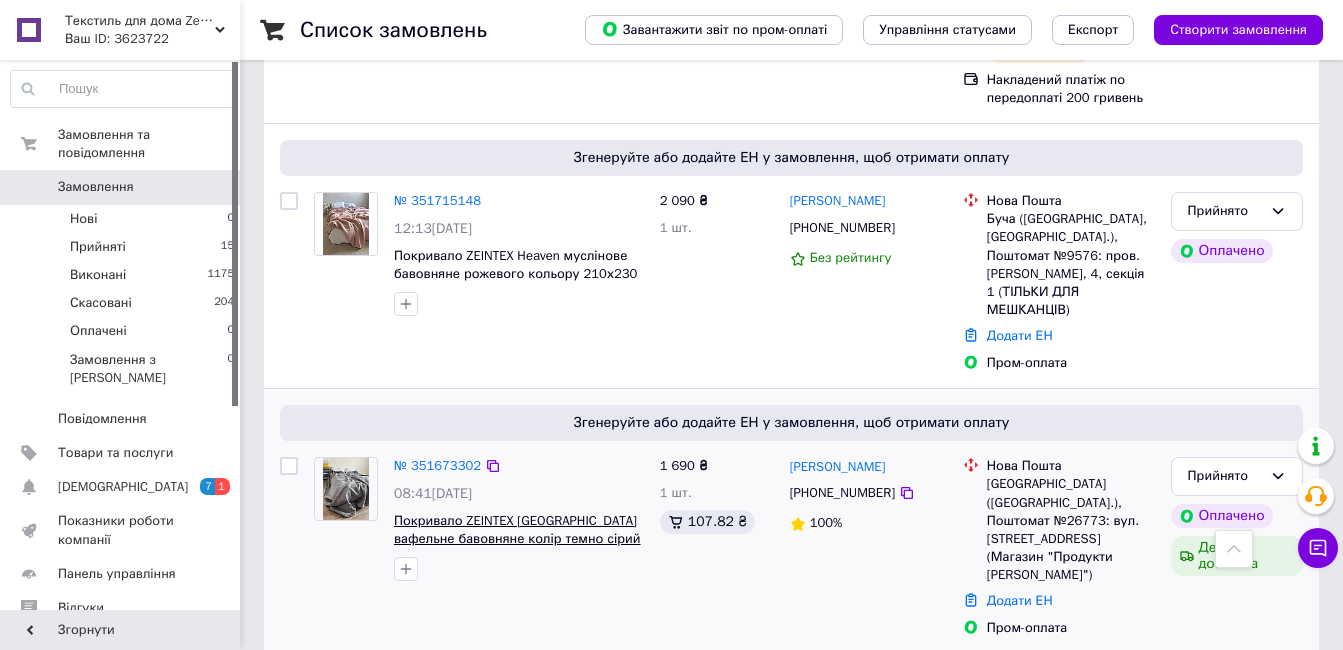 click on "Покривало ZEINTEX [GEOGRAPHIC_DATA] вафельне бавовняне колір темно сірий 220х240 см" at bounding box center [517, 539] 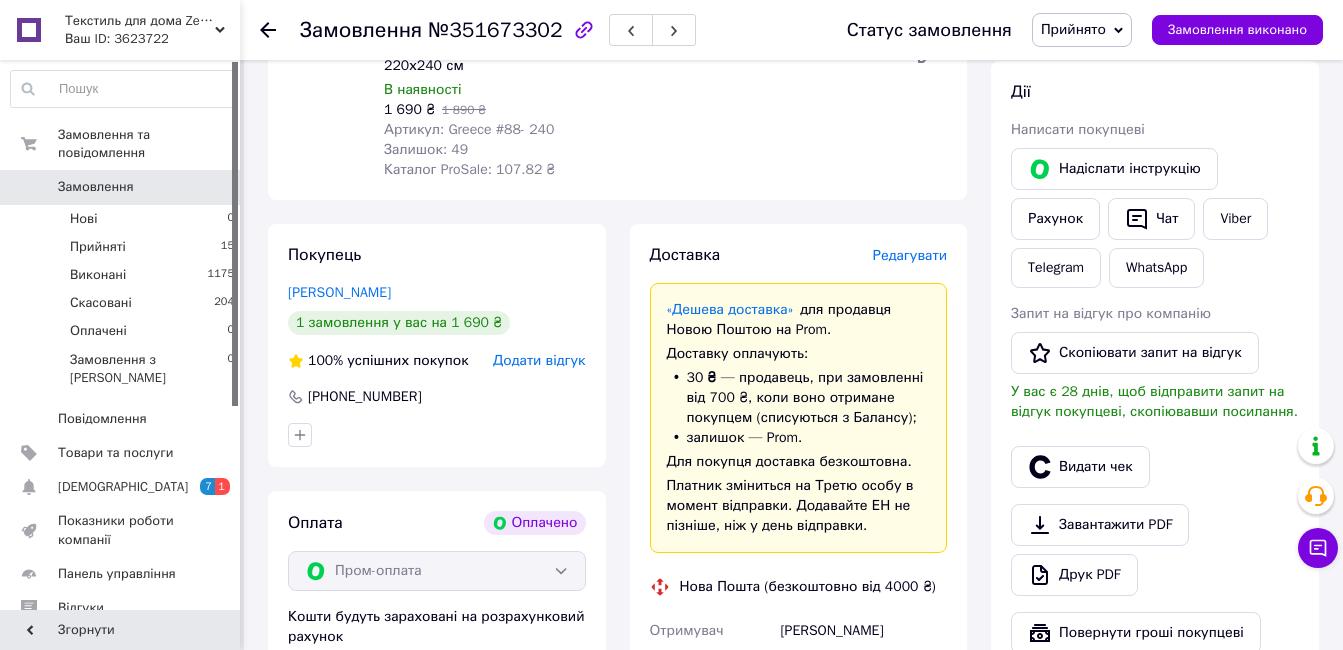 scroll, scrollTop: 1100, scrollLeft: 0, axis: vertical 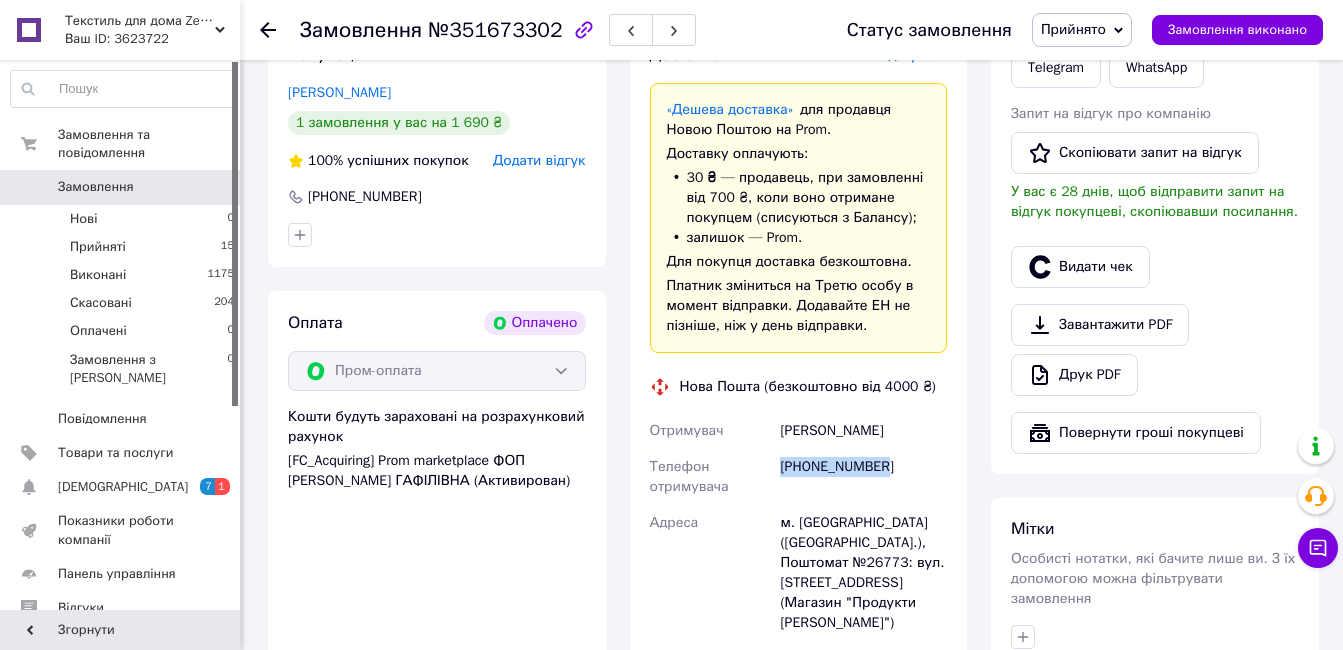 drag, startPoint x: 904, startPoint y: 401, endPoint x: 780, endPoint y: 404, distance: 124.036285 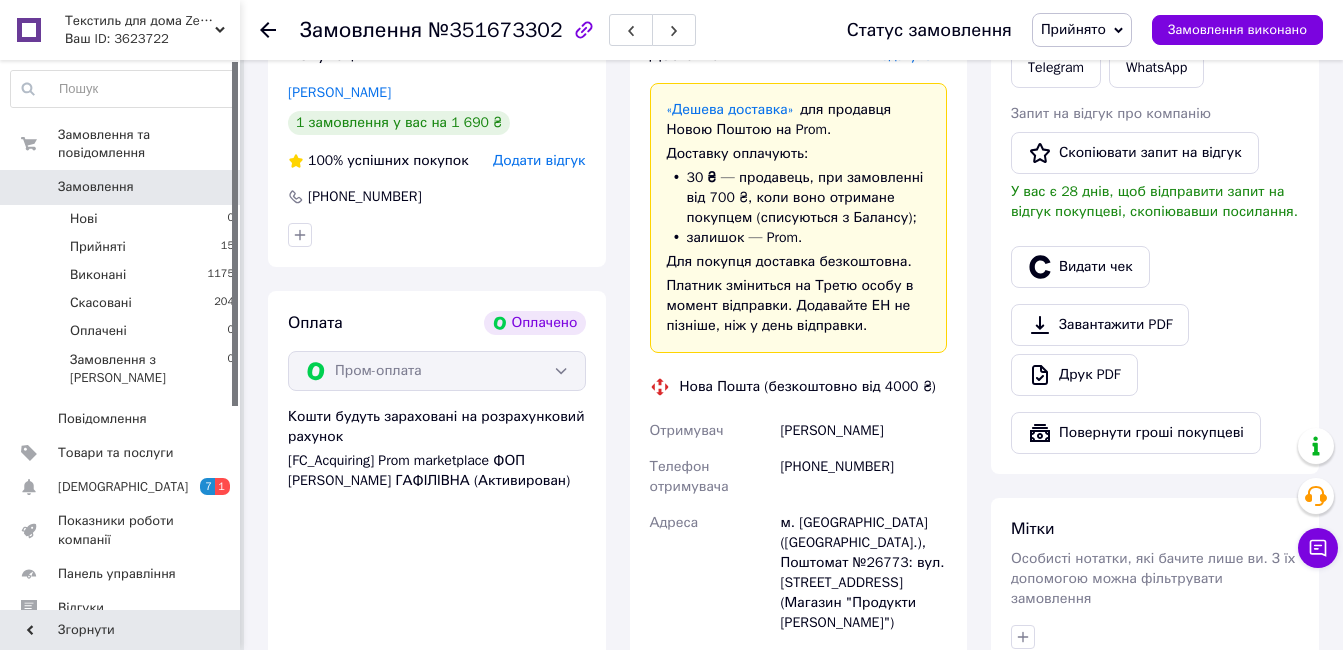 click on "Замовлення №351673302 Статус замовлення Прийнято Виконано Скасовано Оплачено Замовлення виконано" at bounding box center [791, 30] 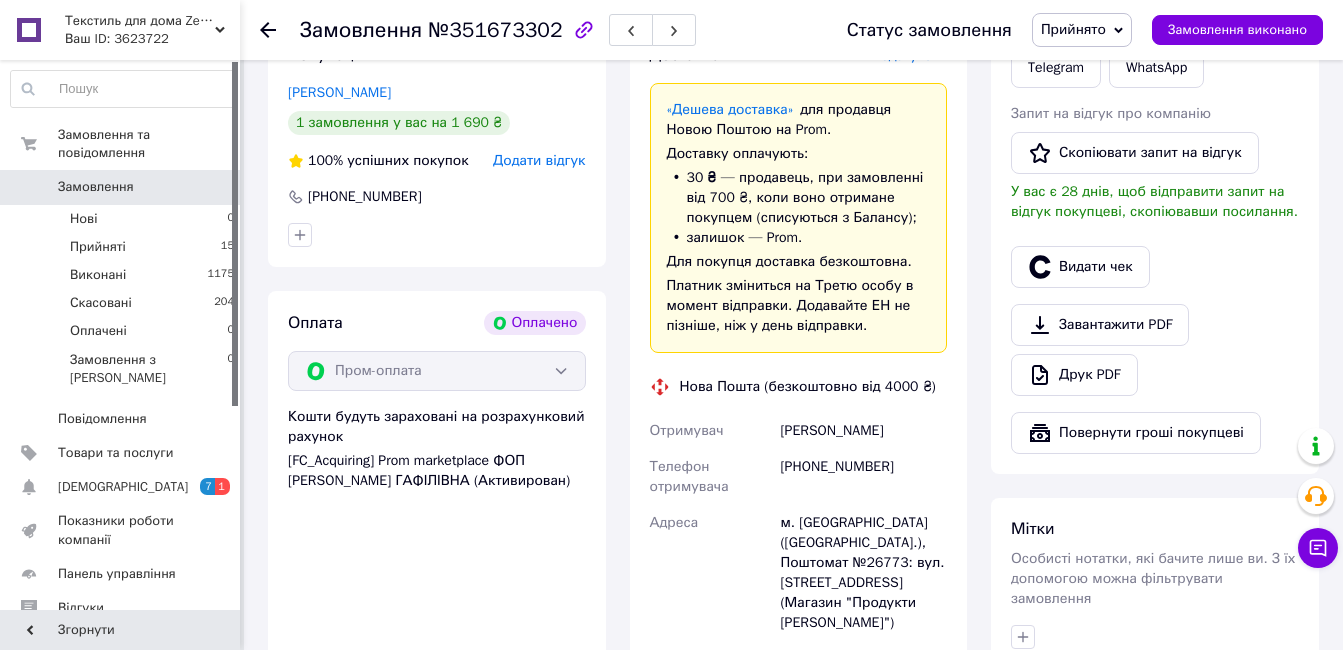 click 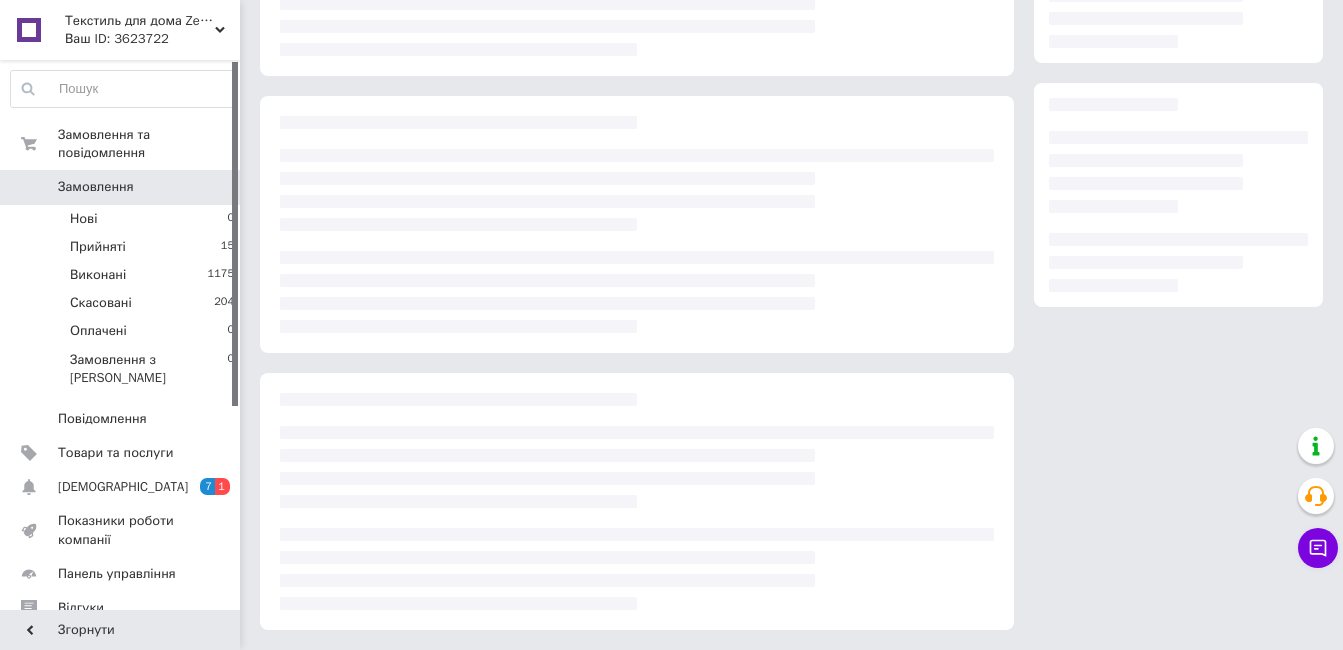 scroll, scrollTop: 264, scrollLeft: 0, axis: vertical 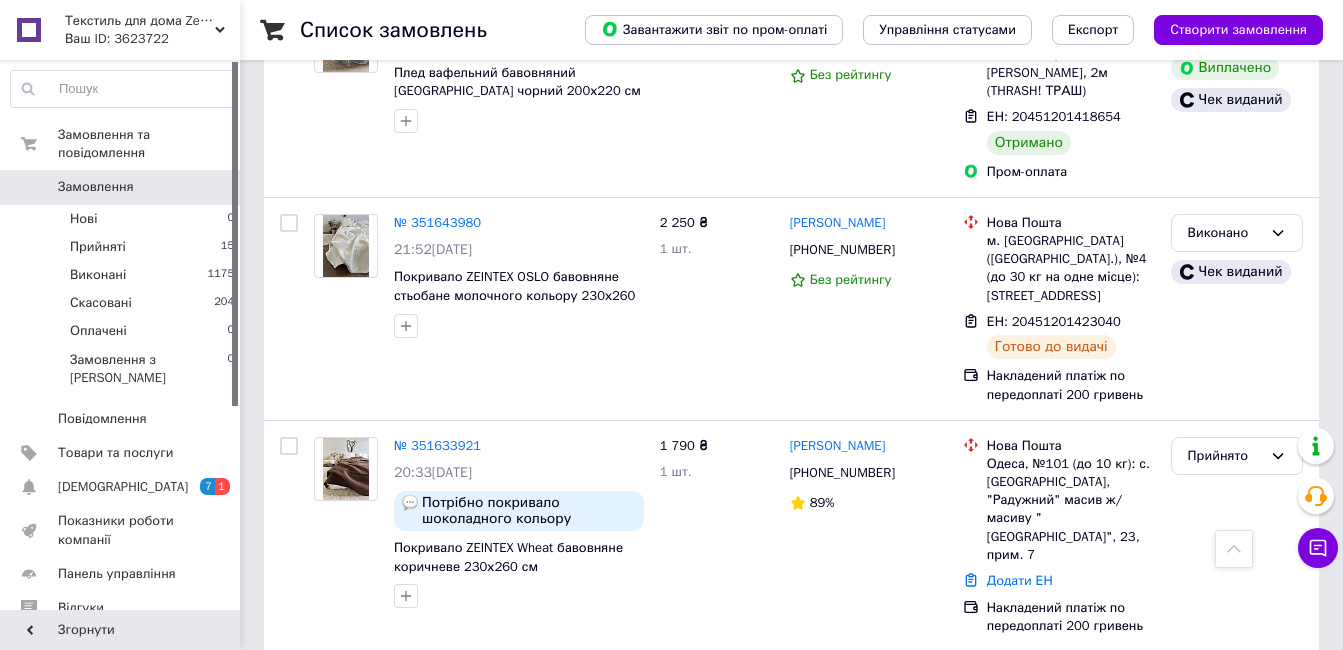 click 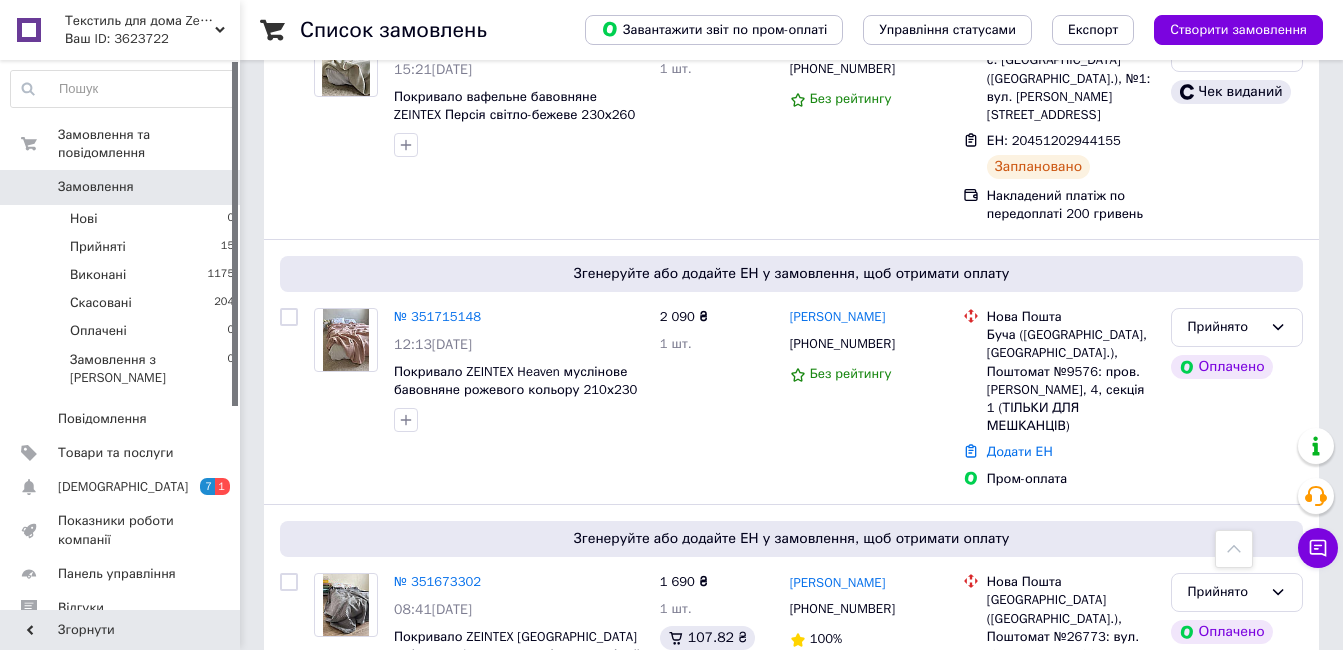 scroll, scrollTop: 2652, scrollLeft: 0, axis: vertical 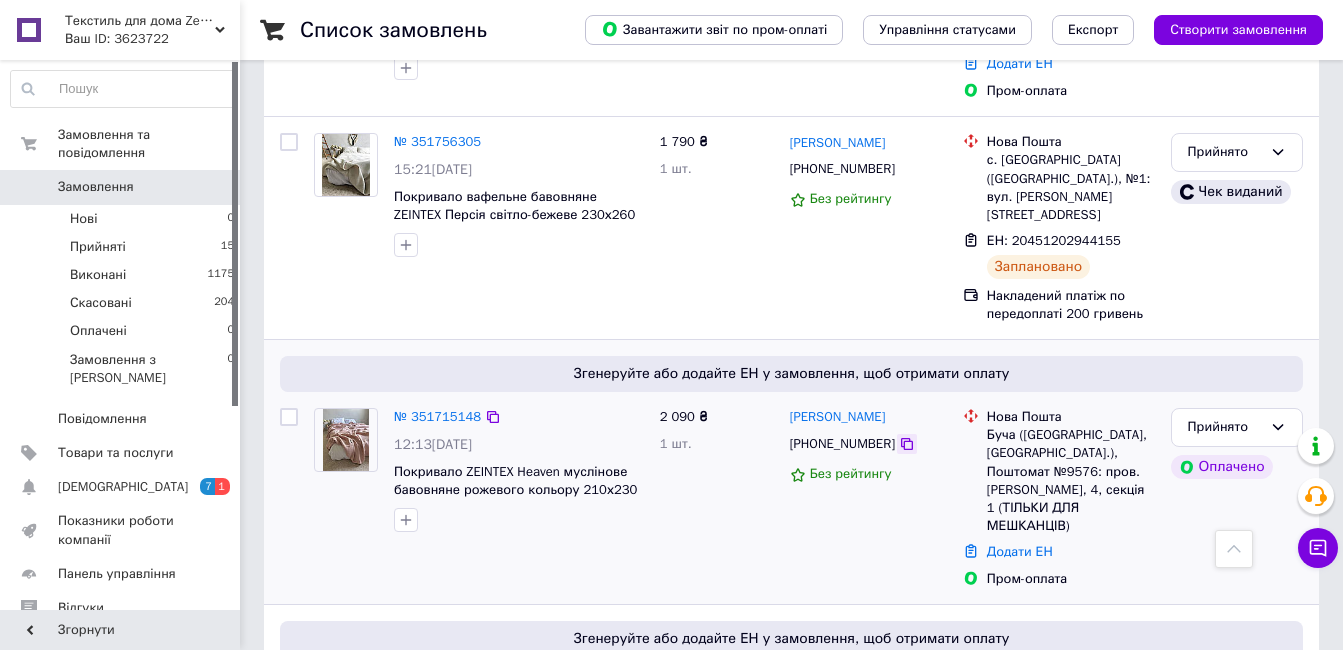 click 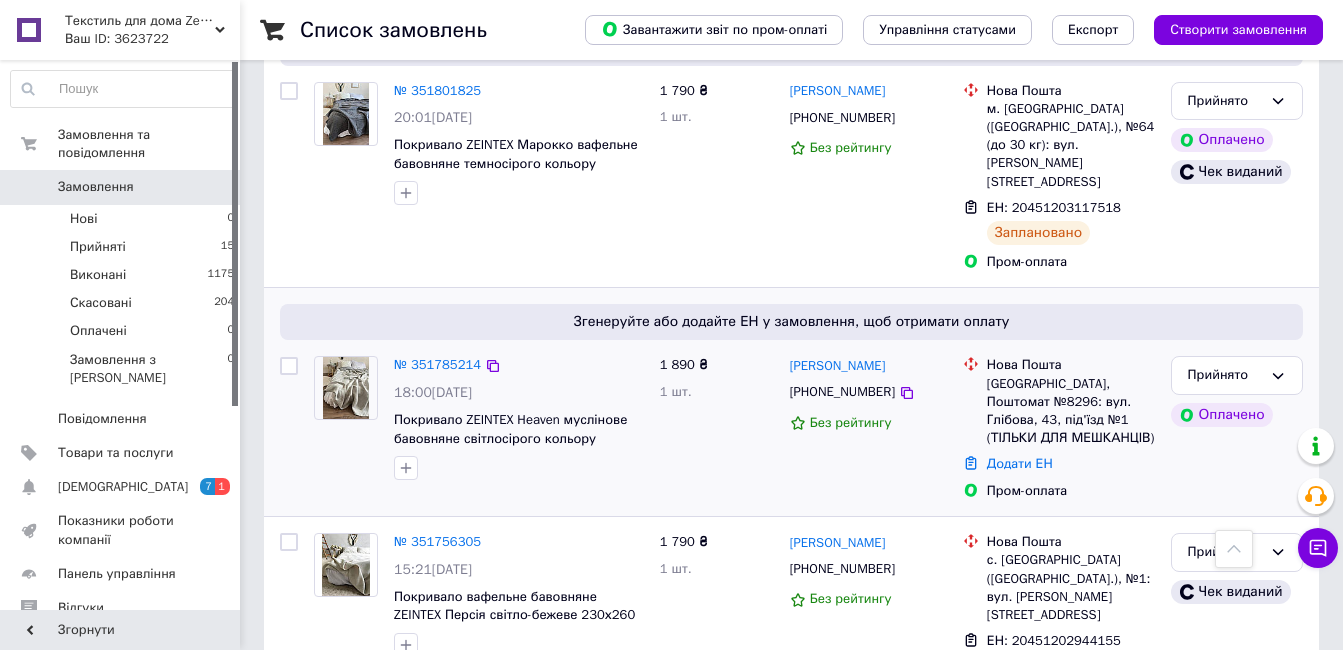 scroll, scrollTop: 2152, scrollLeft: 0, axis: vertical 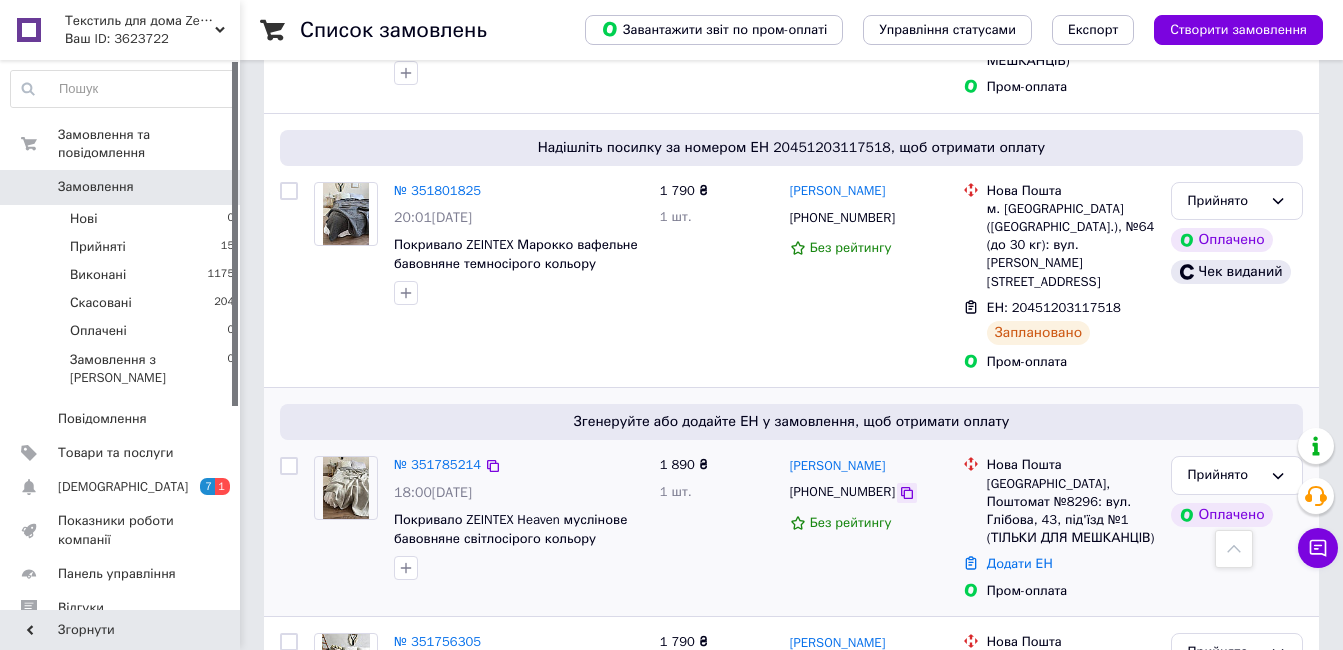 click 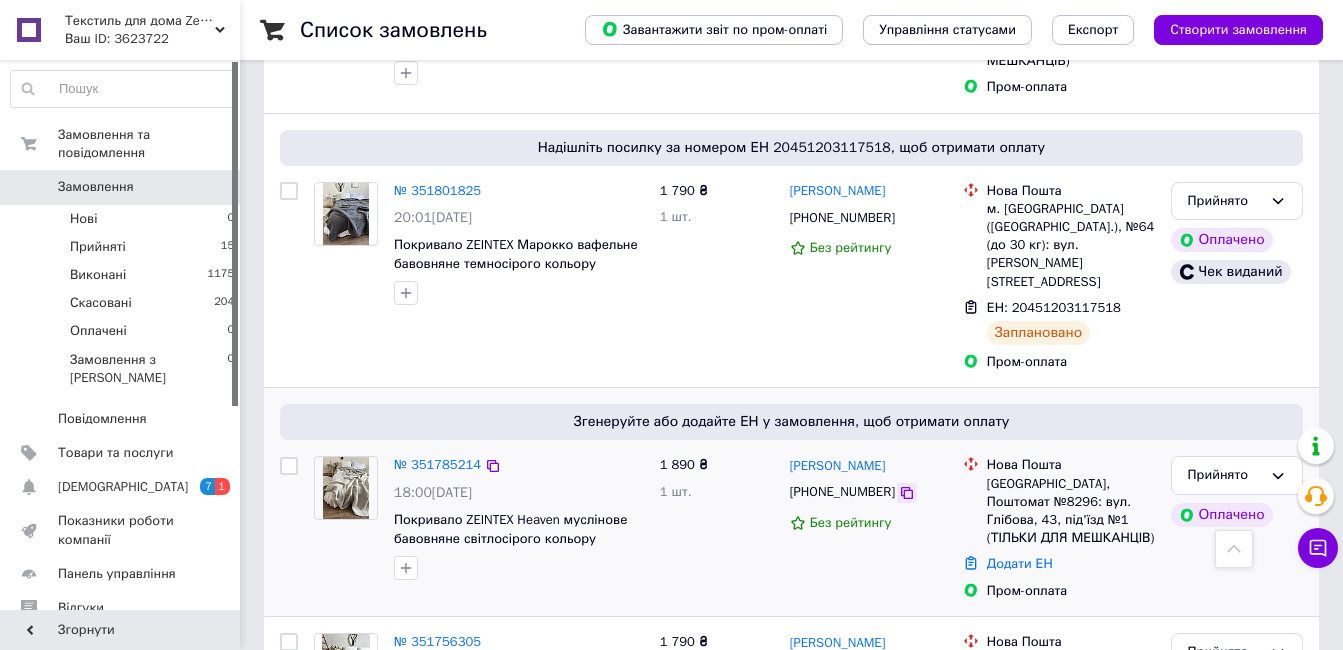 click 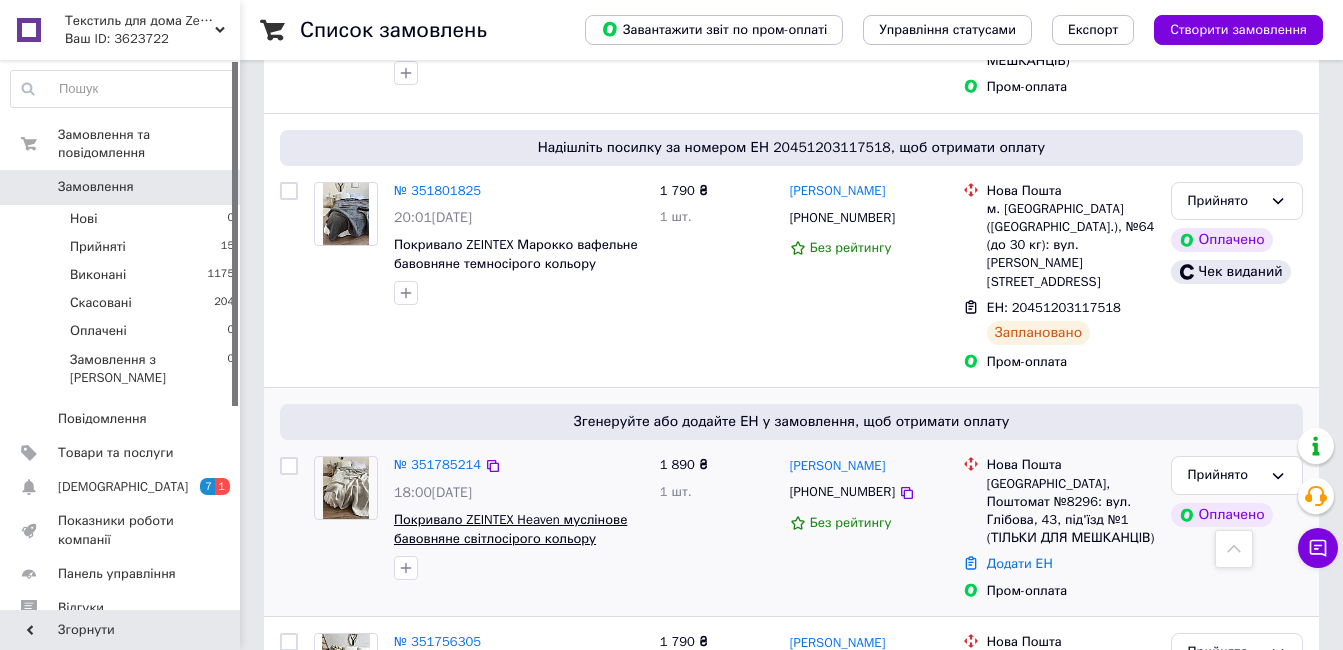 click on "Покривало ZEINTEX Heaven муслінове бавовняне світлосірого кольору" at bounding box center [510, 529] 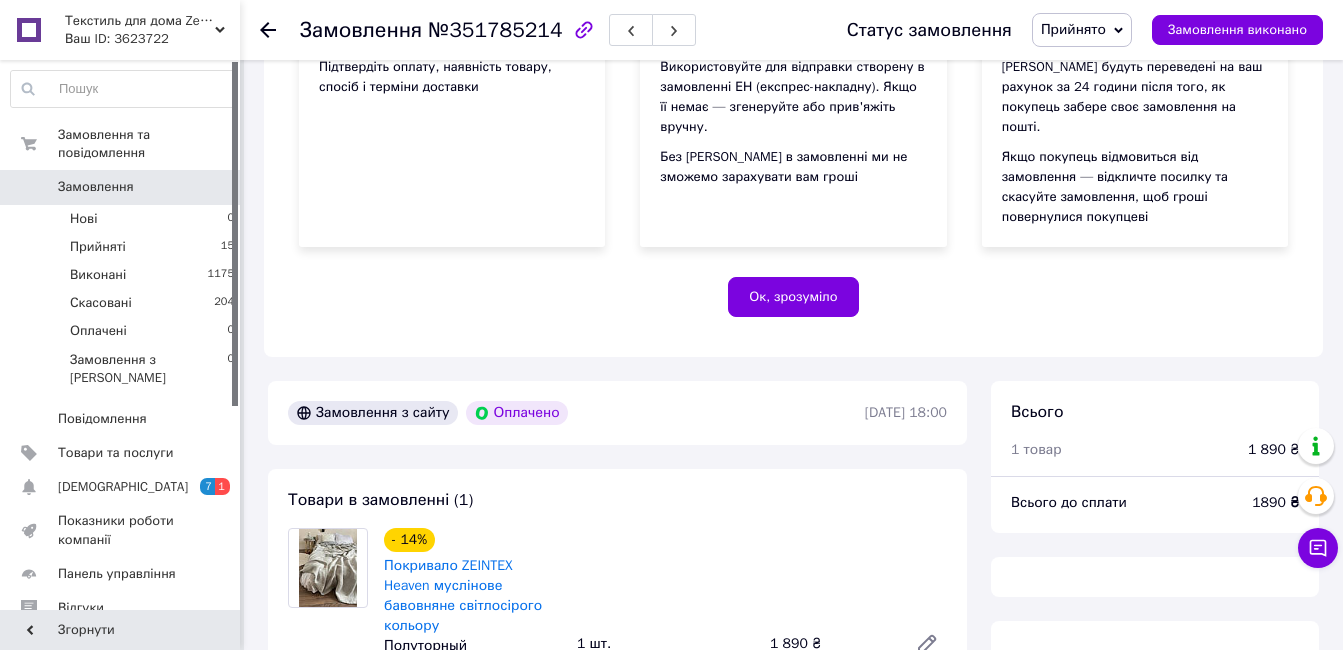 scroll, scrollTop: 500, scrollLeft: 0, axis: vertical 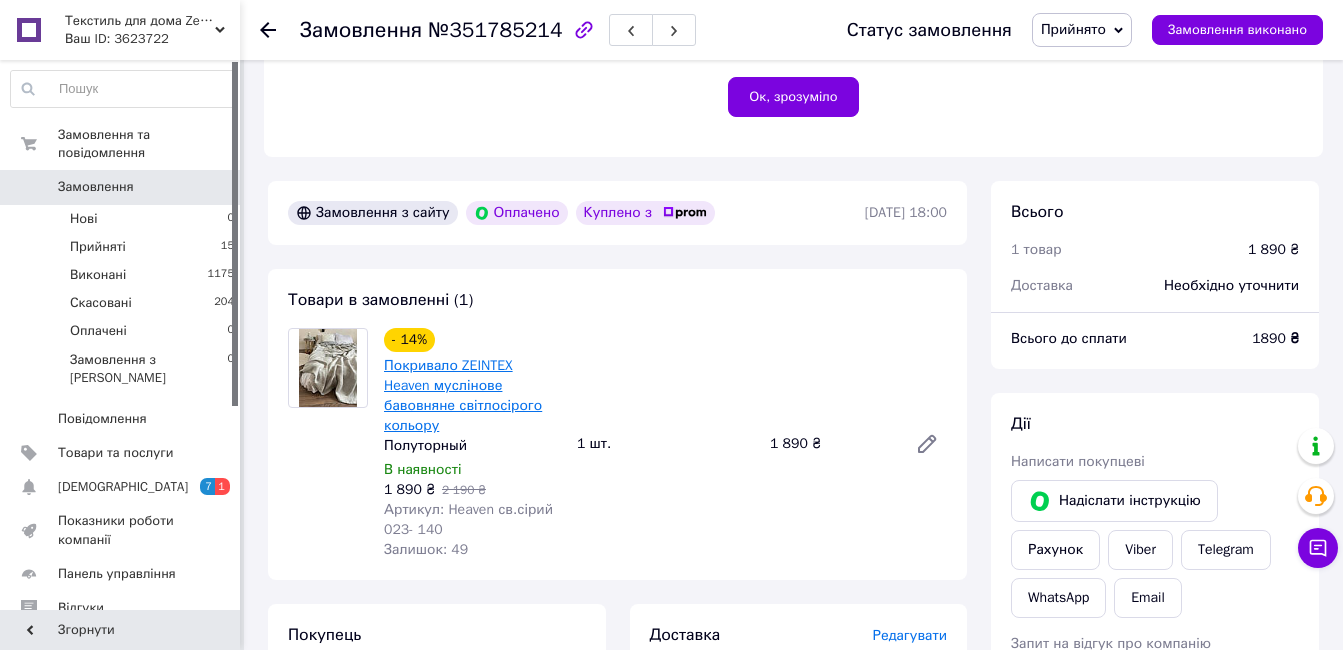 click on "Покривало ZEINTEX Heaven муслінове бавовняне світлосірого кольору" at bounding box center [463, 395] 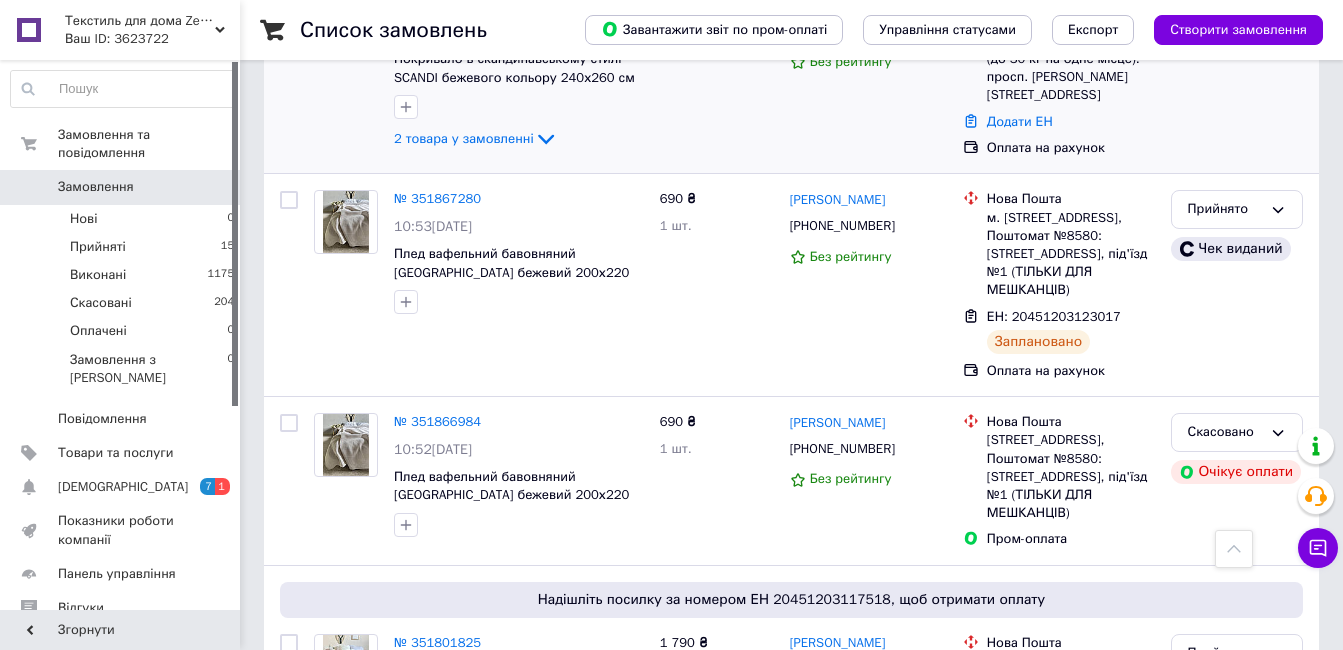 scroll, scrollTop: 1800, scrollLeft: 0, axis: vertical 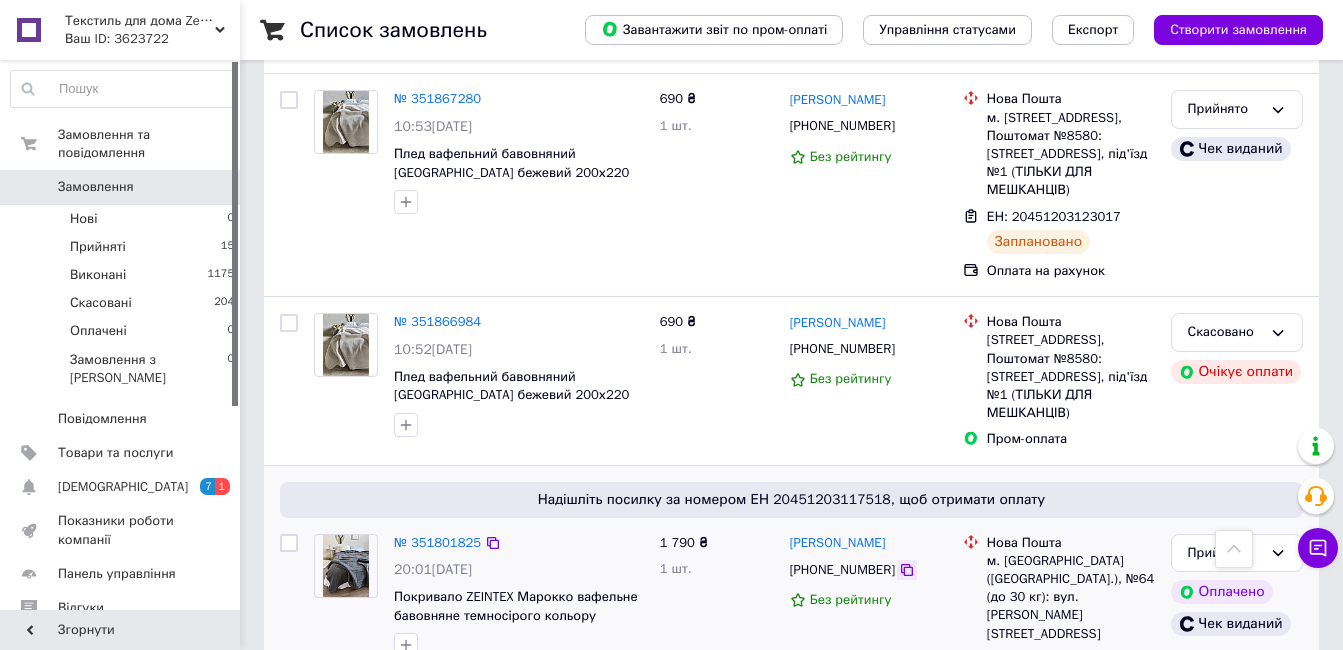click 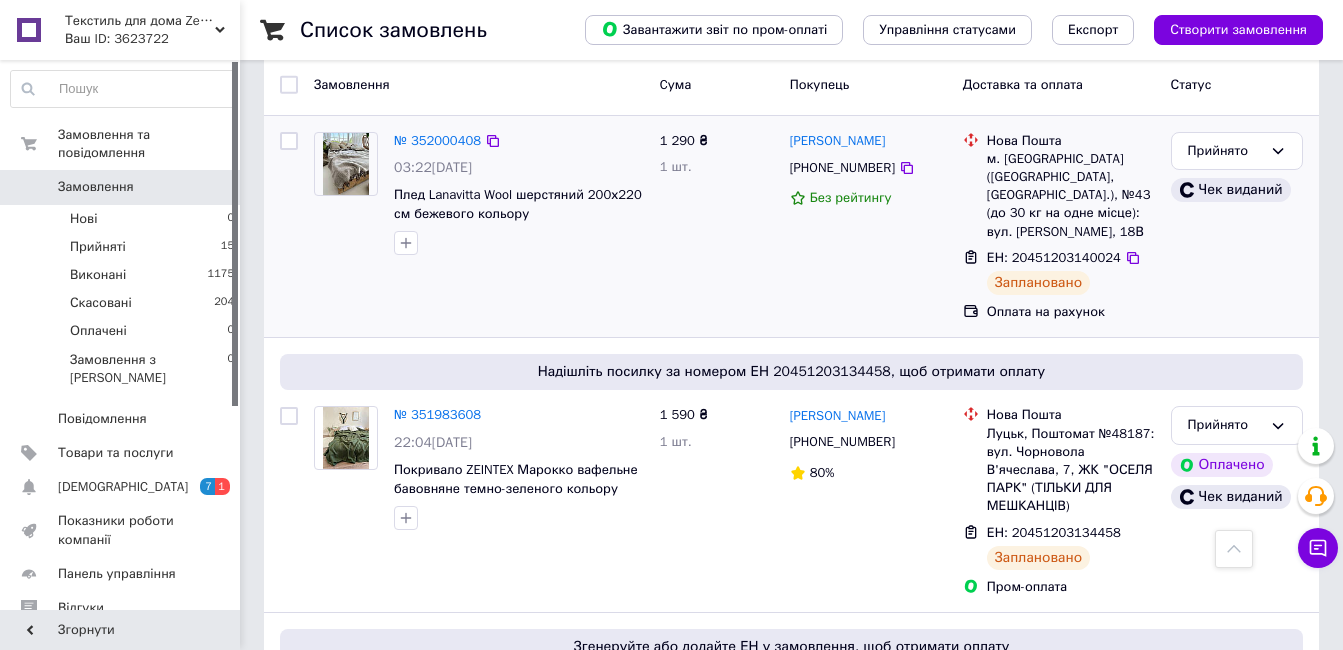 scroll, scrollTop: 0, scrollLeft: 0, axis: both 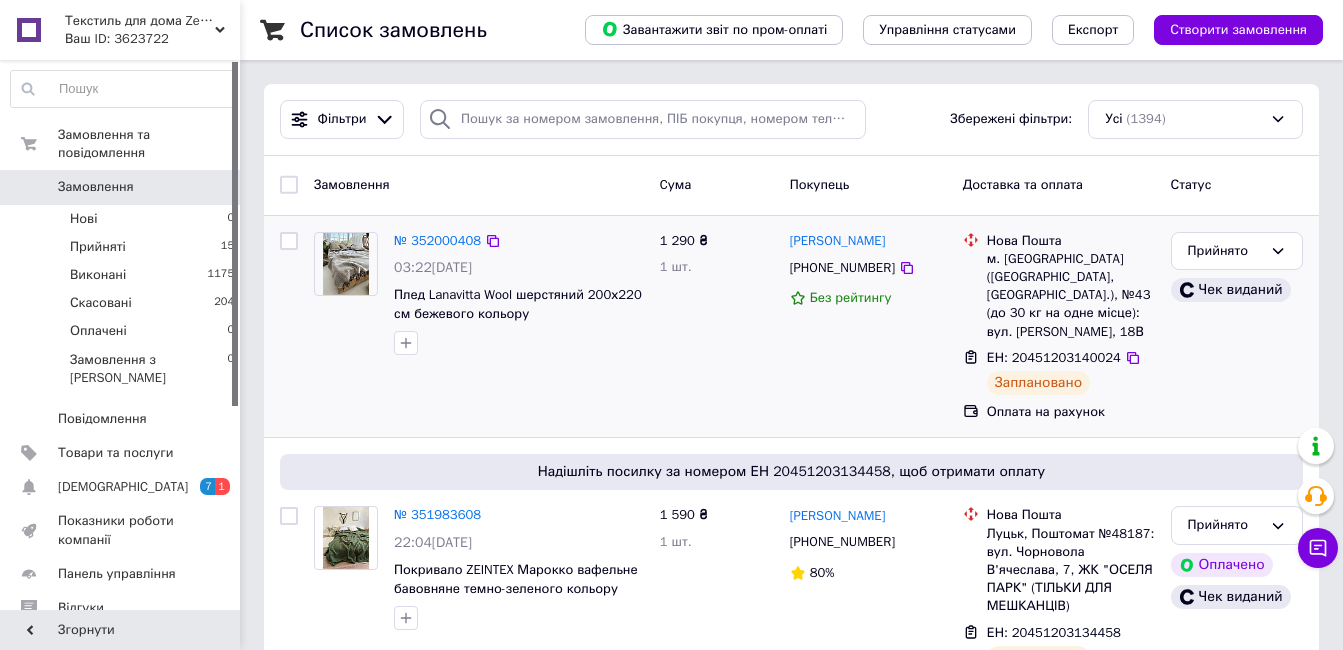 drag, startPoint x: 1260, startPoint y: 261, endPoint x: 1260, endPoint y: 272, distance: 11 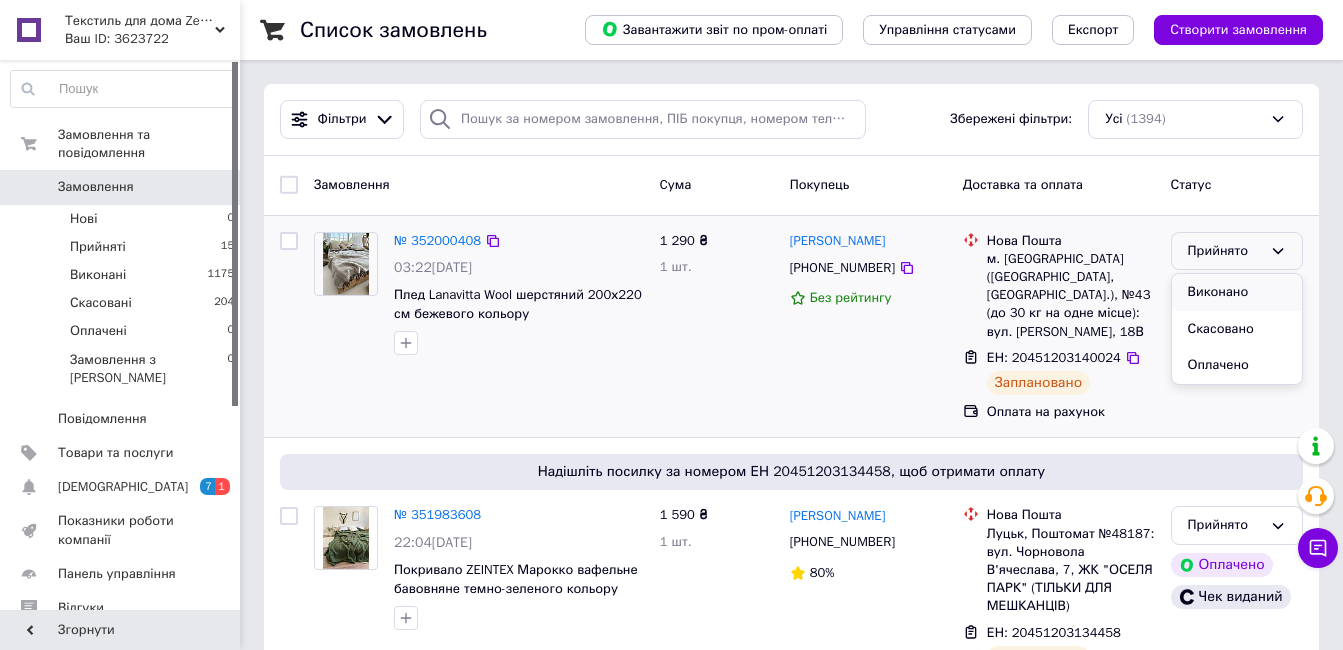 click on "Виконано" at bounding box center (1237, 292) 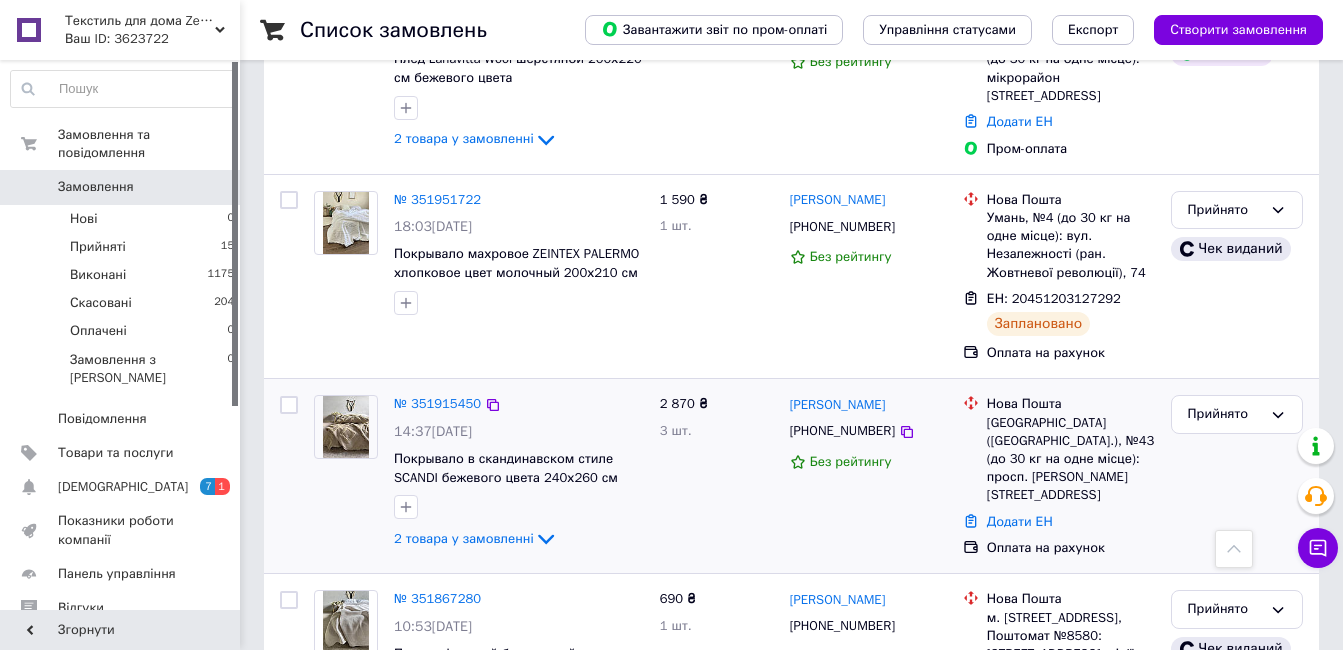 scroll, scrollTop: 1600, scrollLeft: 0, axis: vertical 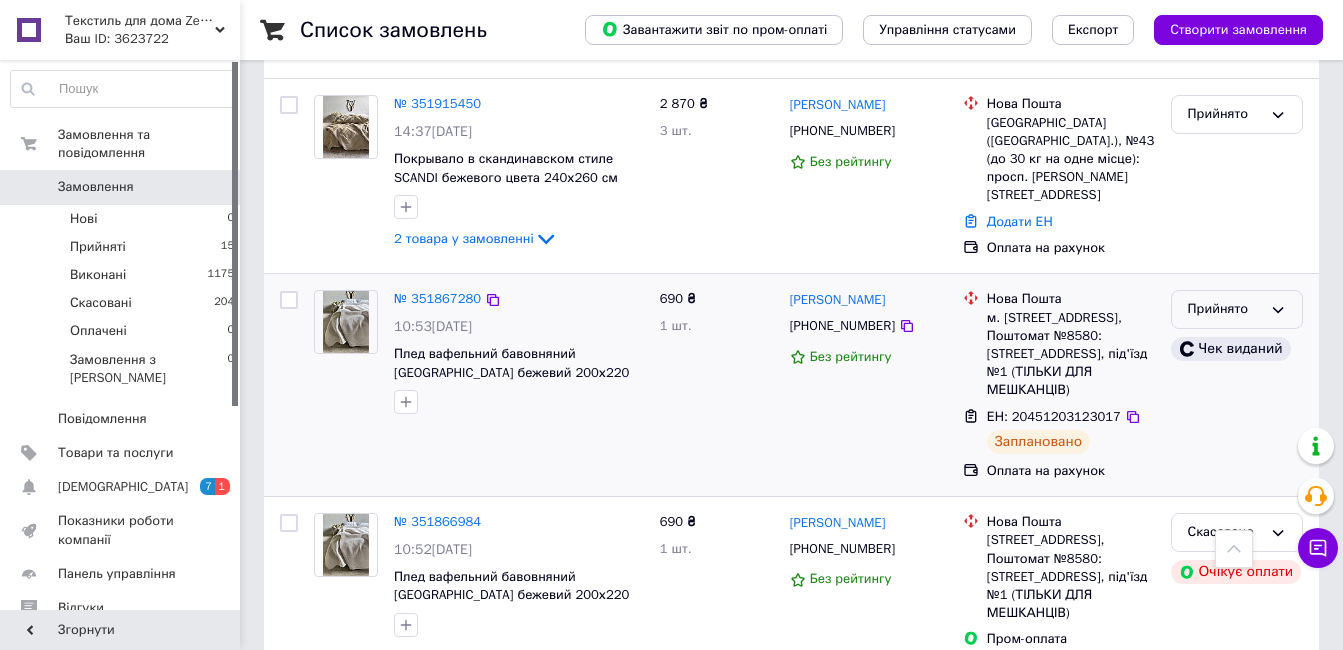 click on "Прийнято" at bounding box center [1225, 309] 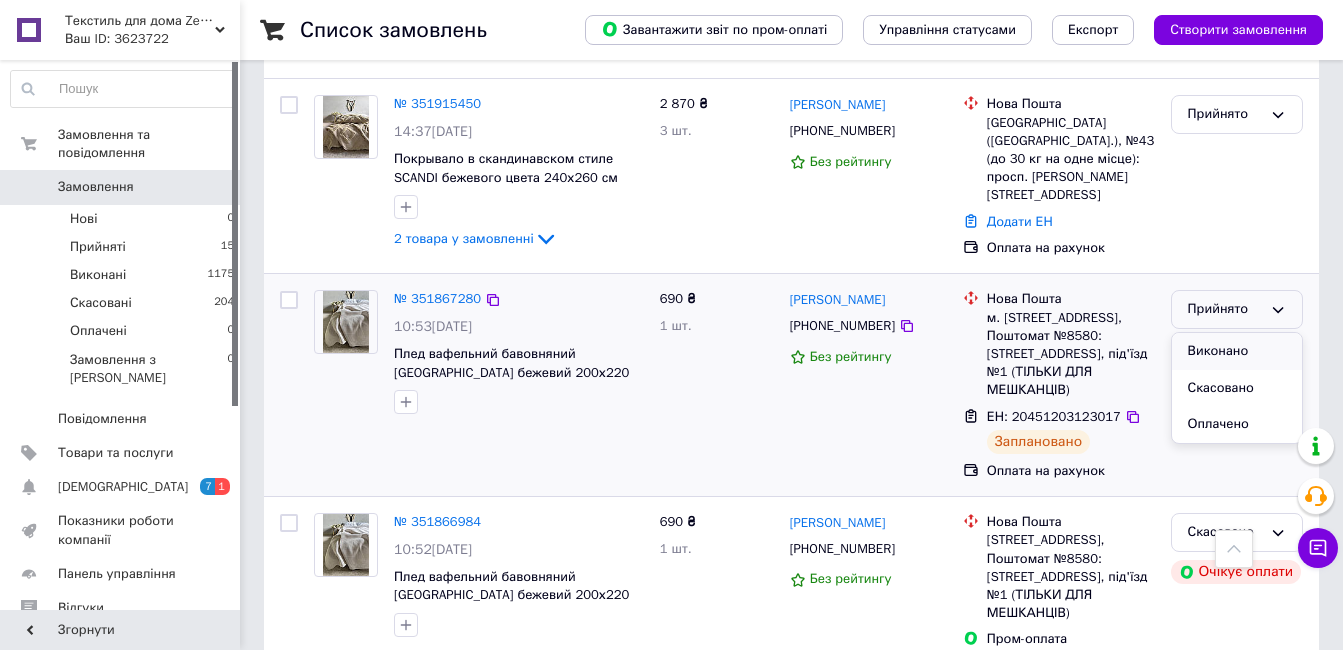 click on "Виконано" at bounding box center [1237, 351] 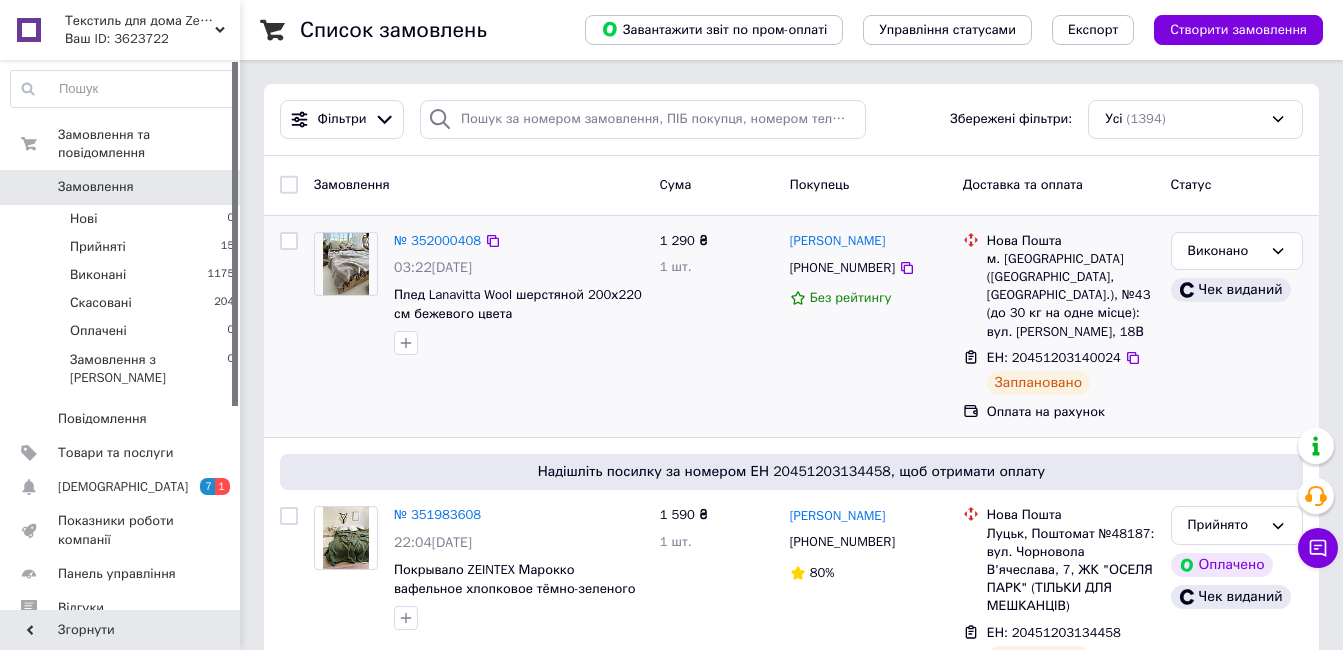 scroll, scrollTop: 200, scrollLeft: 0, axis: vertical 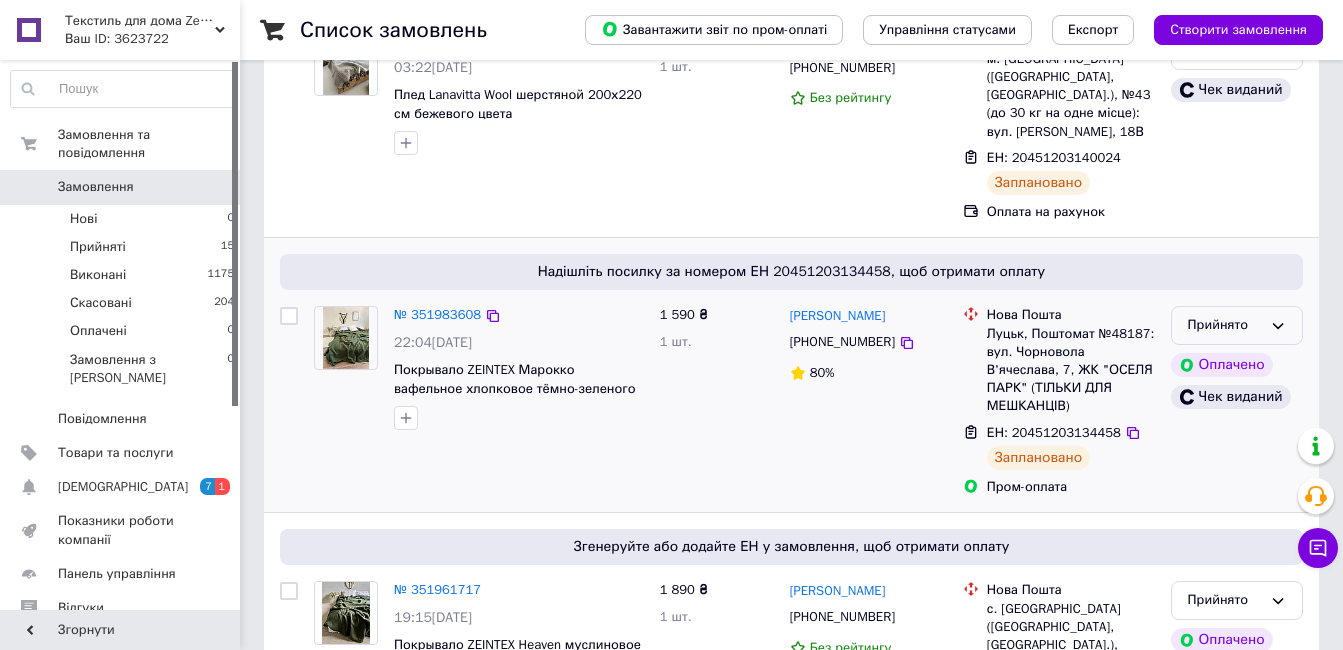 click 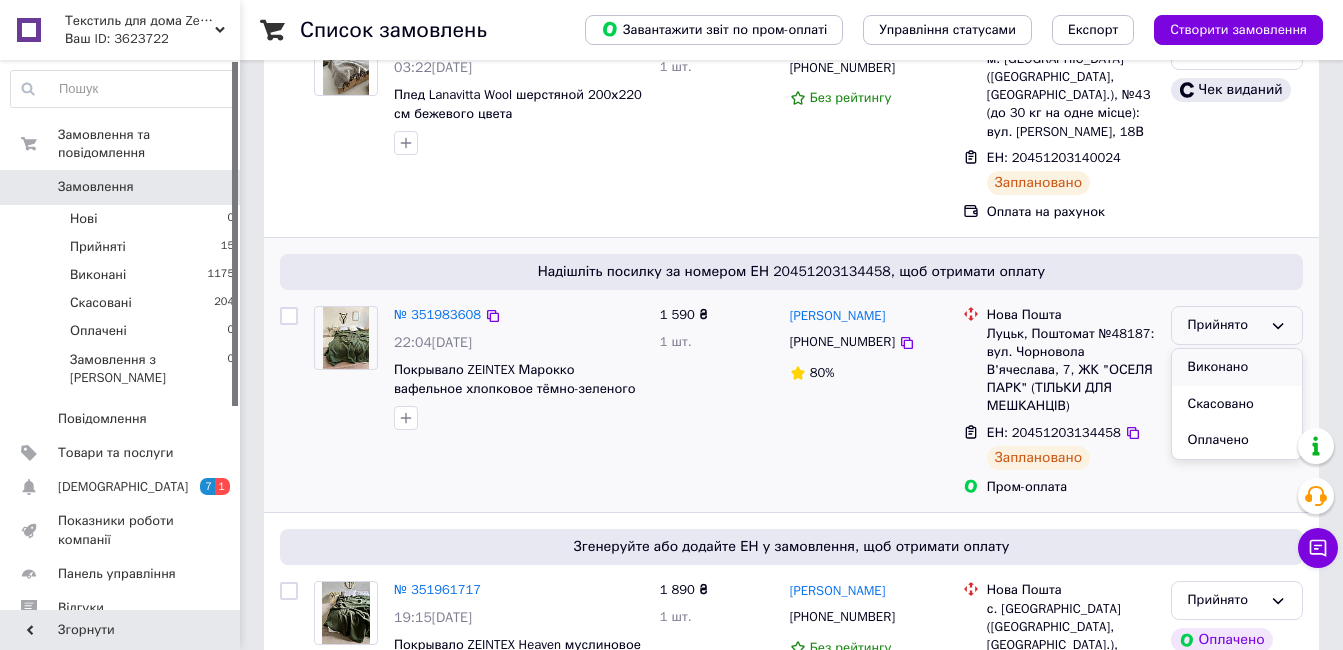 click on "Виконано" at bounding box center [1237, 367] 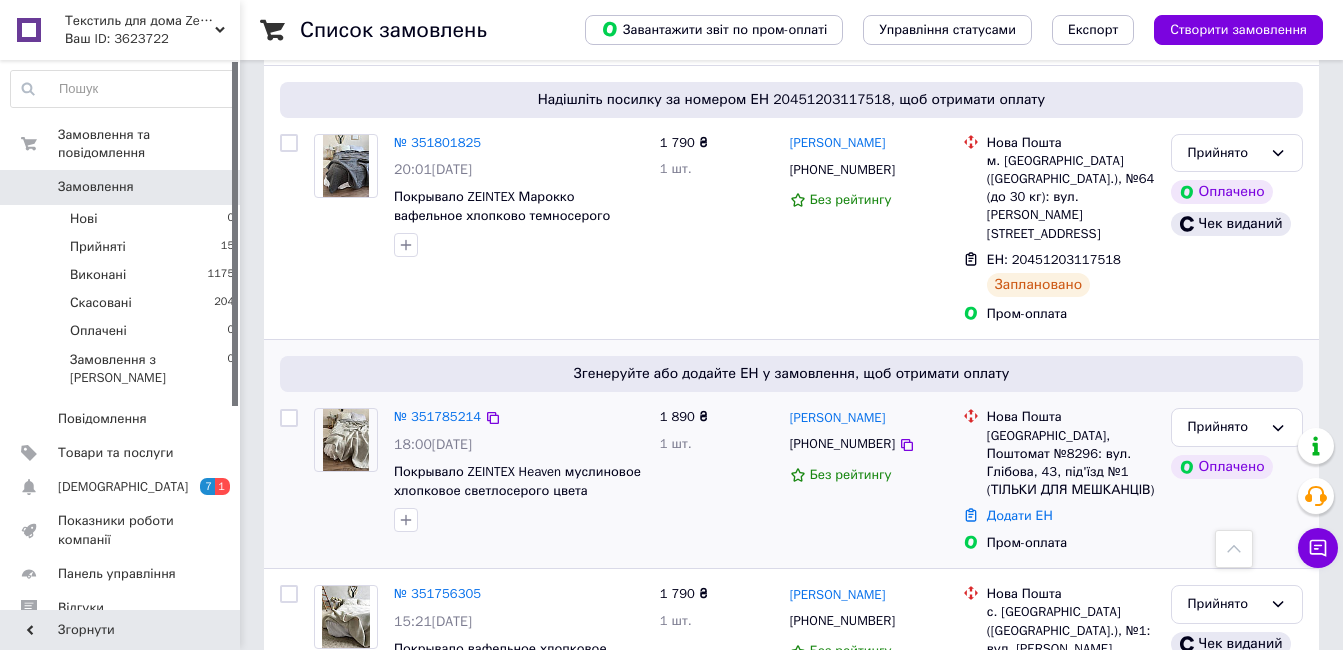 scroll, scrollTop: 2400, scrollLeft: 0, axis: vertical 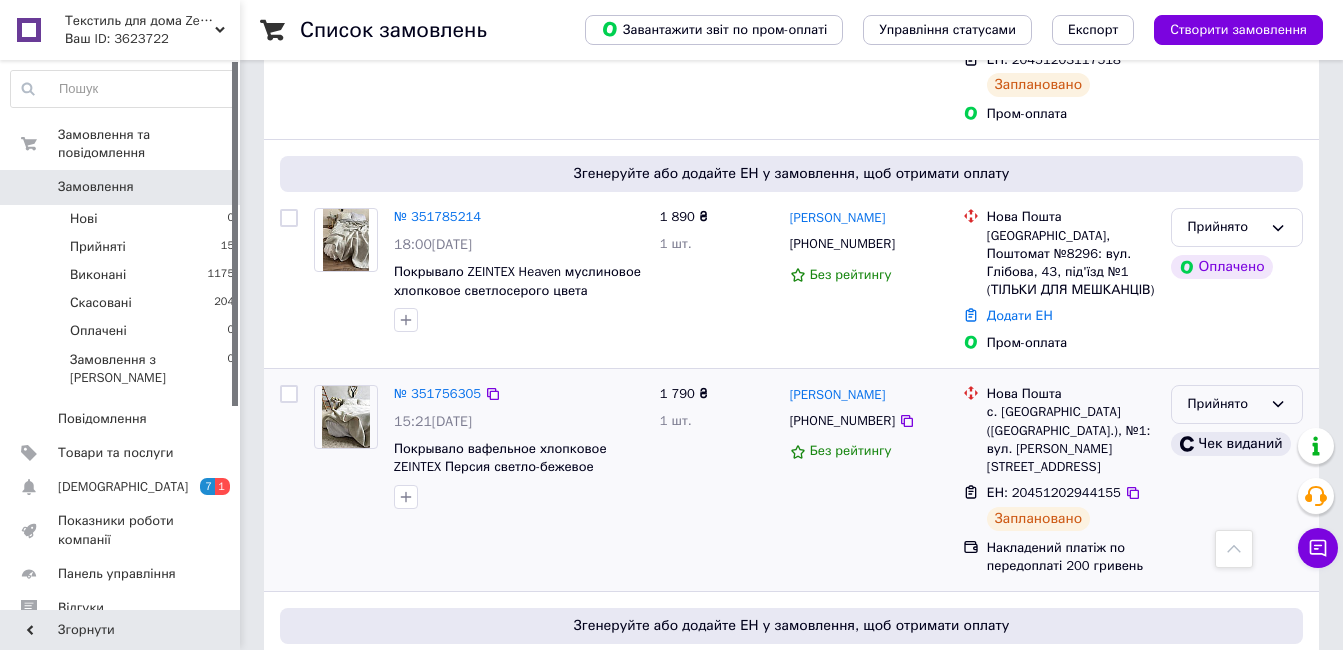 click on "Прийнято" at bounding box center [1237, 404] 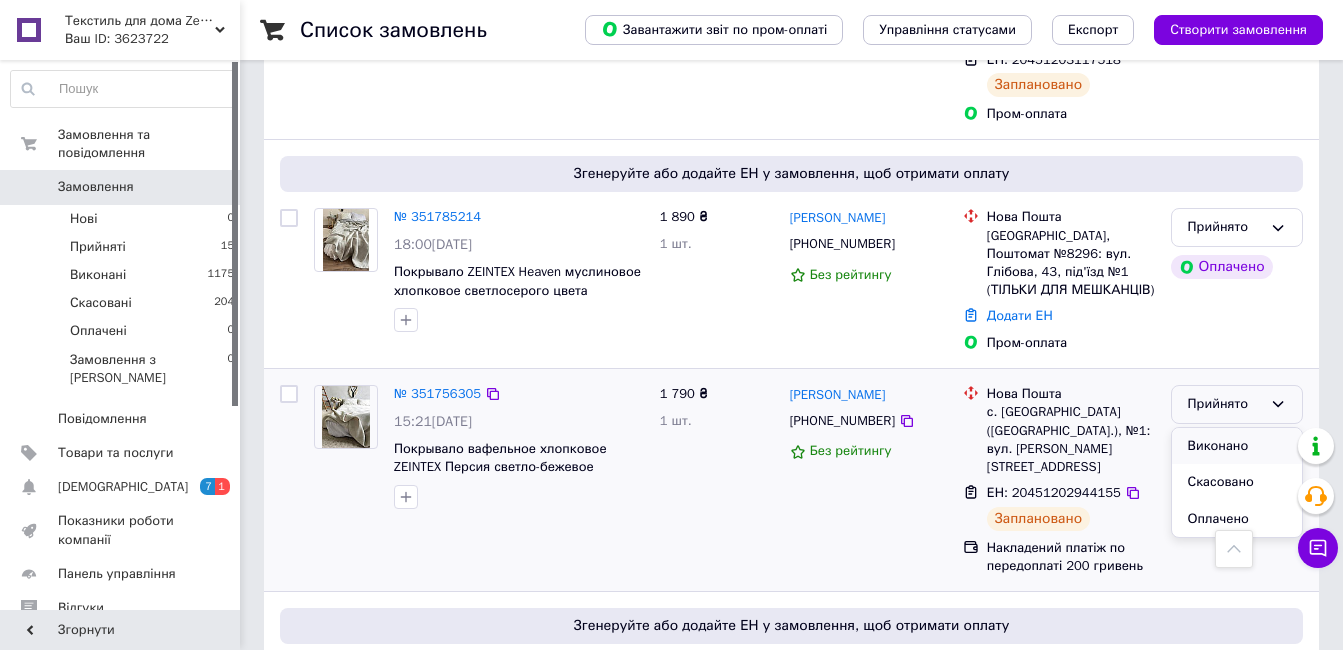 click on "Виконано" at bounding box center (1237, 446) 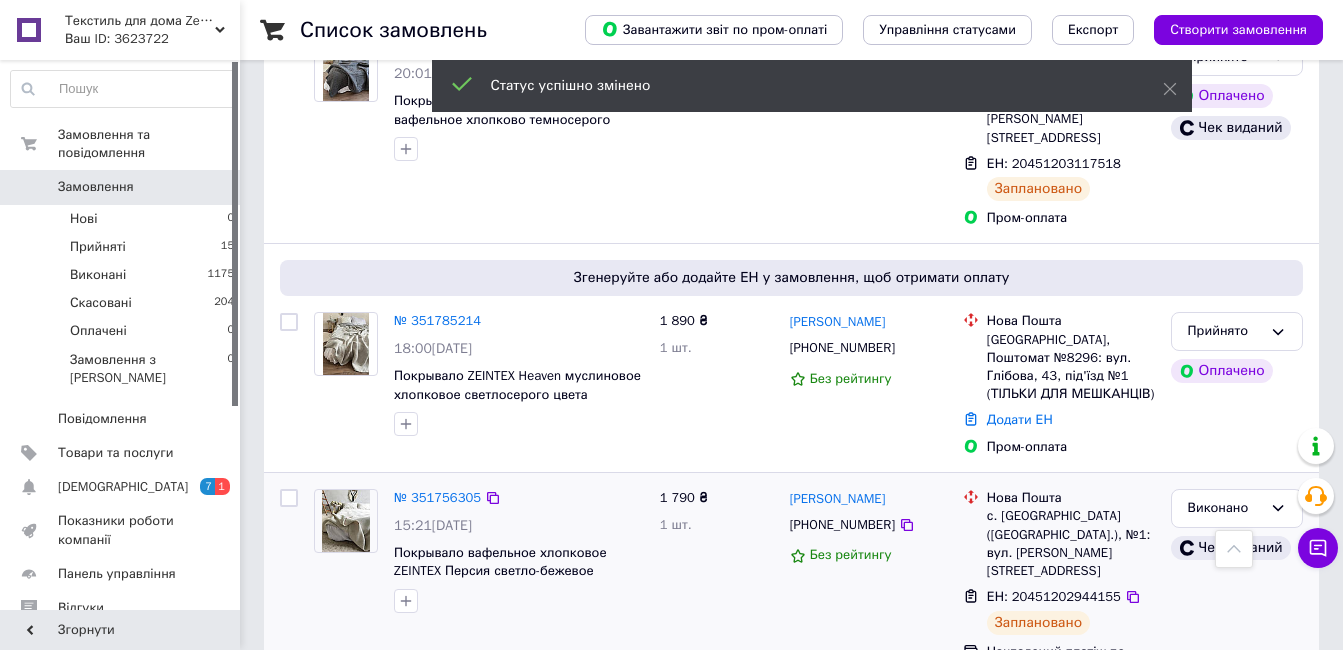 scroll, scrollTop: 2400, scrollLeft: 0, axis: vertical 